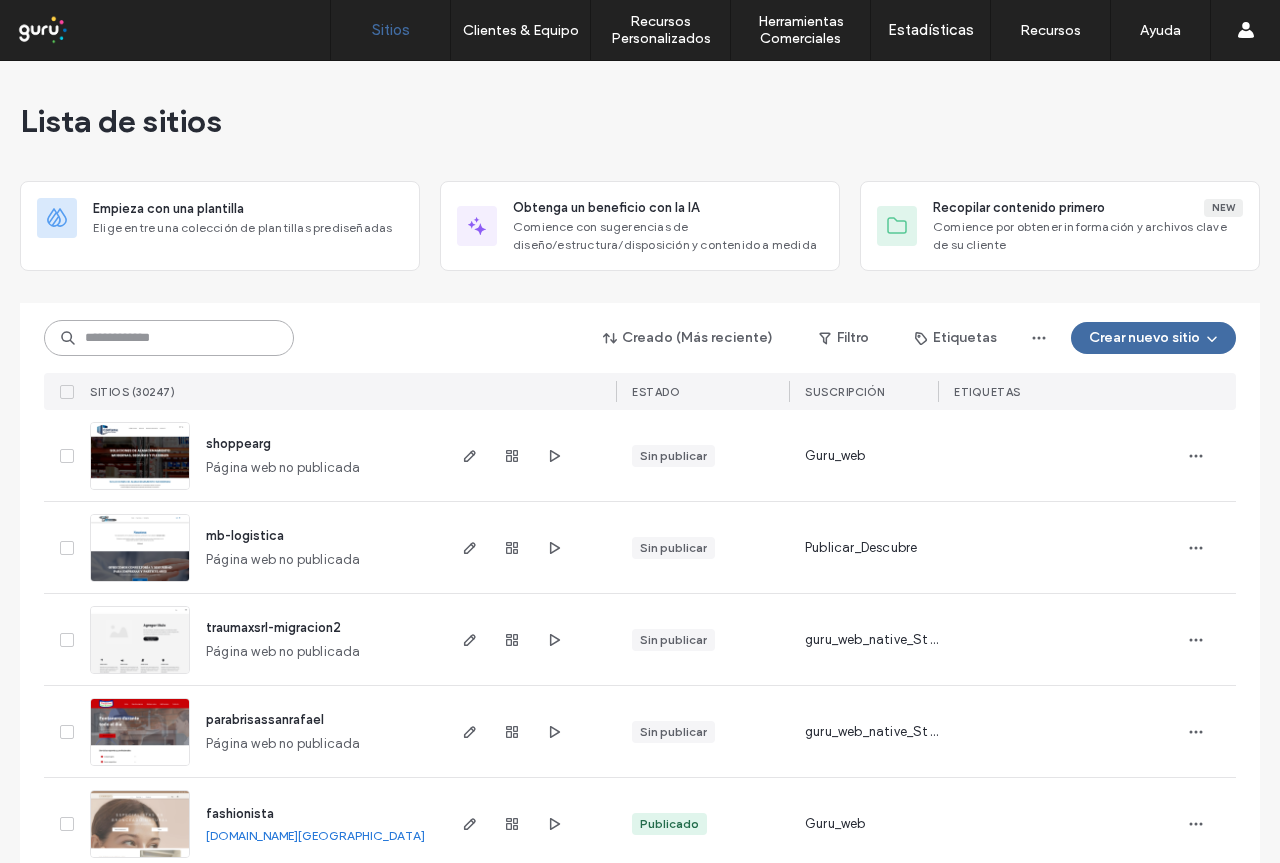 click at bounding box center [169, 338] 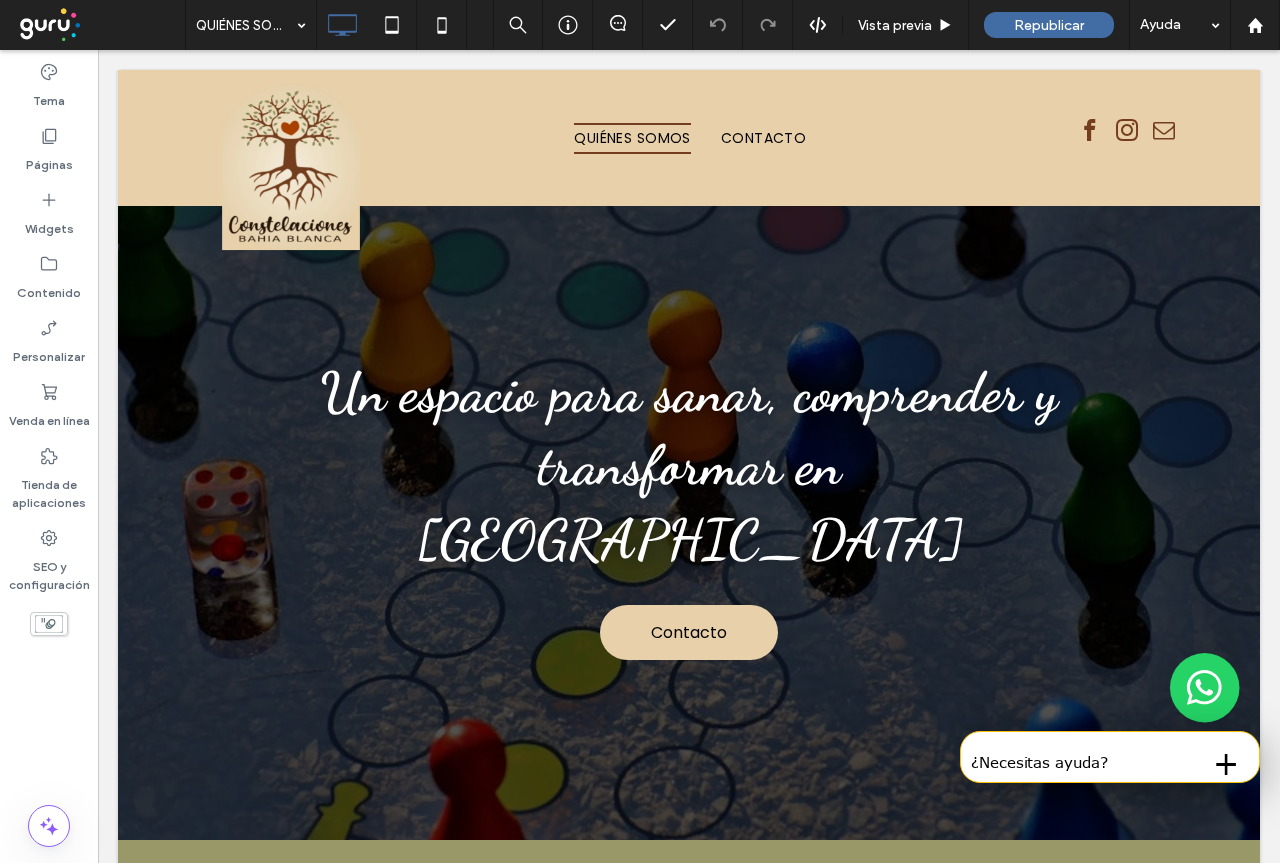 scroll, scrollTop: 0, scrollLeft: 0, axis: both 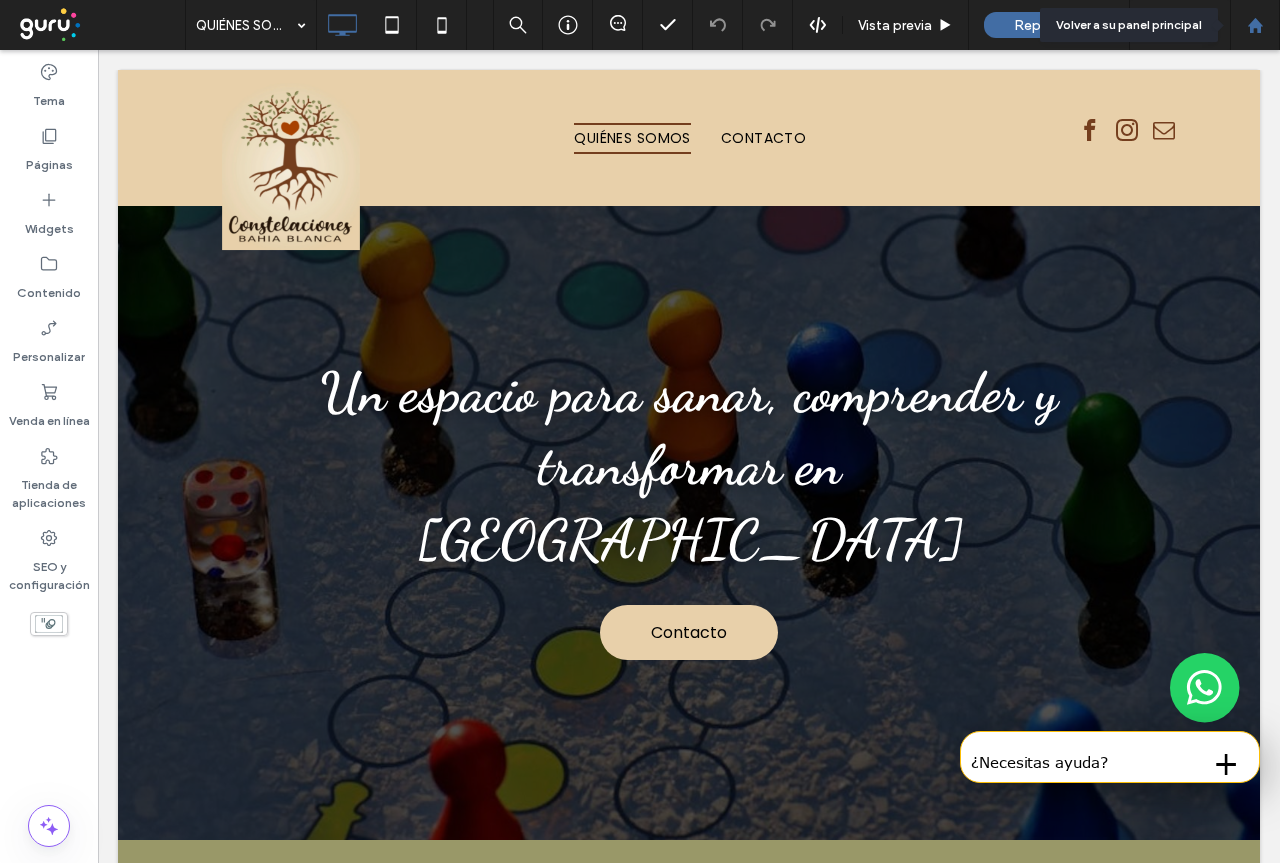 click at bounding box center (1255, 25) 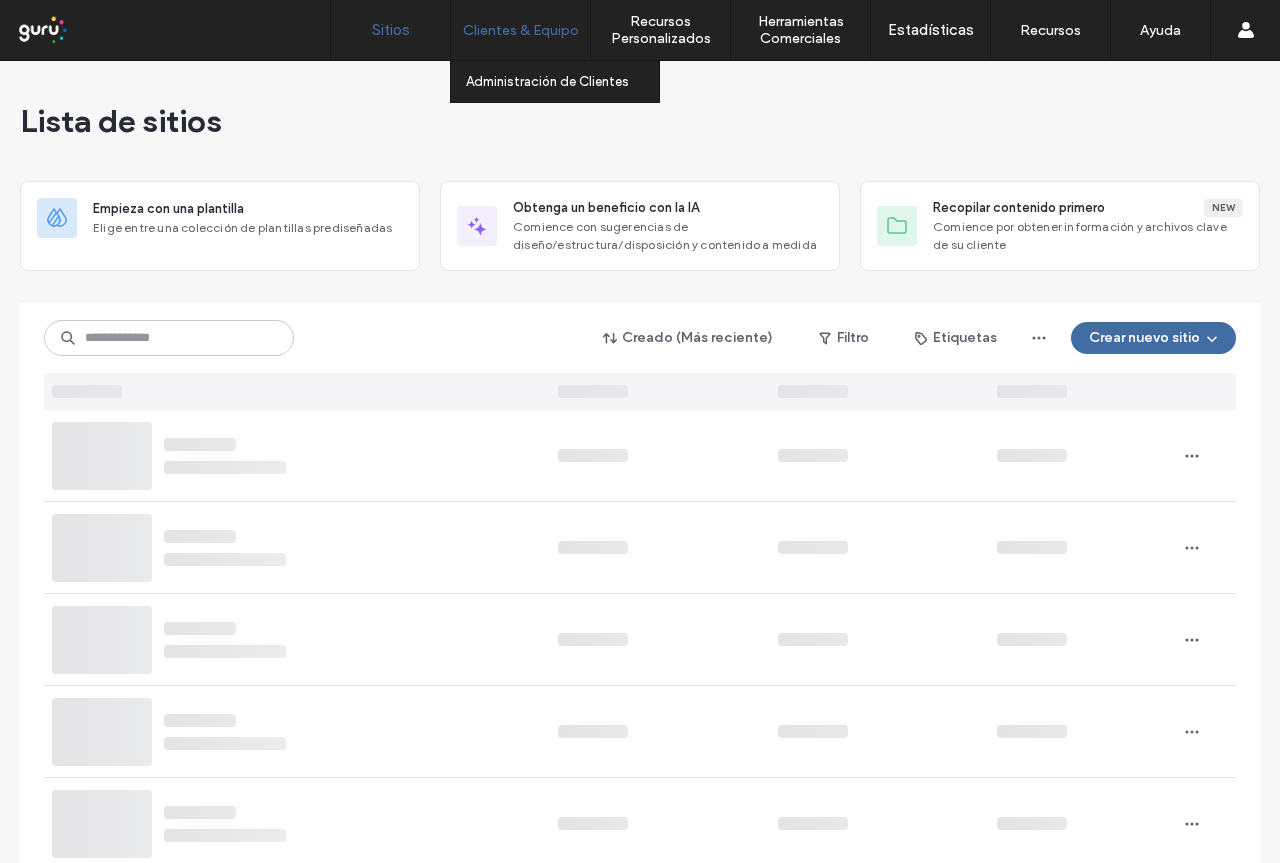 scroll, scrollTop: 0, scrollLeft: 0, axis: both 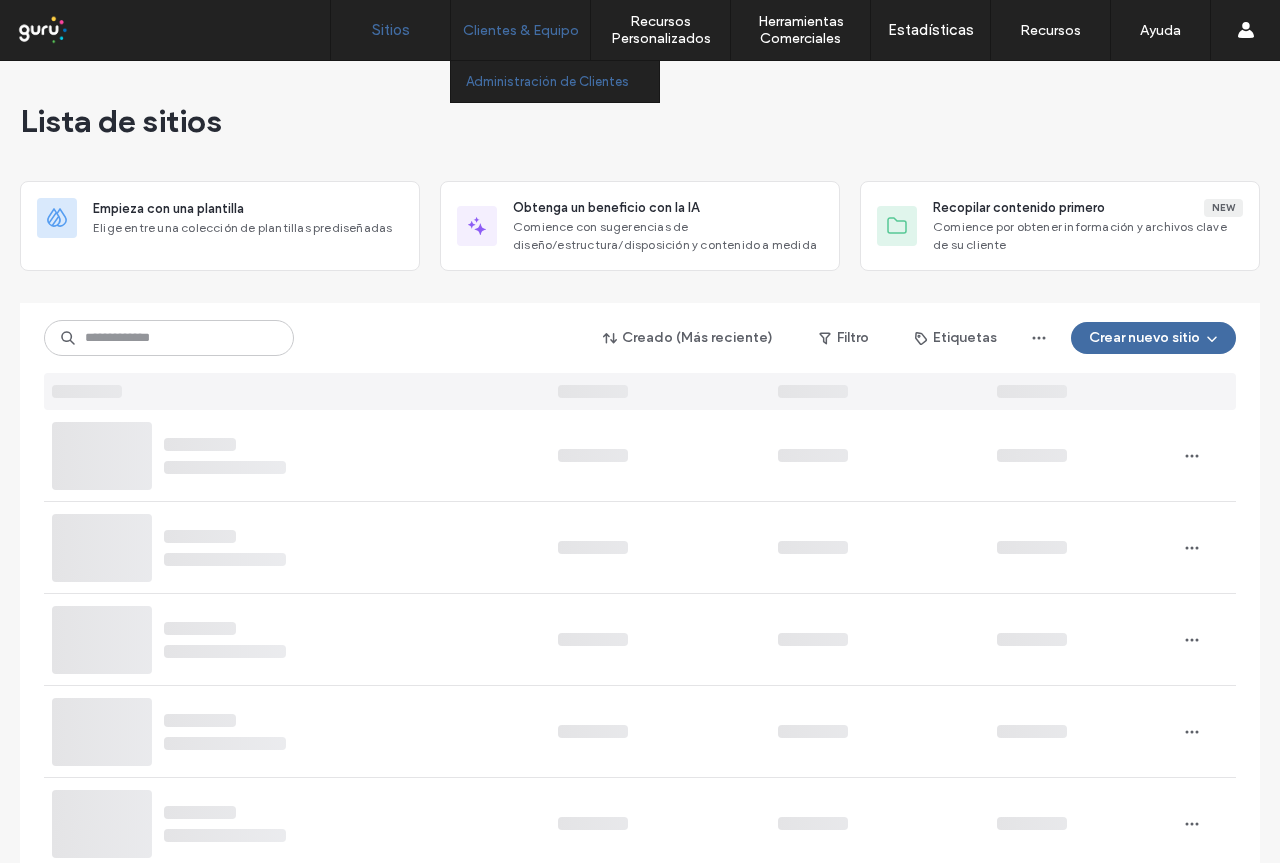 click on "Administración de Clientes" at bounding box center [547, 81] 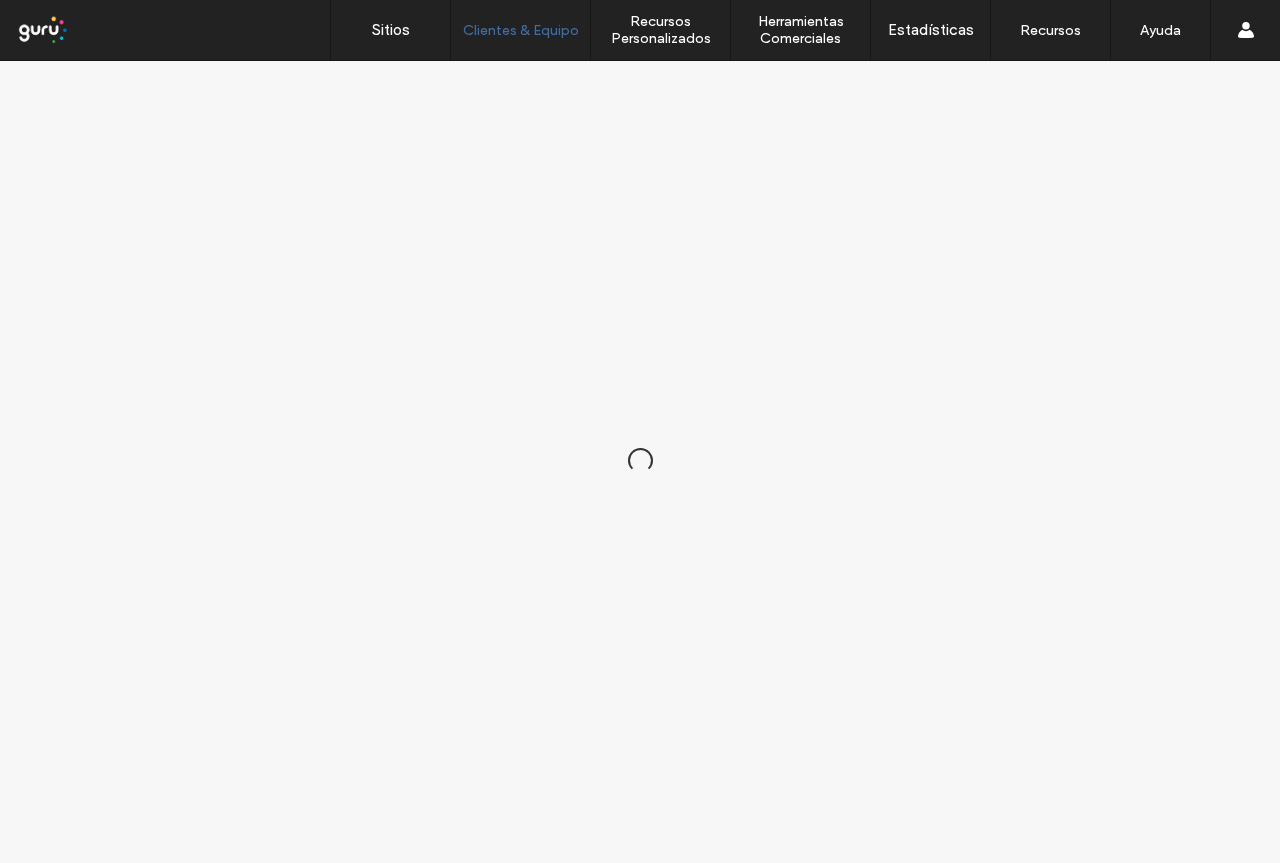 scroll, scrollTop: 0, scrollLeft: 0, axis: both 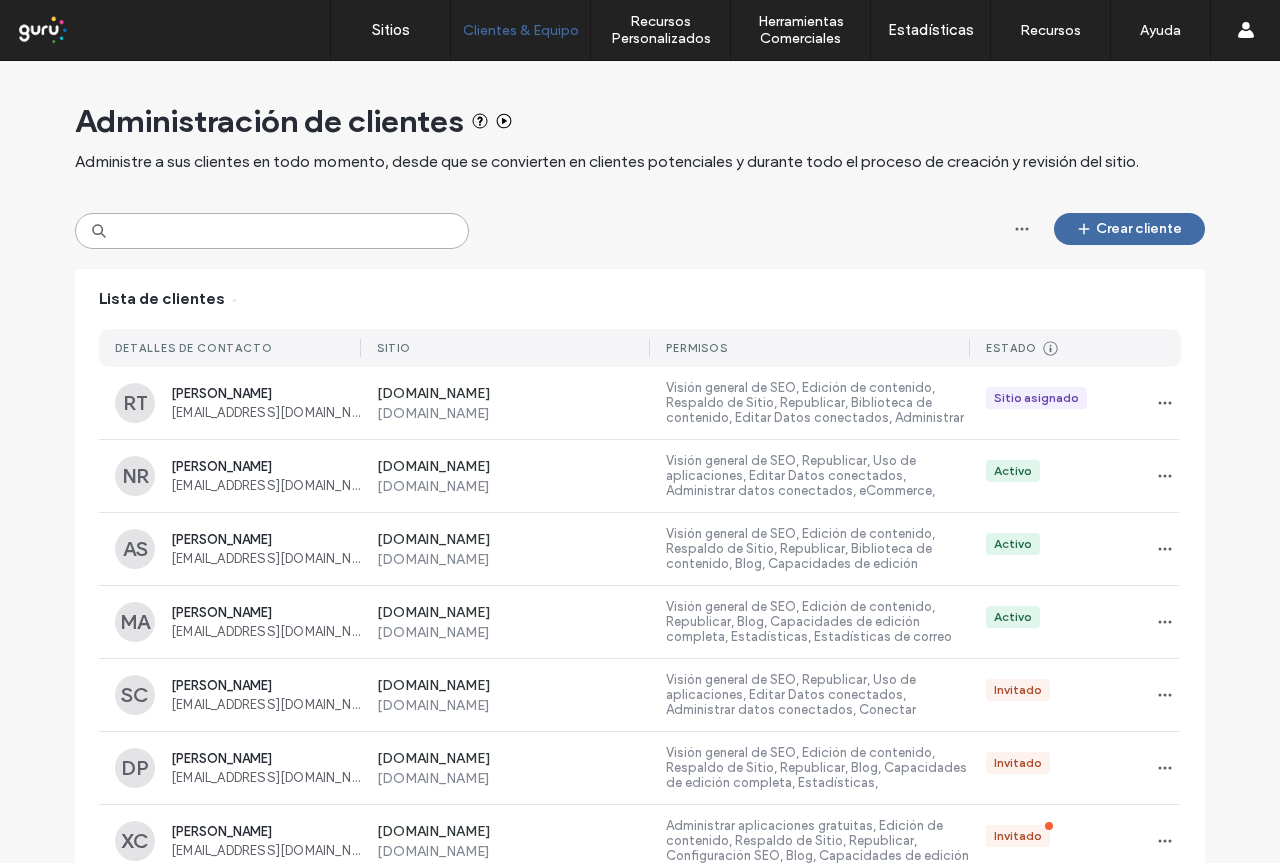 click at bounding box center [272, 231] 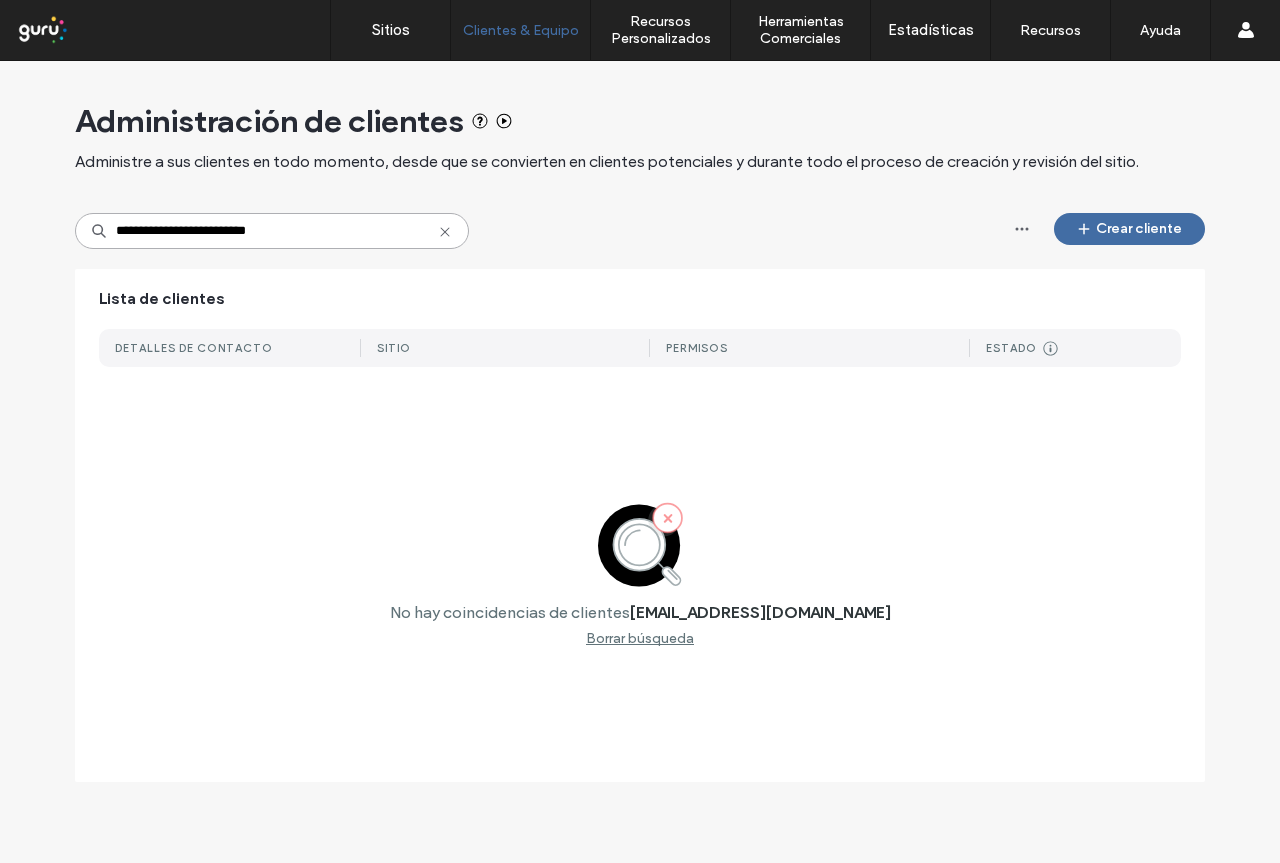type on "**********" 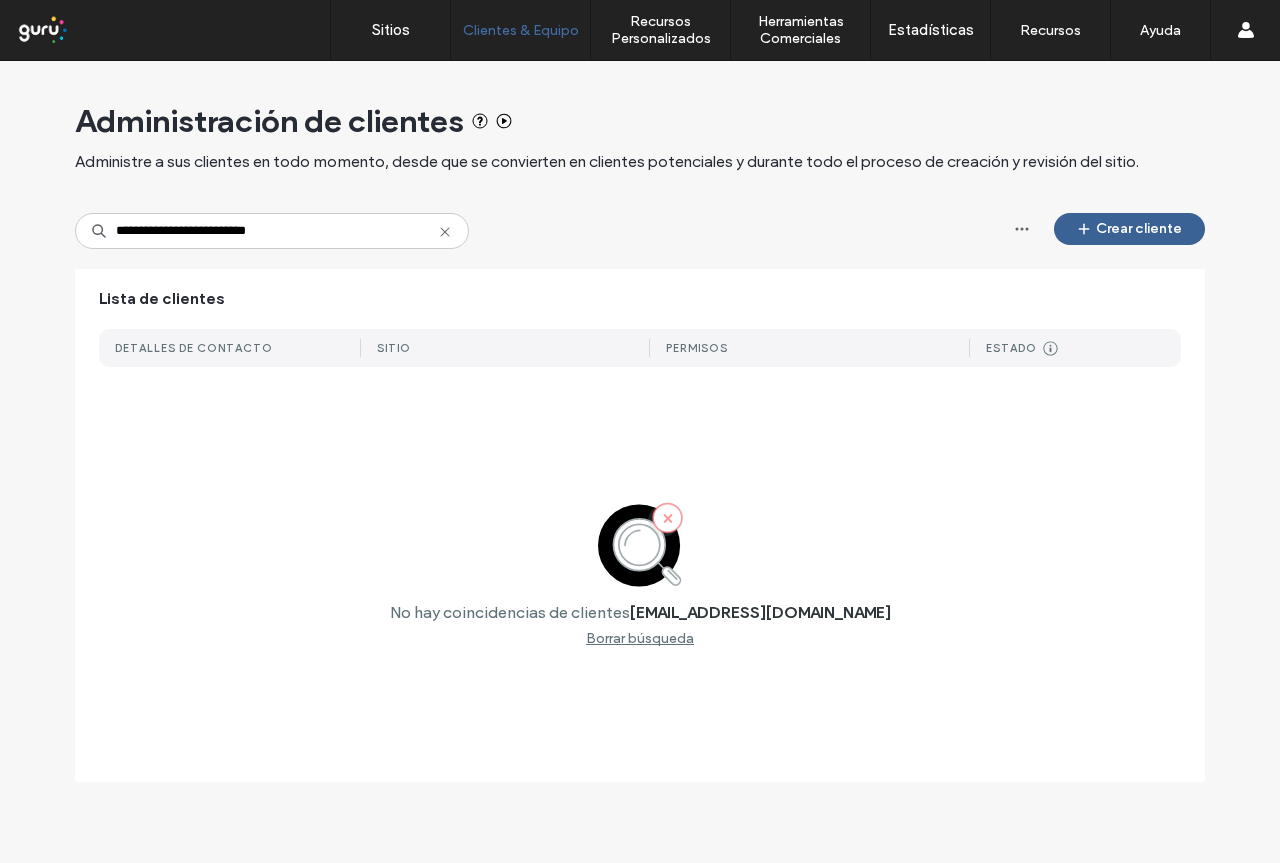 click at bounding box center [1086, 229] 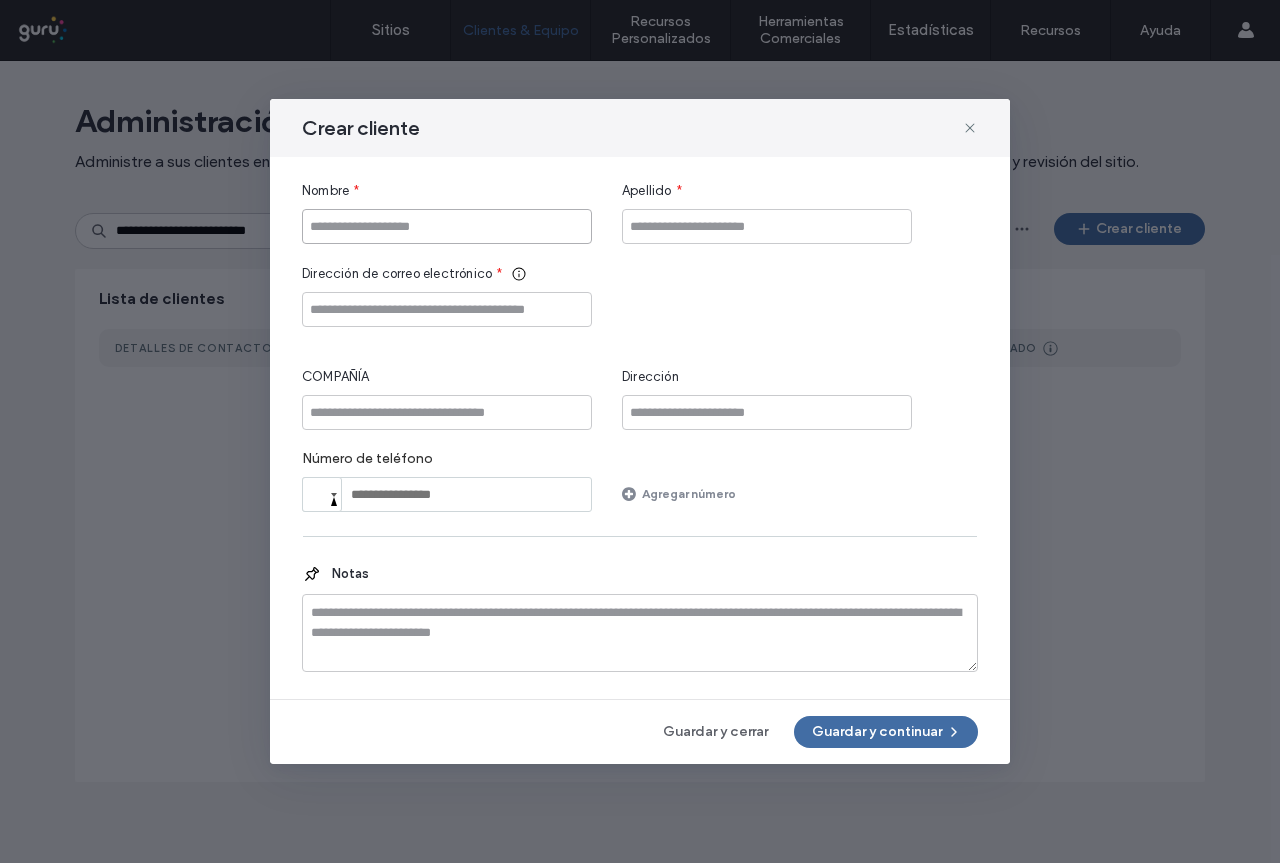 click at bounding box center (447, 226) 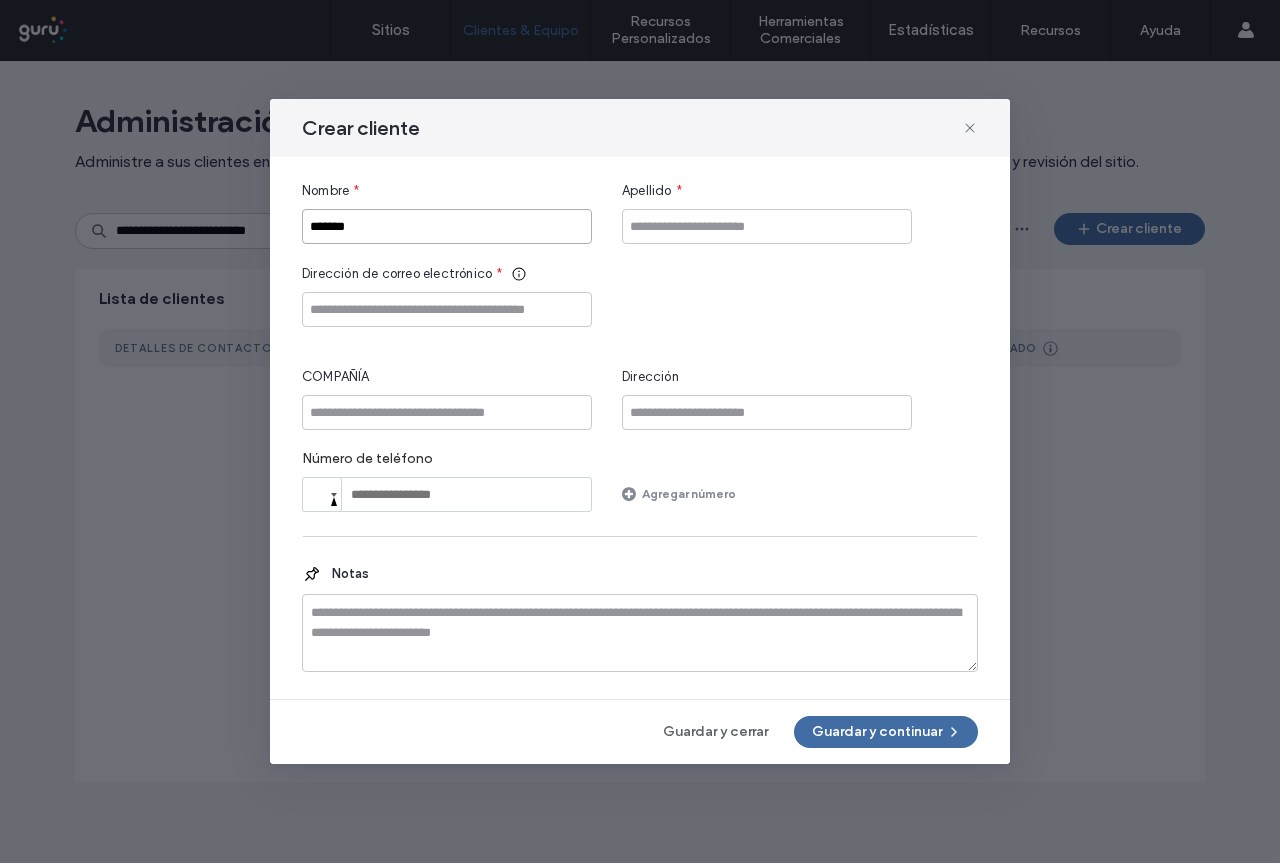 type on "*******" 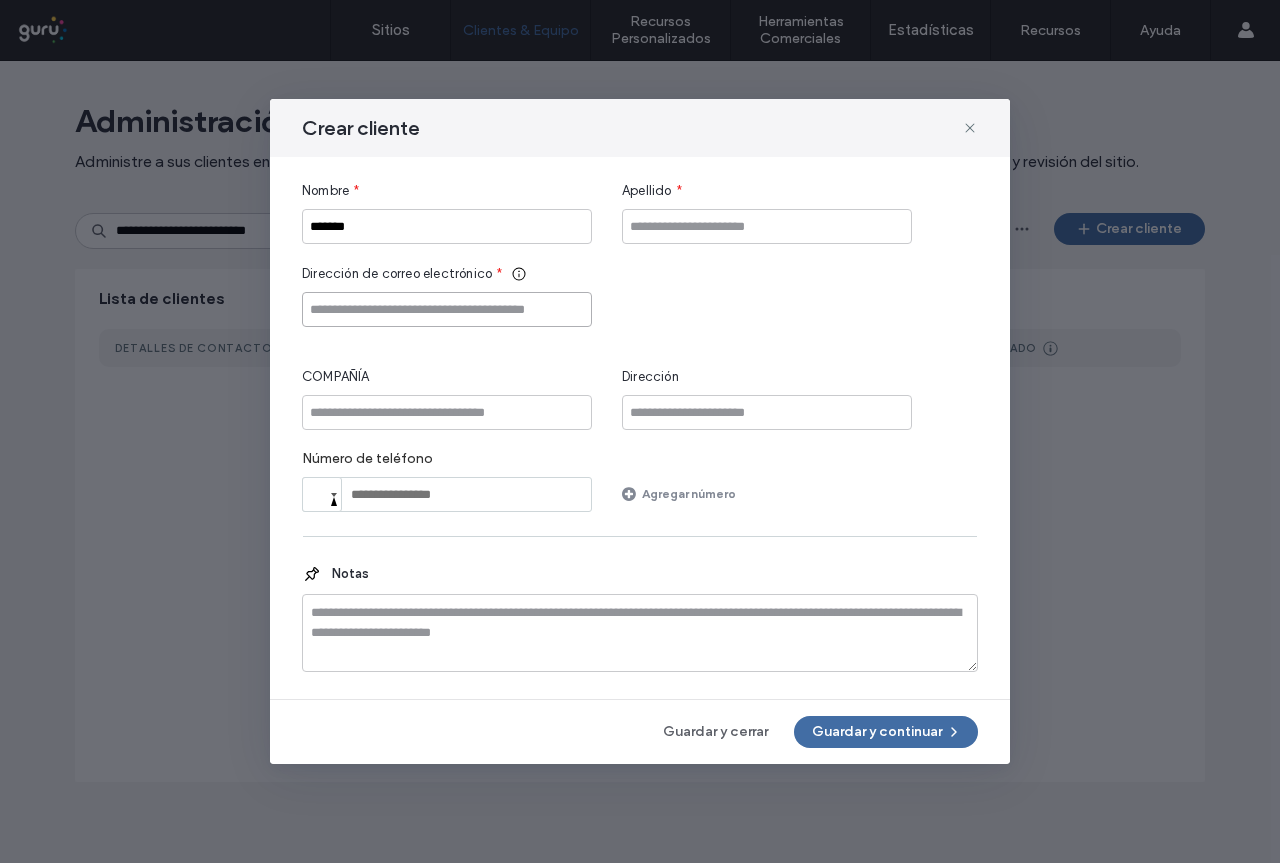 click at bounding box center [447, 309] 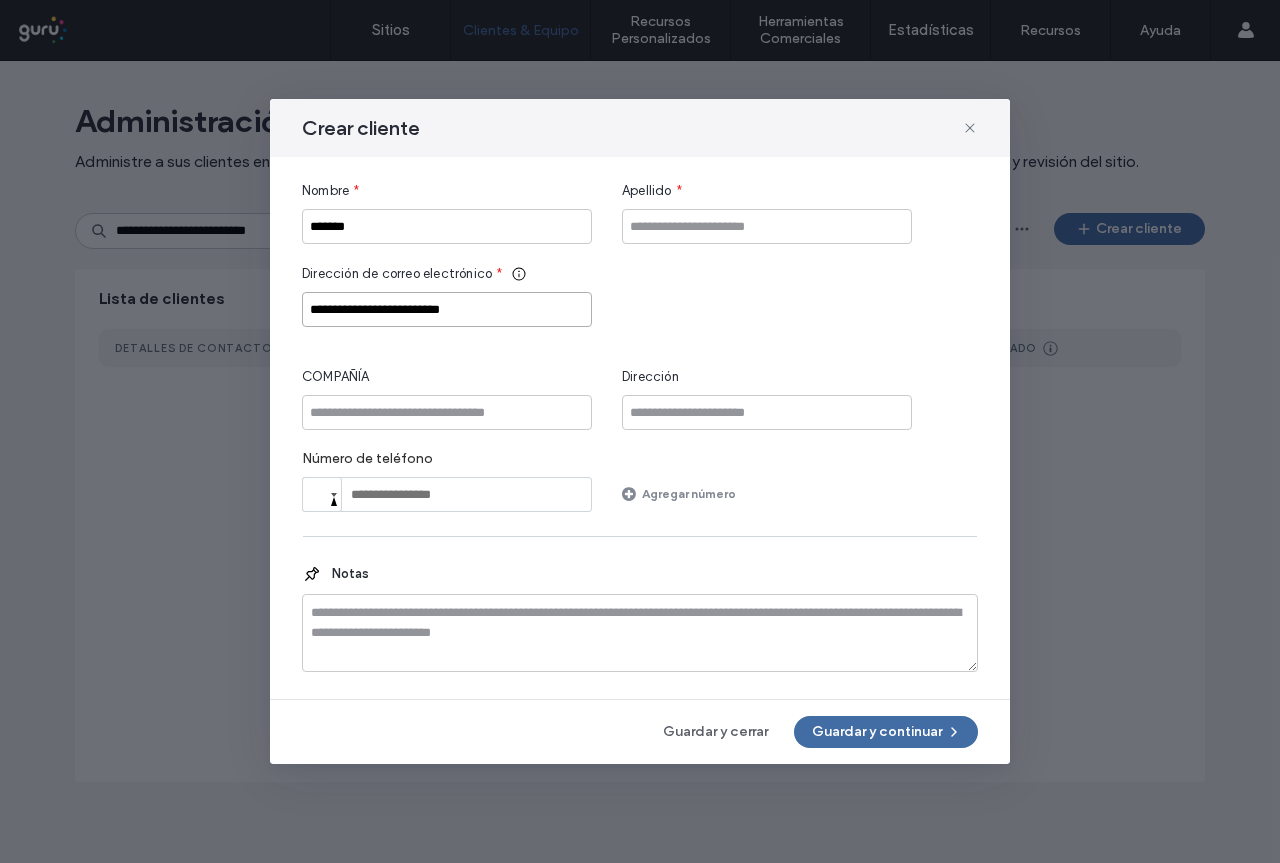 type on "**********" 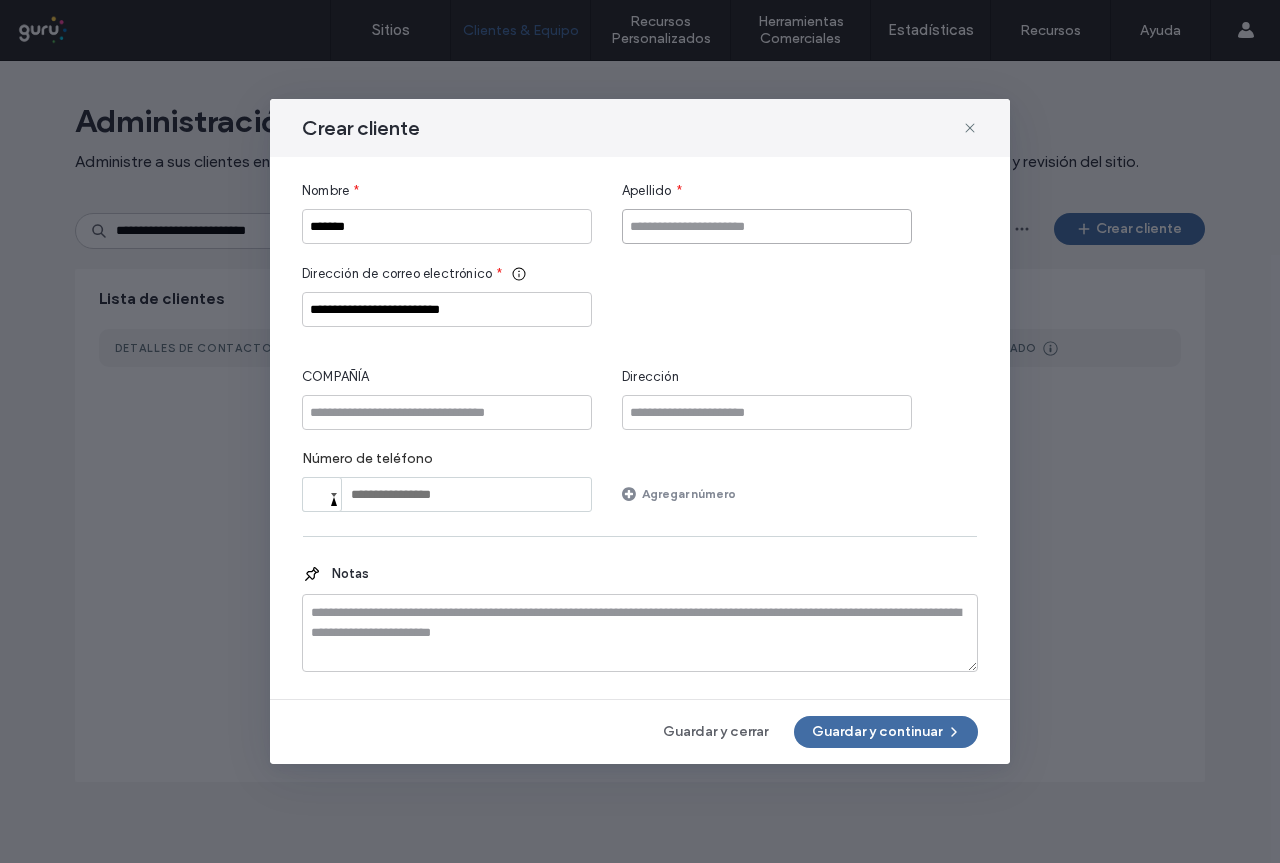 click at bounding box center [767, 226] 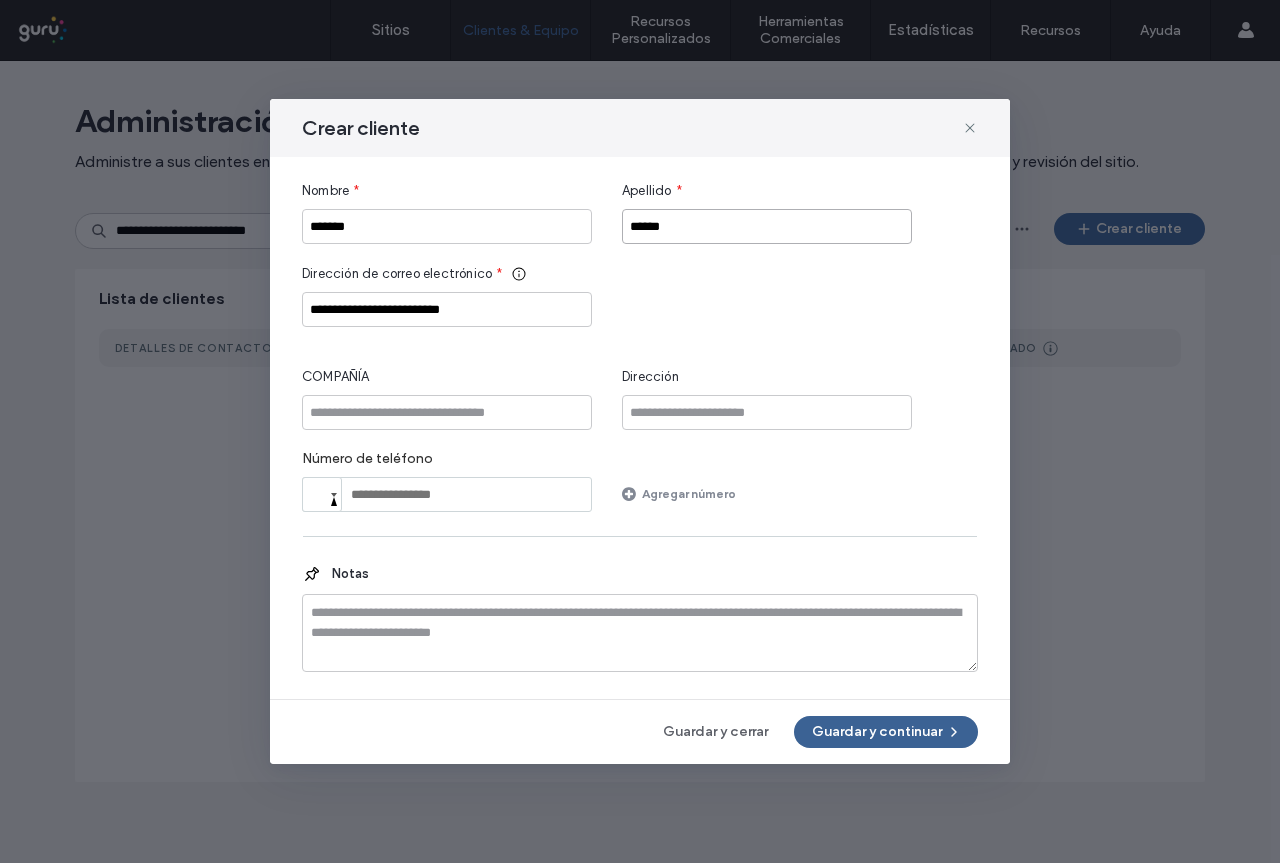 type on "******" 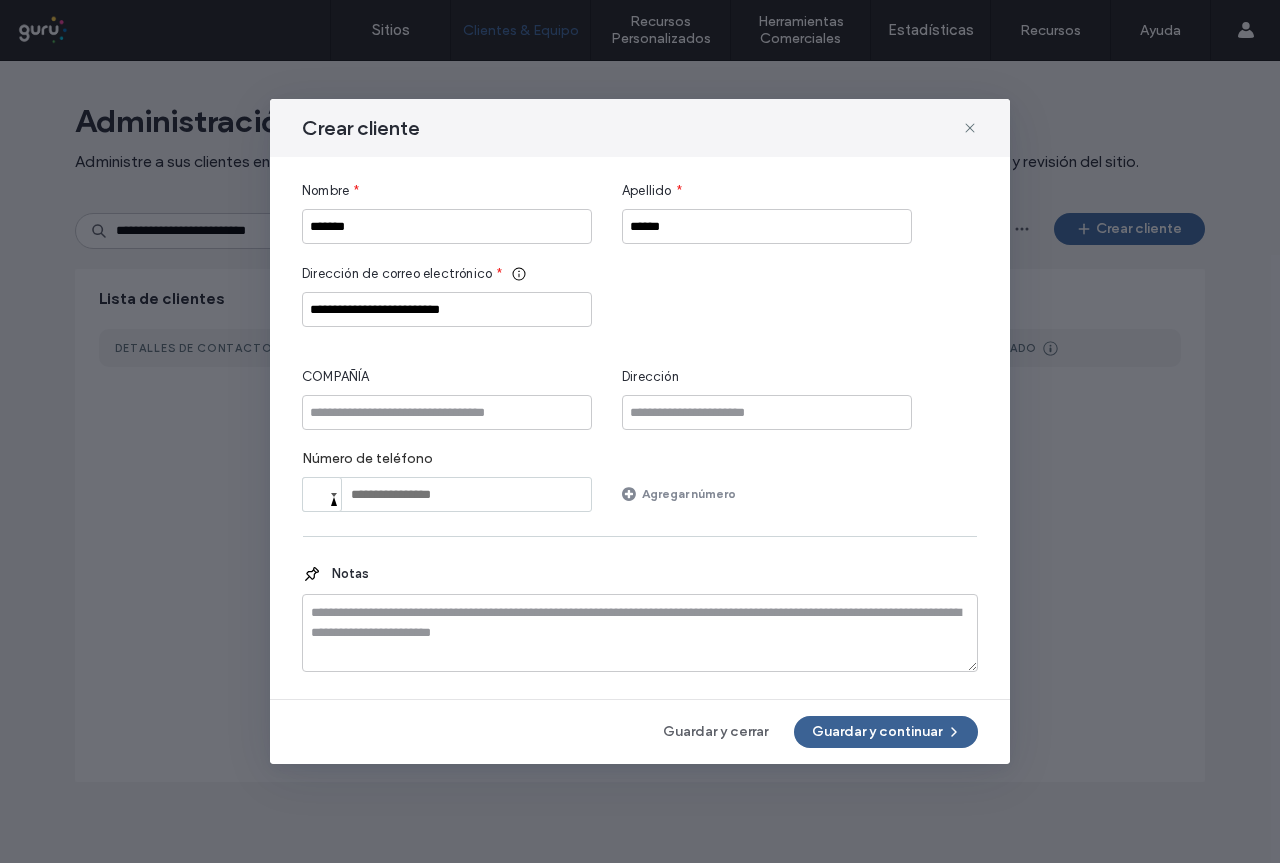 click on "Guardar y continuar" at bounding box center [886, 732] 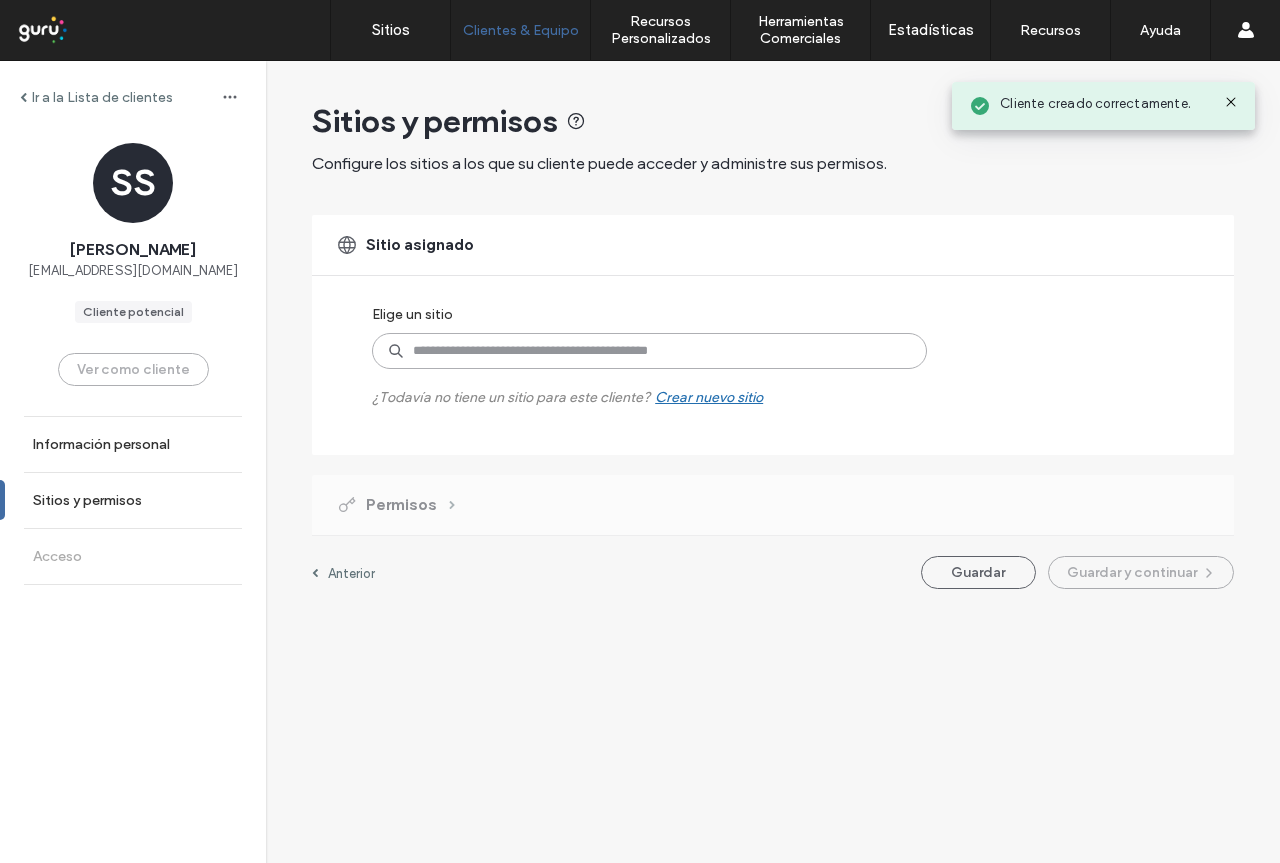 click at bounding box center (649, 351) 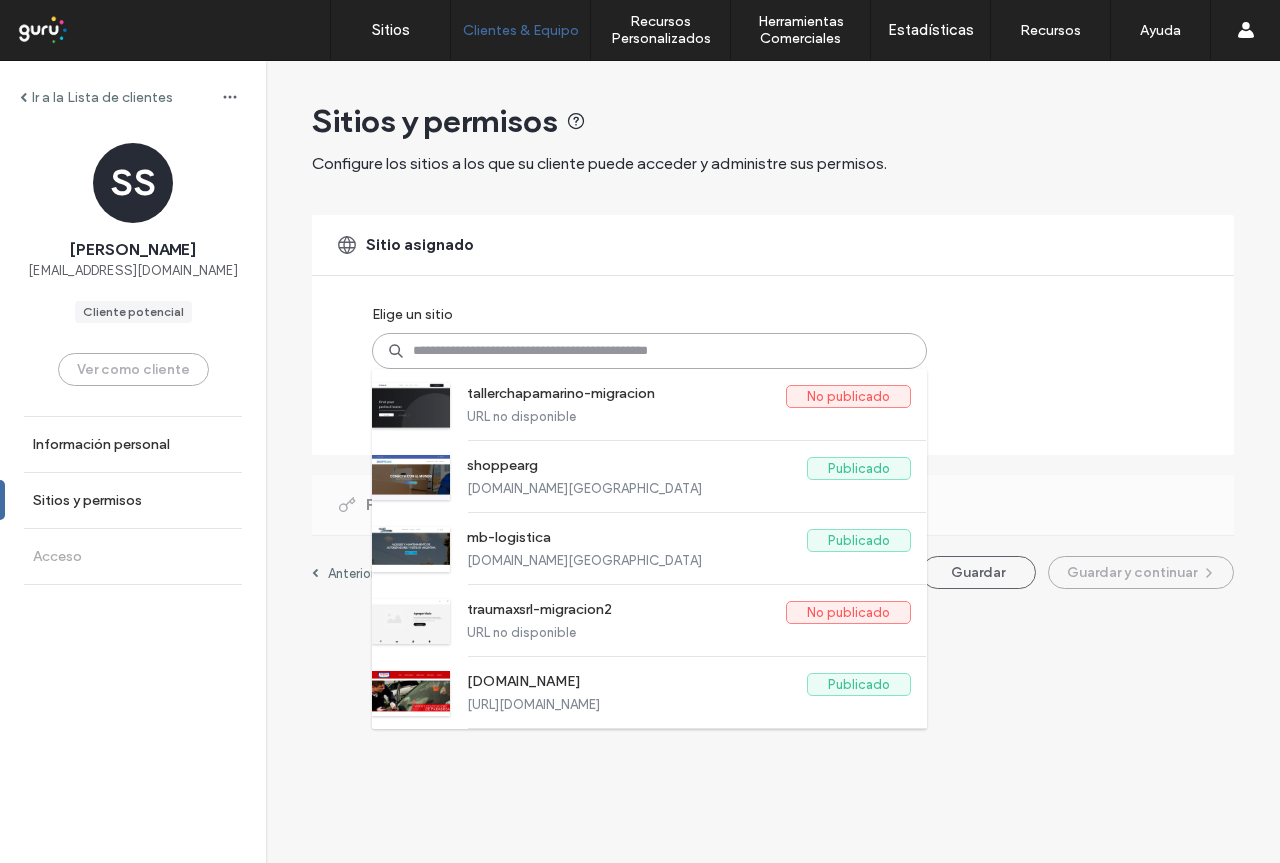 paste on "**********" 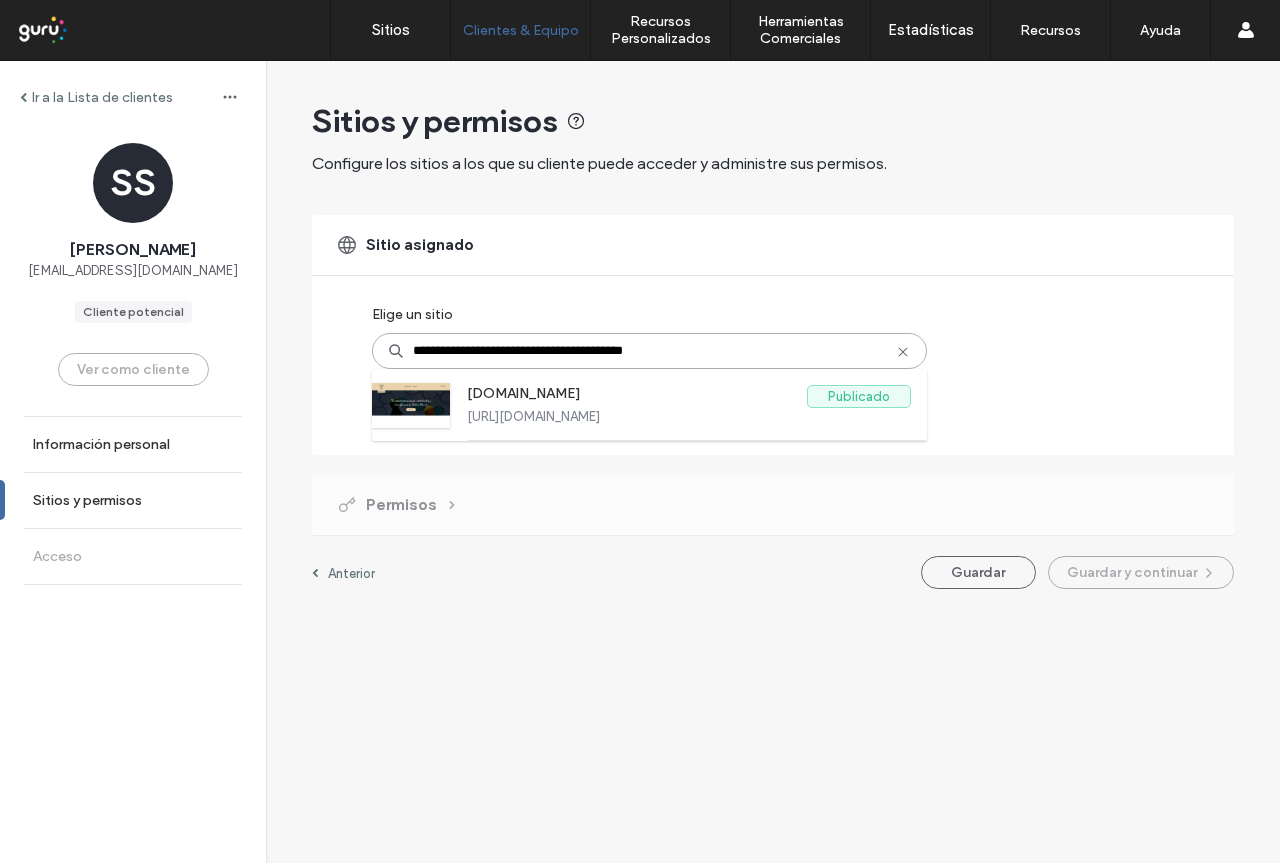 type on "**********" 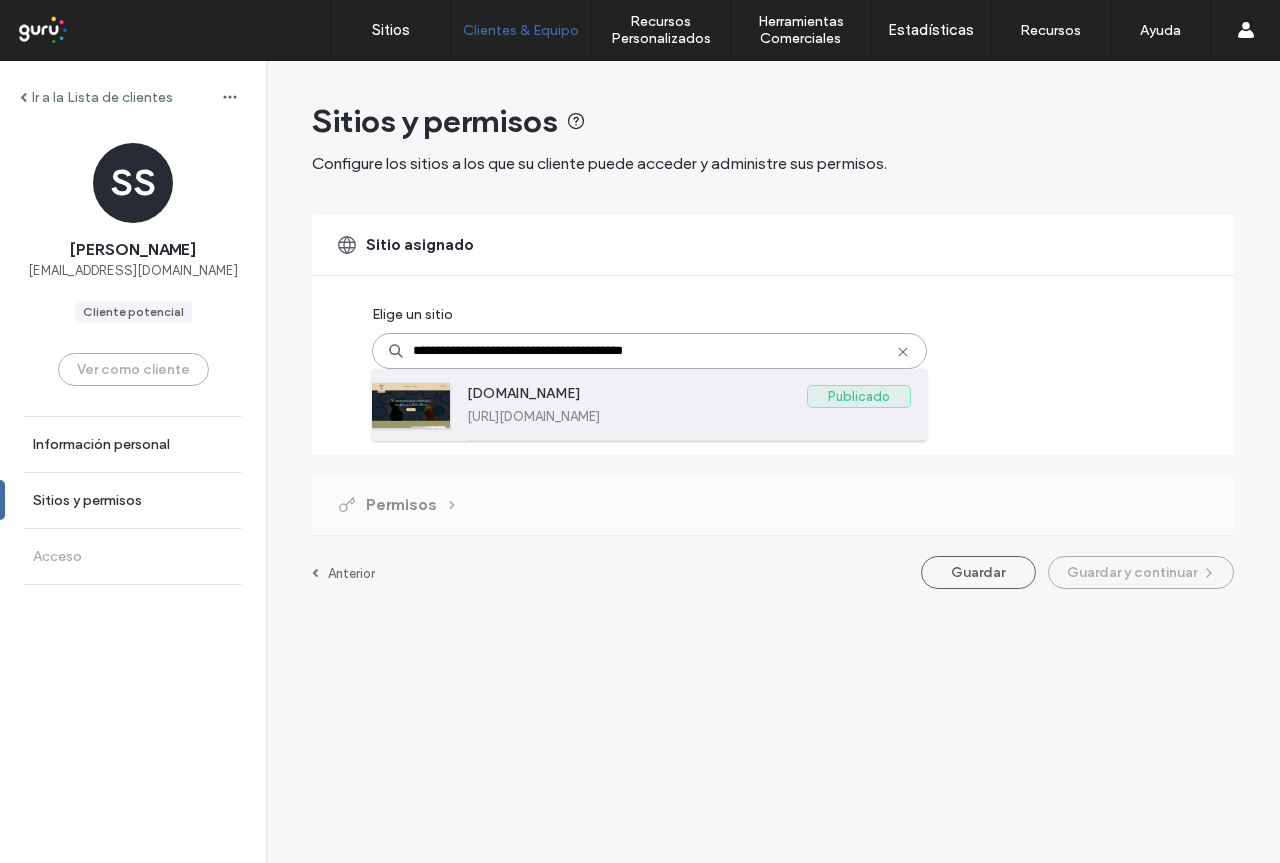 click on "Publicado" at bounding box center [859, 396] 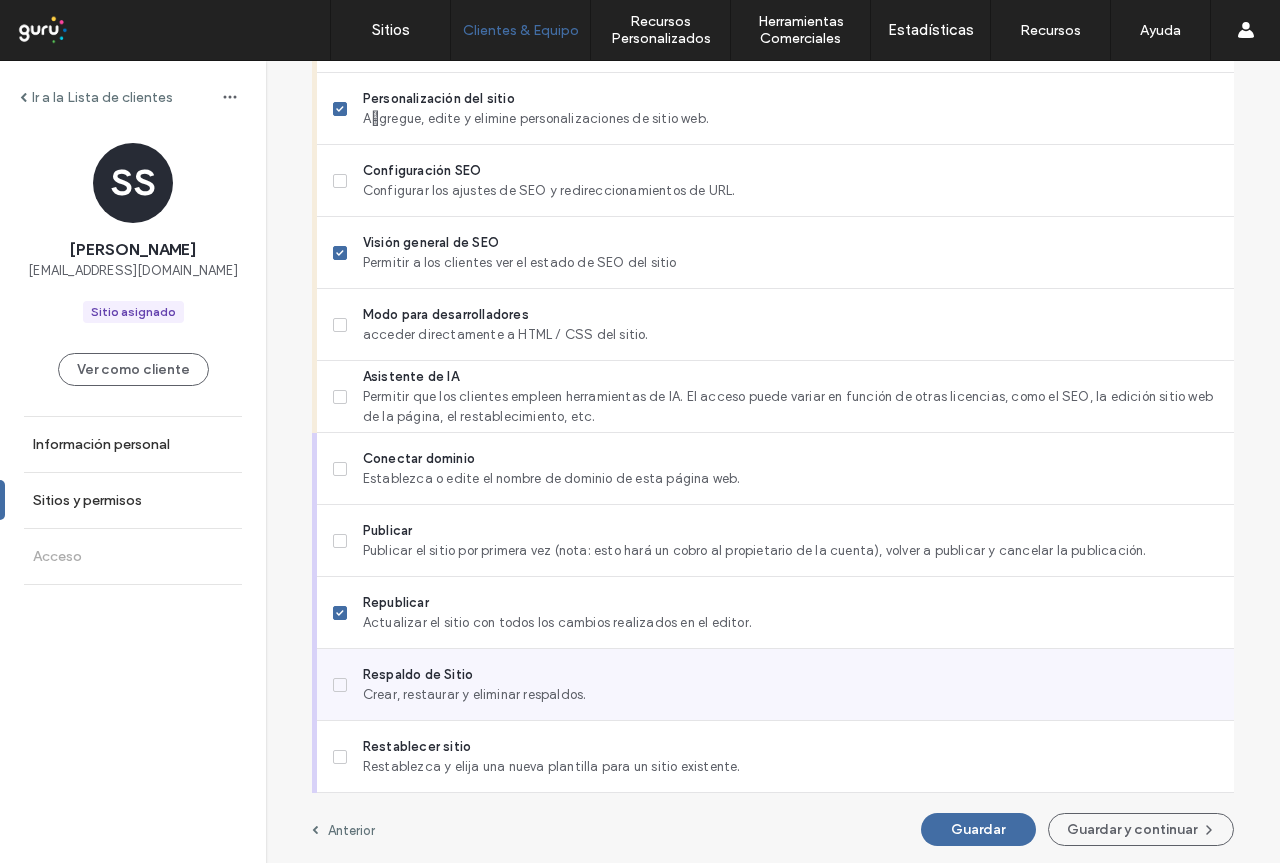 scroll, scrollTop: 1612, scrollLeft: 0, axis: vertical 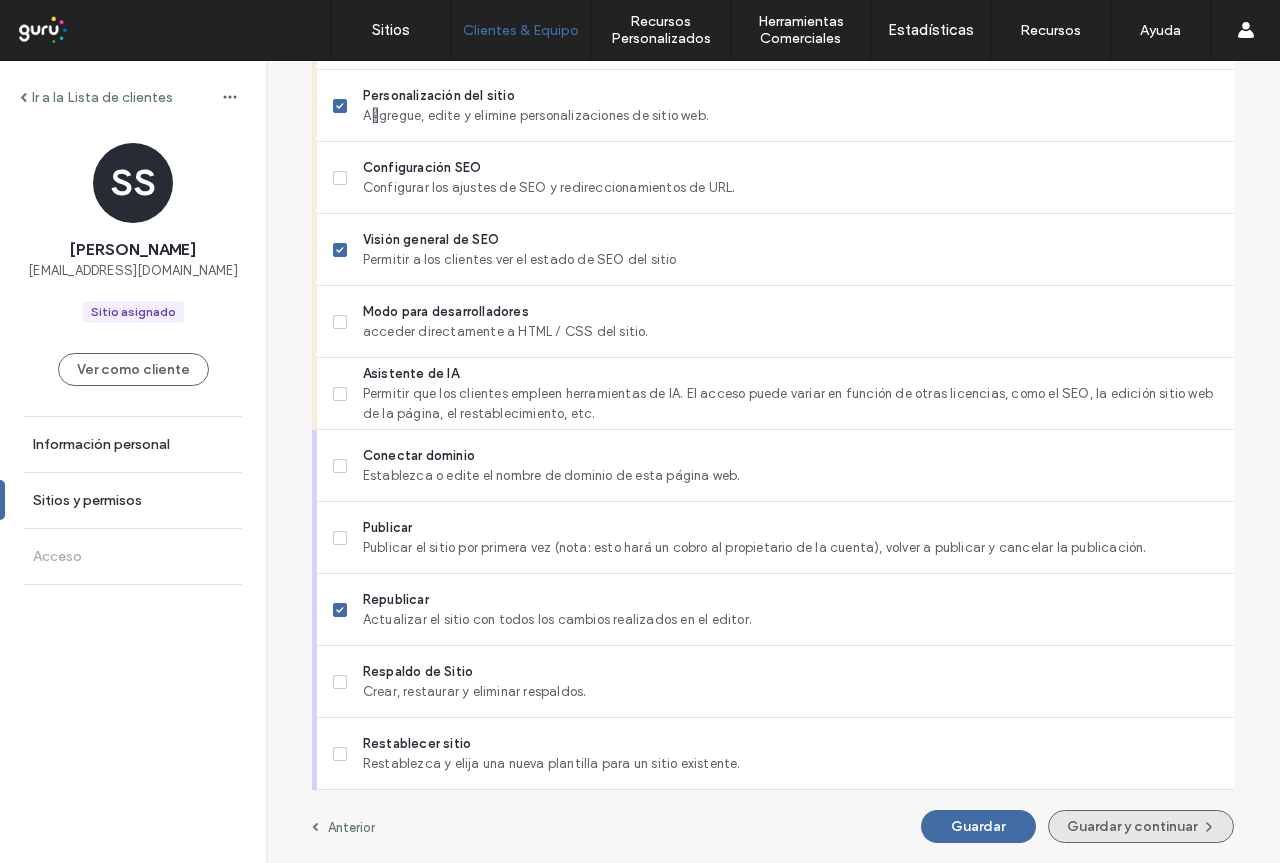 click on "Guardar y continuar" at bounding box center [1141, 826] 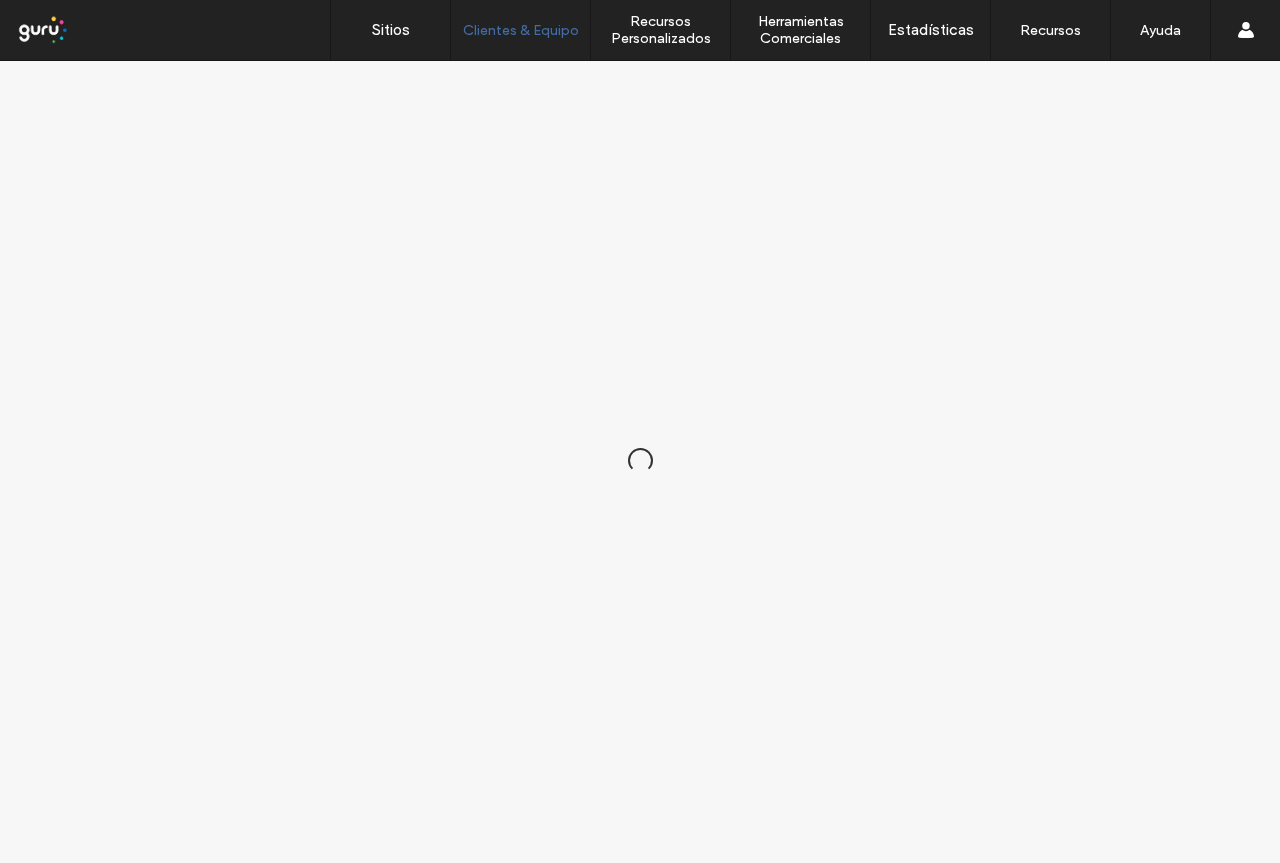 scroll, scrollTop: 0, scrollLeft: 0, axis: both 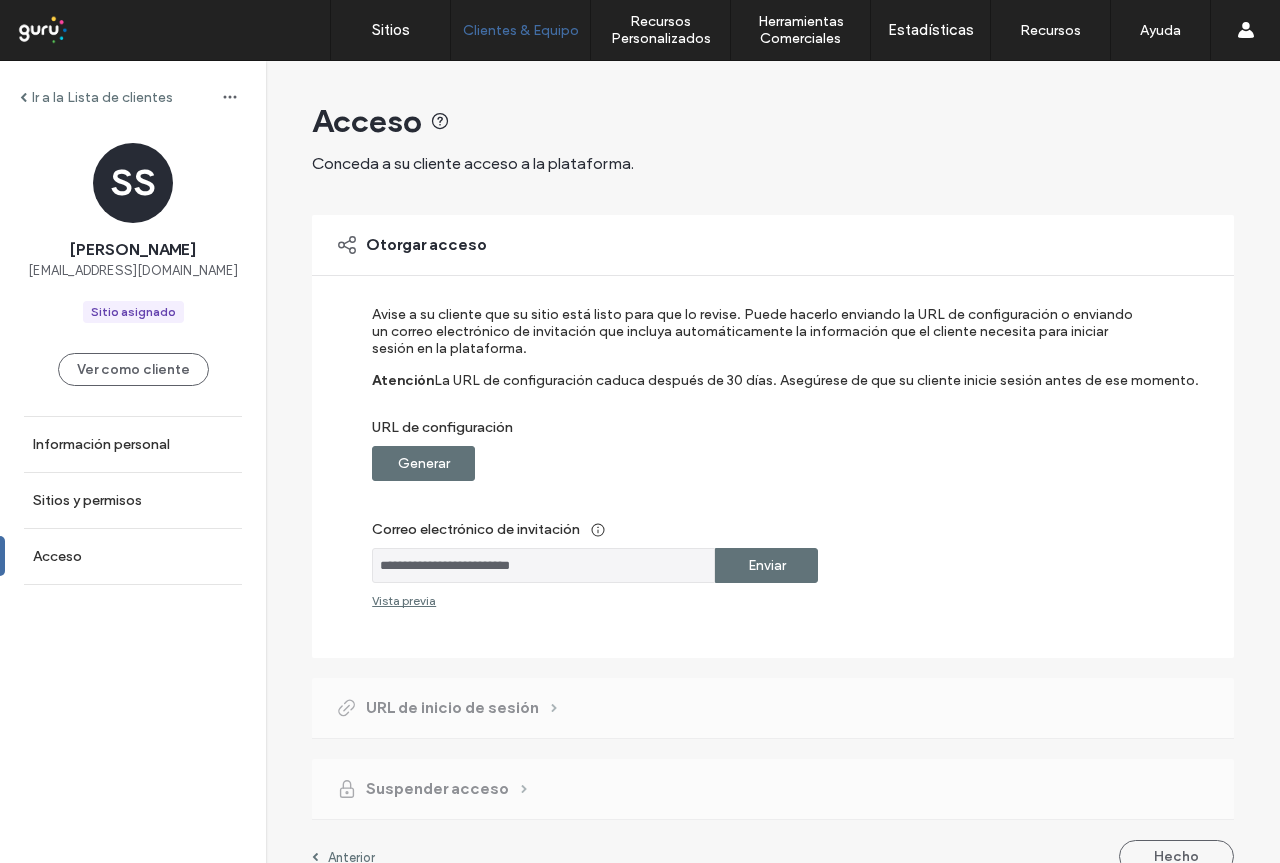 click on "Enviar" at bounding box center [767, 565] 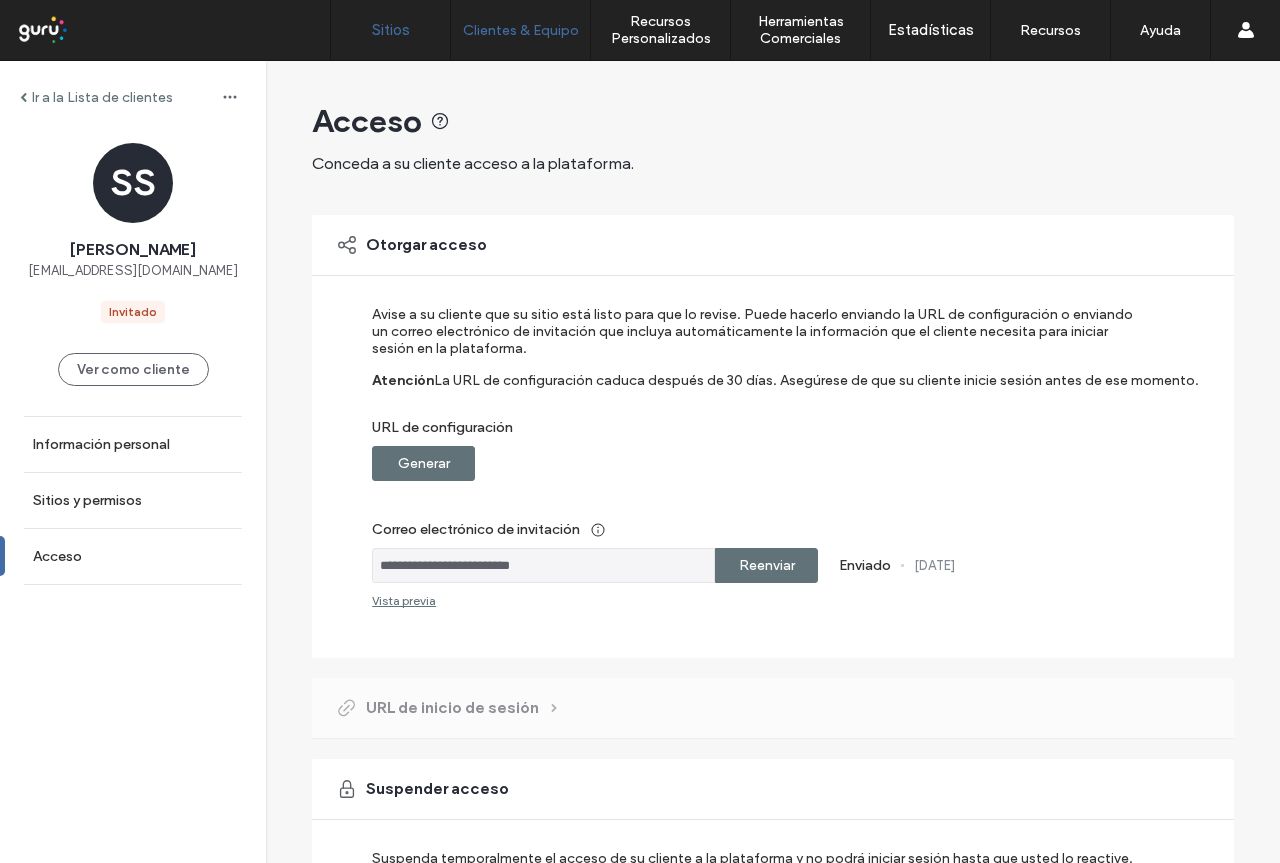 click on "Sitios" at bounding box center [391, 30] 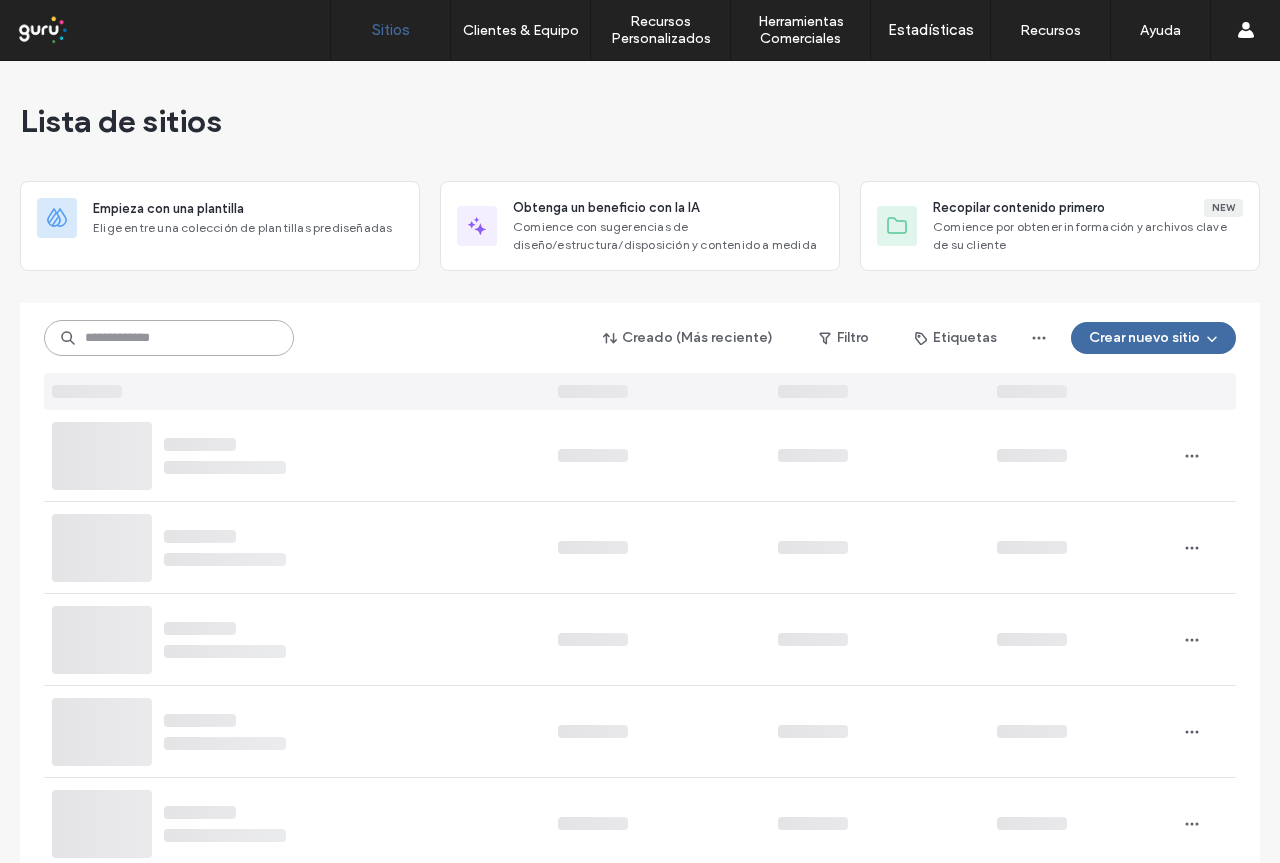 click at bounding box center [169, 338] 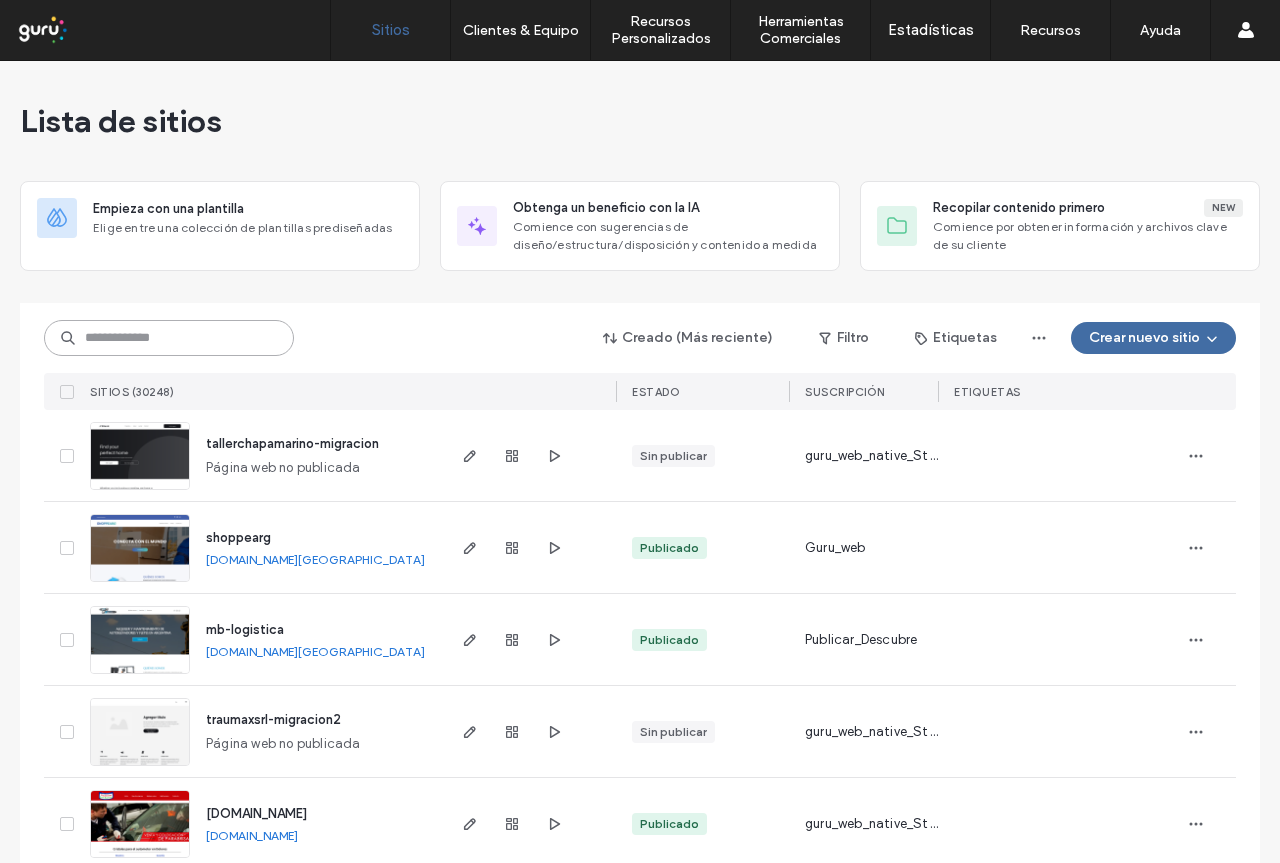 paste on "**********" 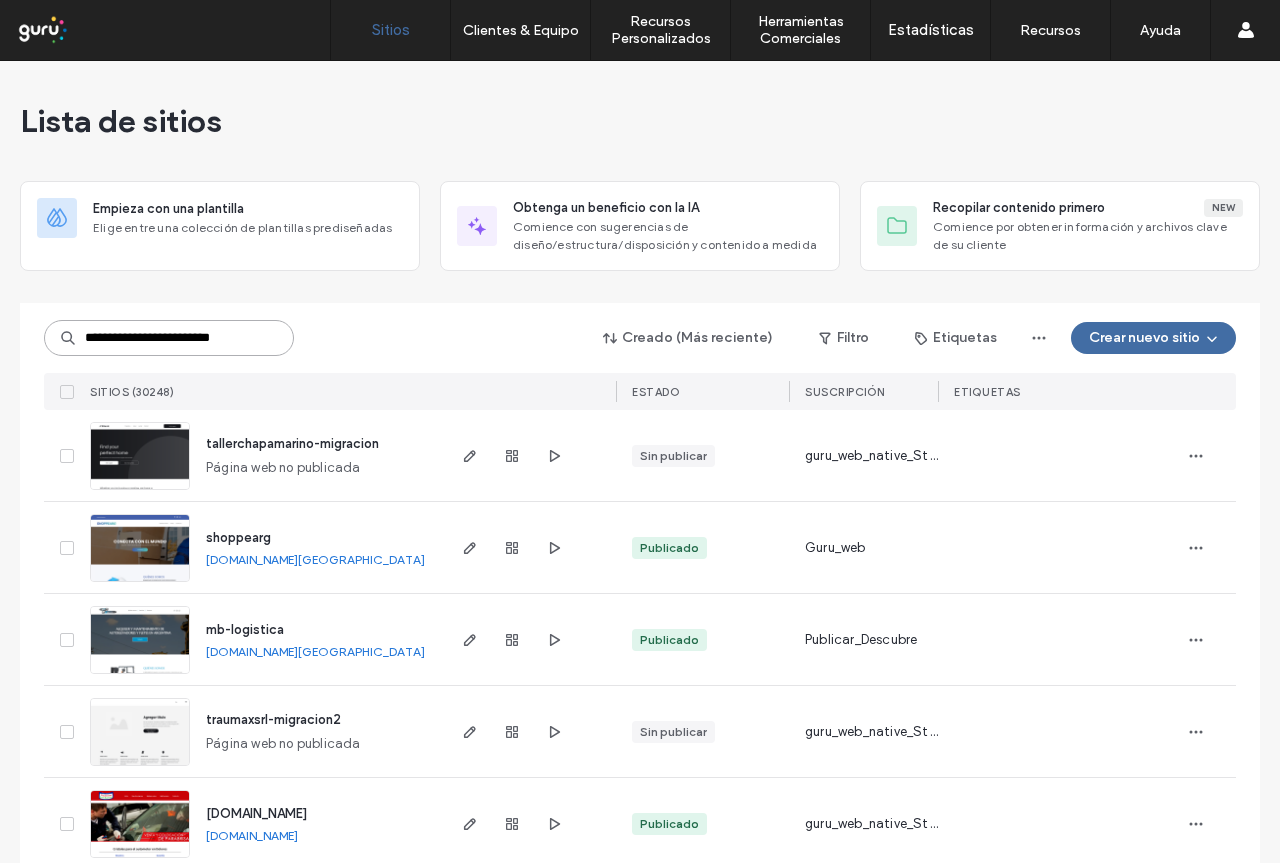 type on "**********" 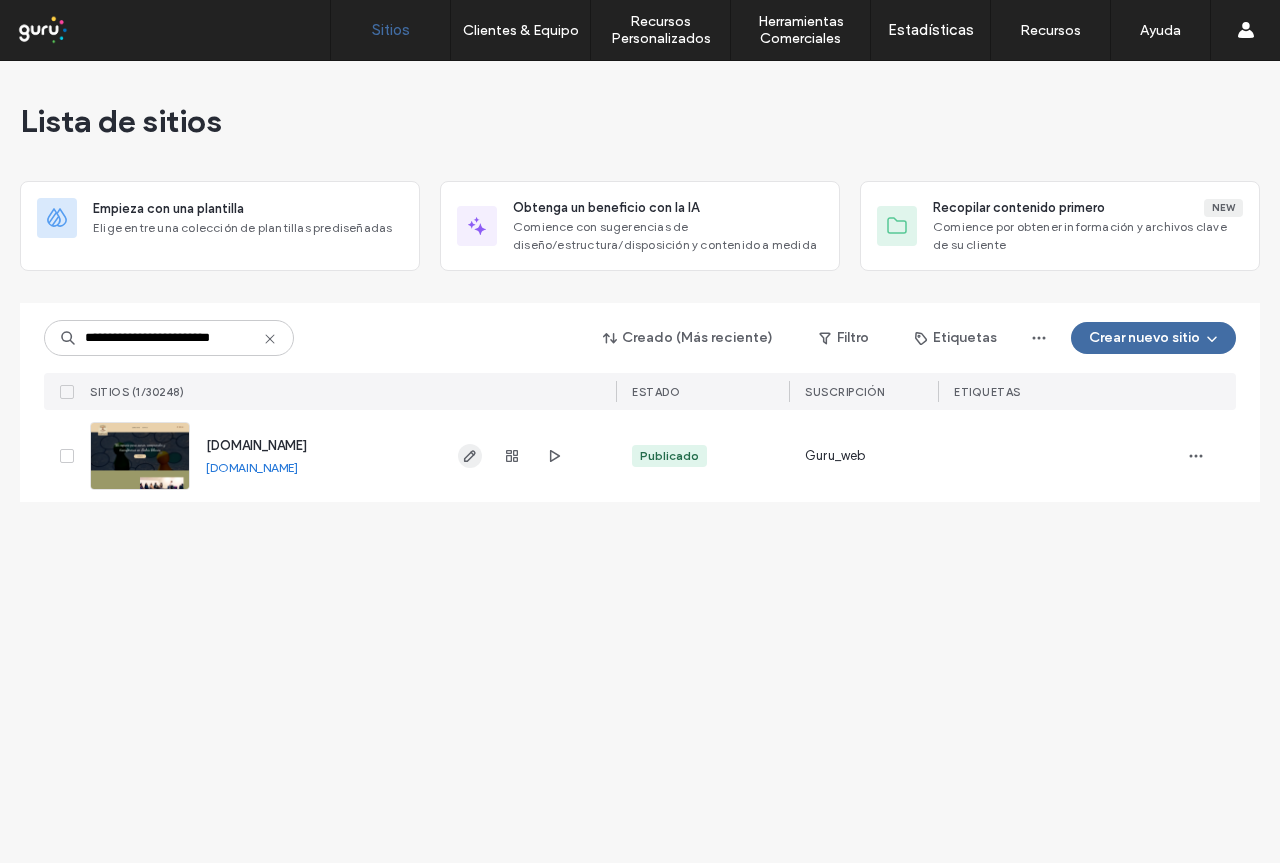 click 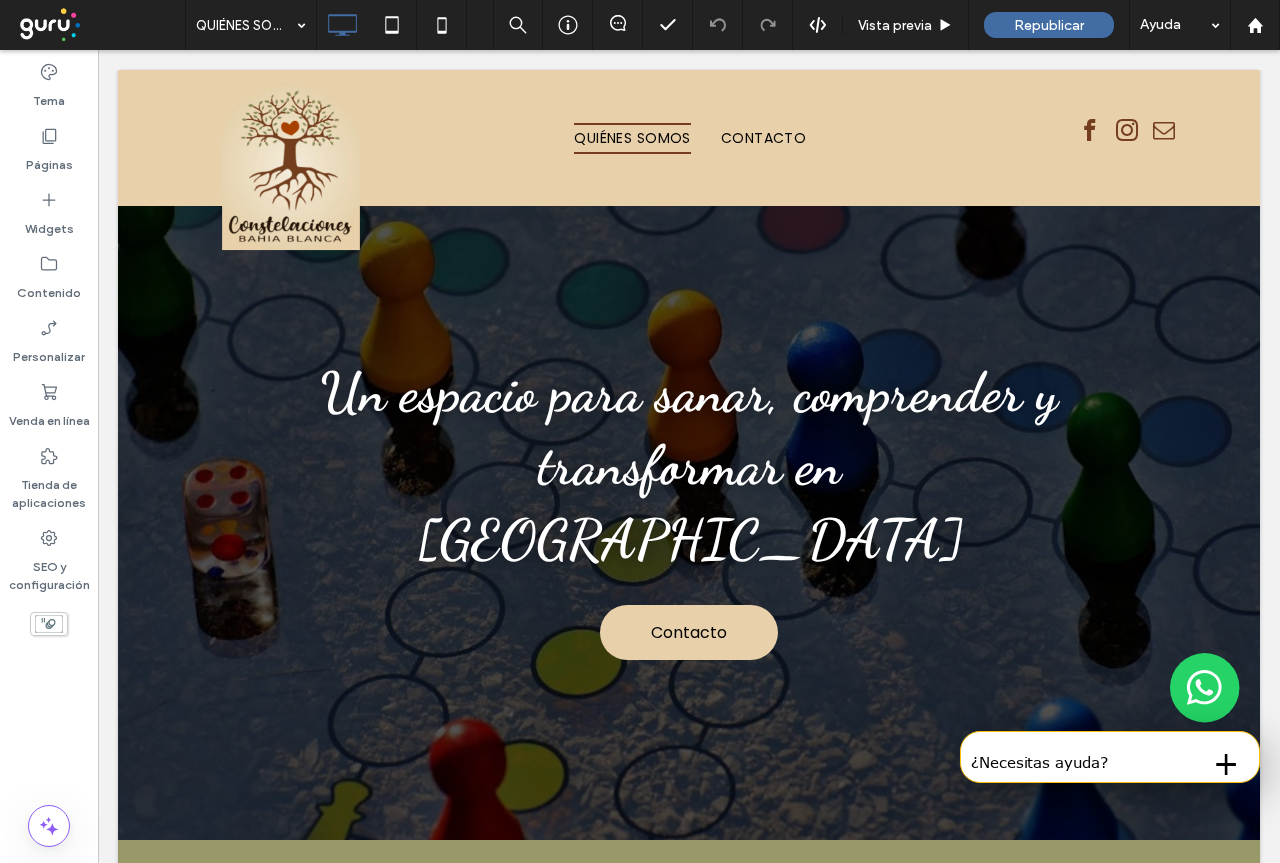 scroll, scrollTop: 0, scrollLeft: 0, axis: both 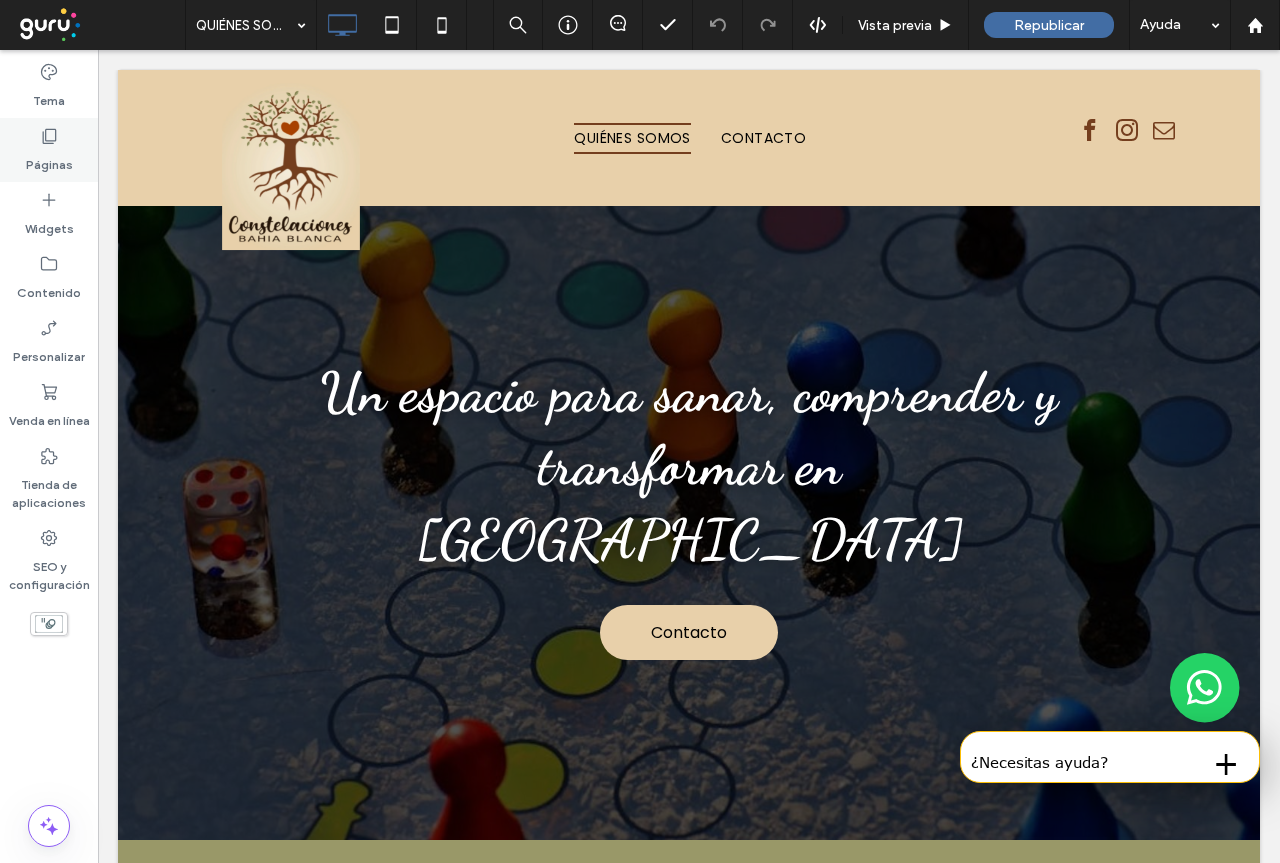 click on "Páginas" at bounding box center [49, 160] 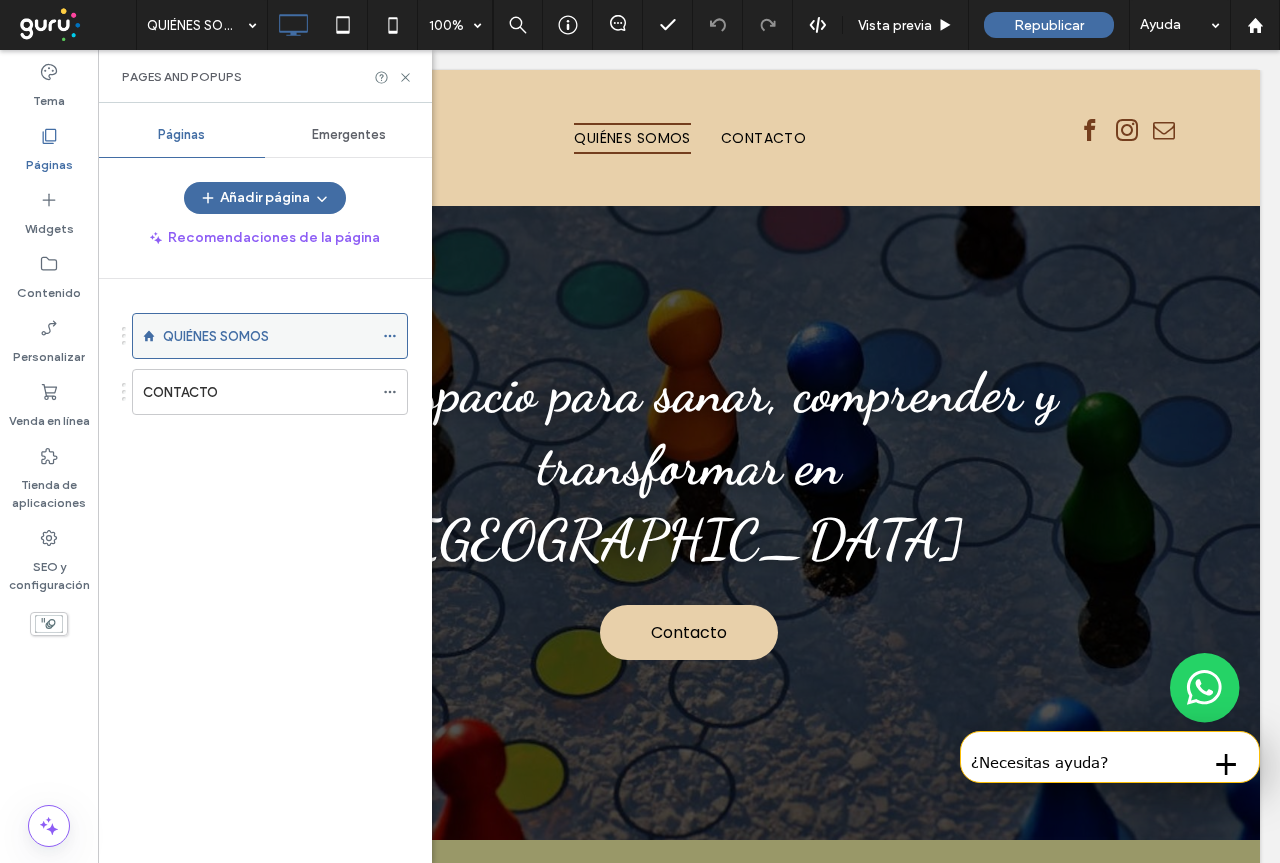 click on "QUIÉNES SOMOS" at bounding box center [216, 336] 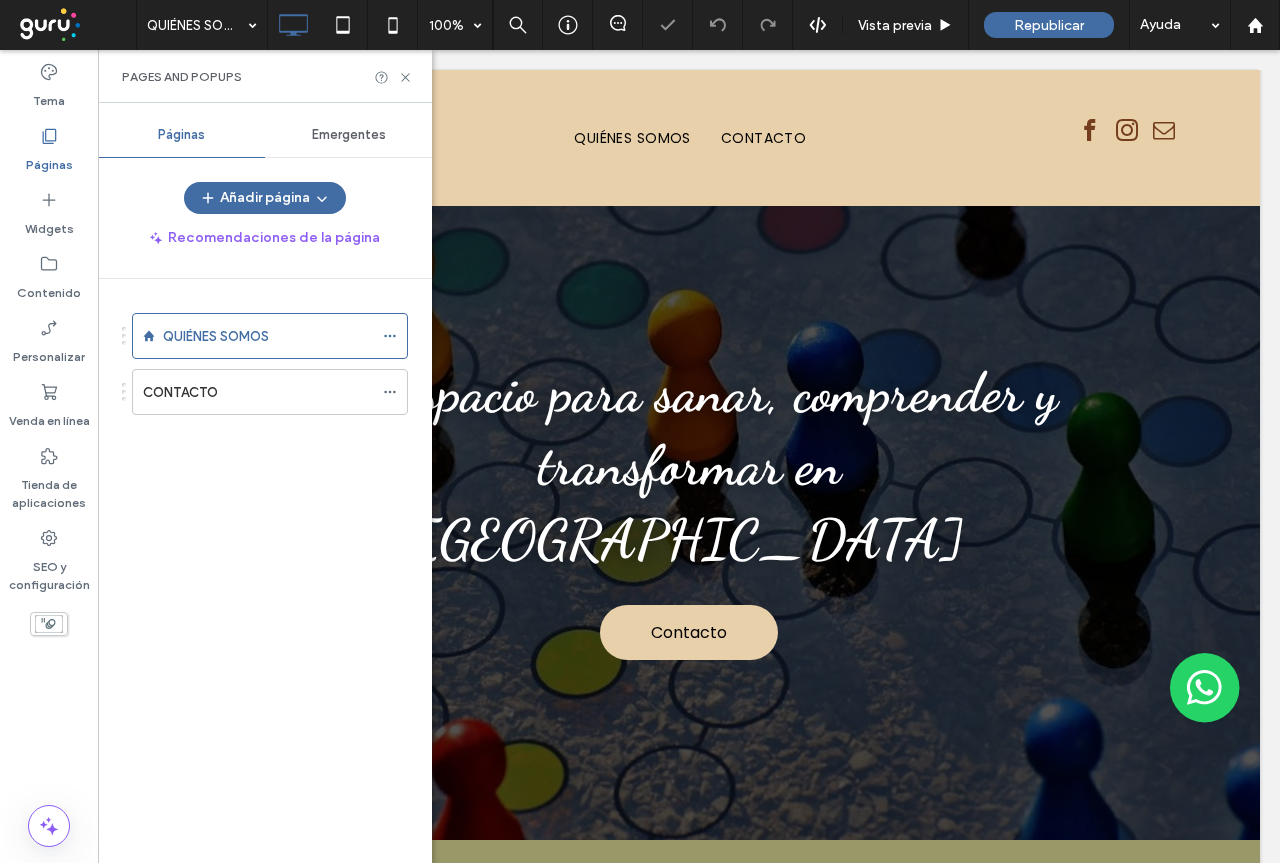 scroll, scrollTop: 0, scrollLeft: 0, axis: both 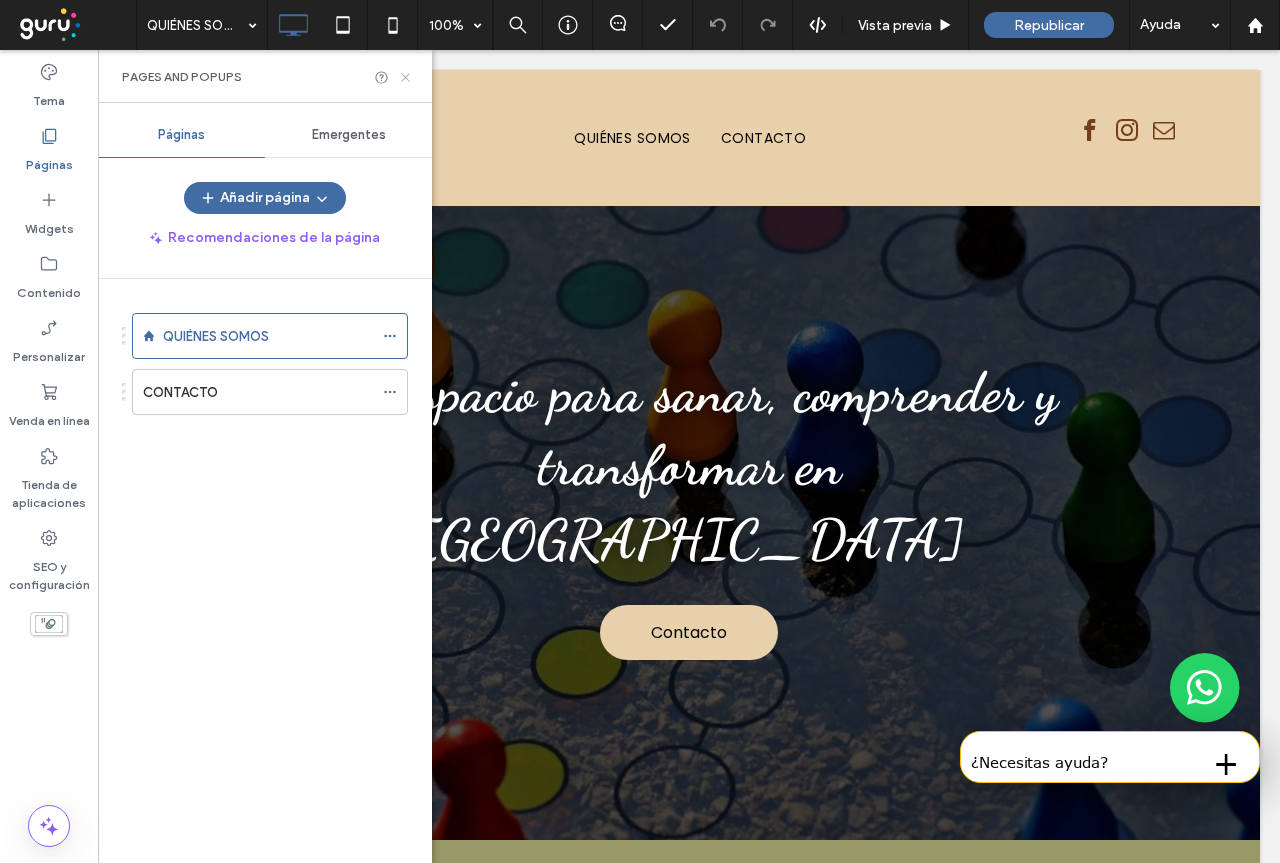 click 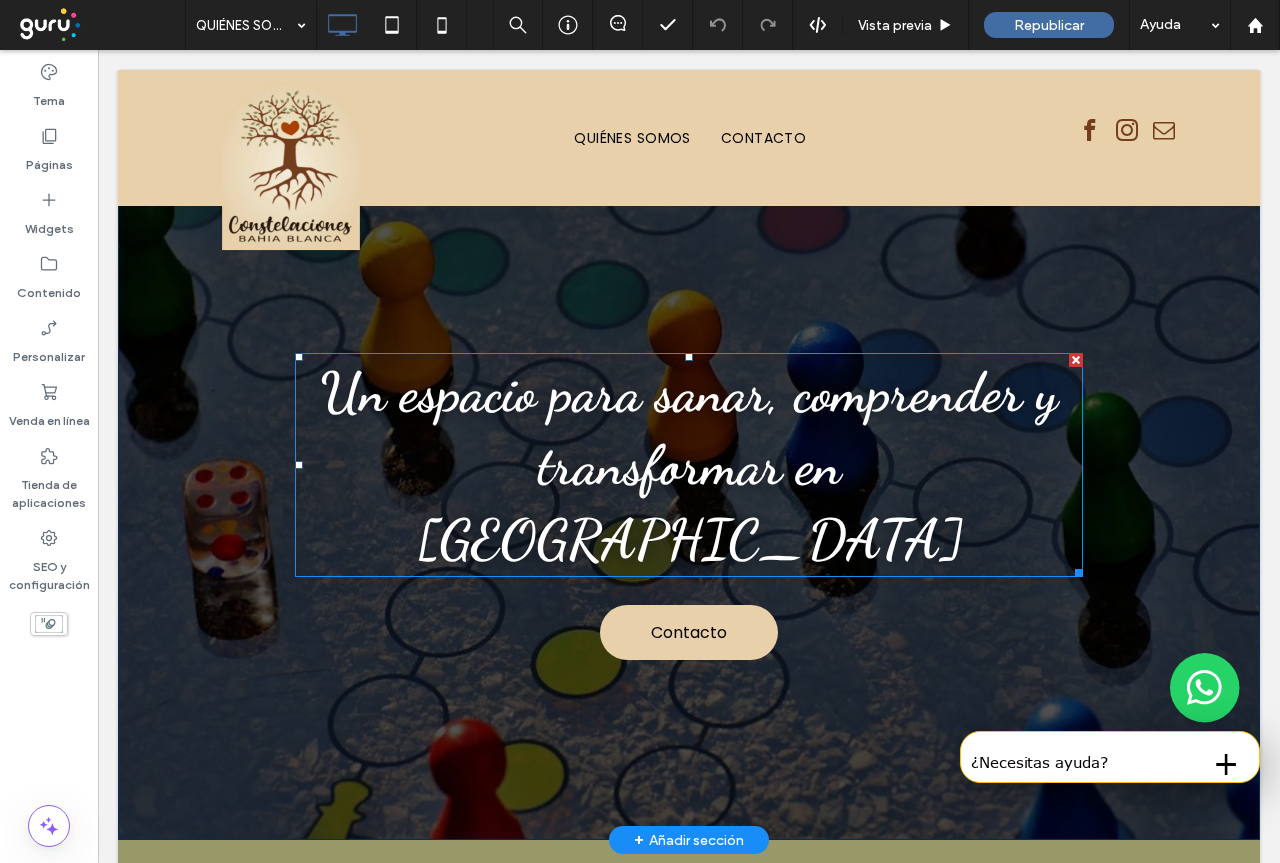 click on "Un espacio para sanar, comprender y transformar en Bahía Blanca" at bounding box center [689, 465] 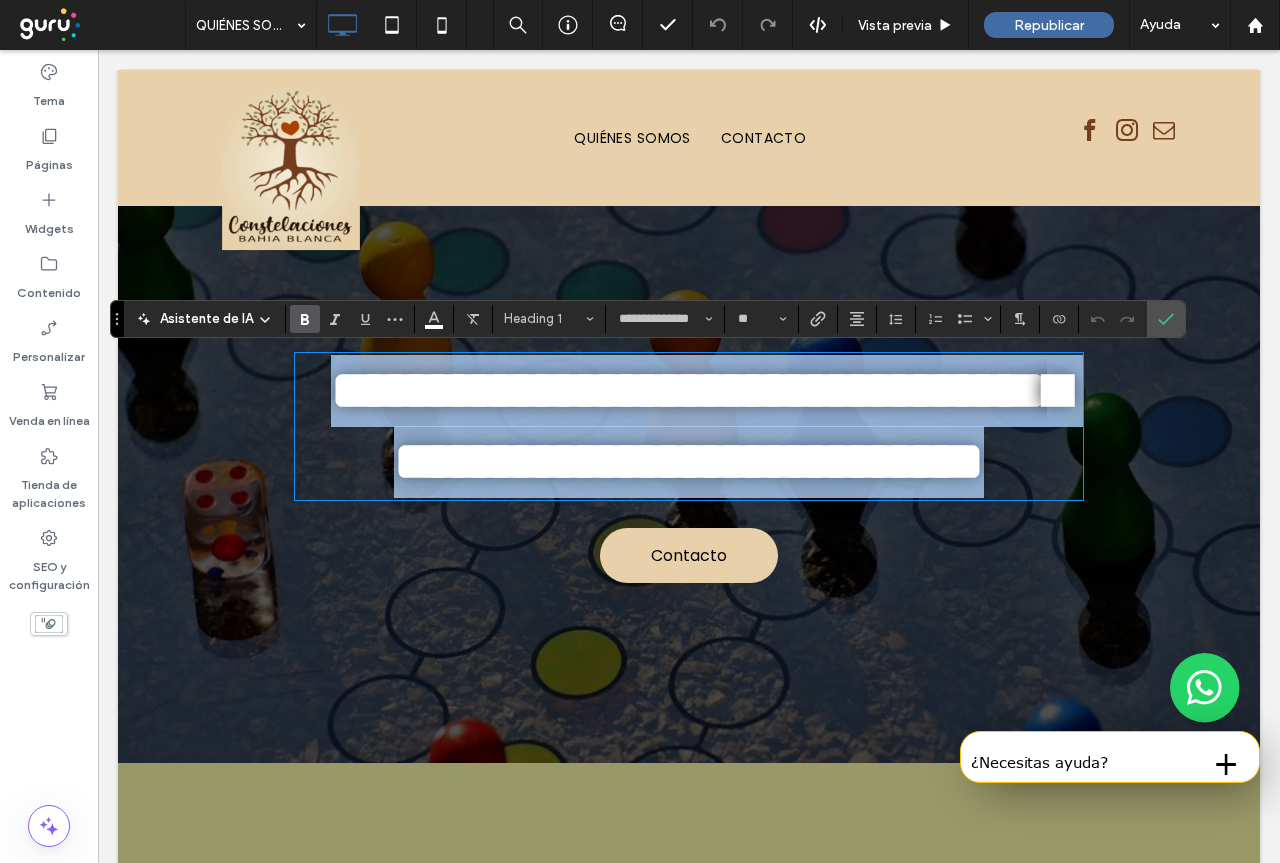 type on "**********" 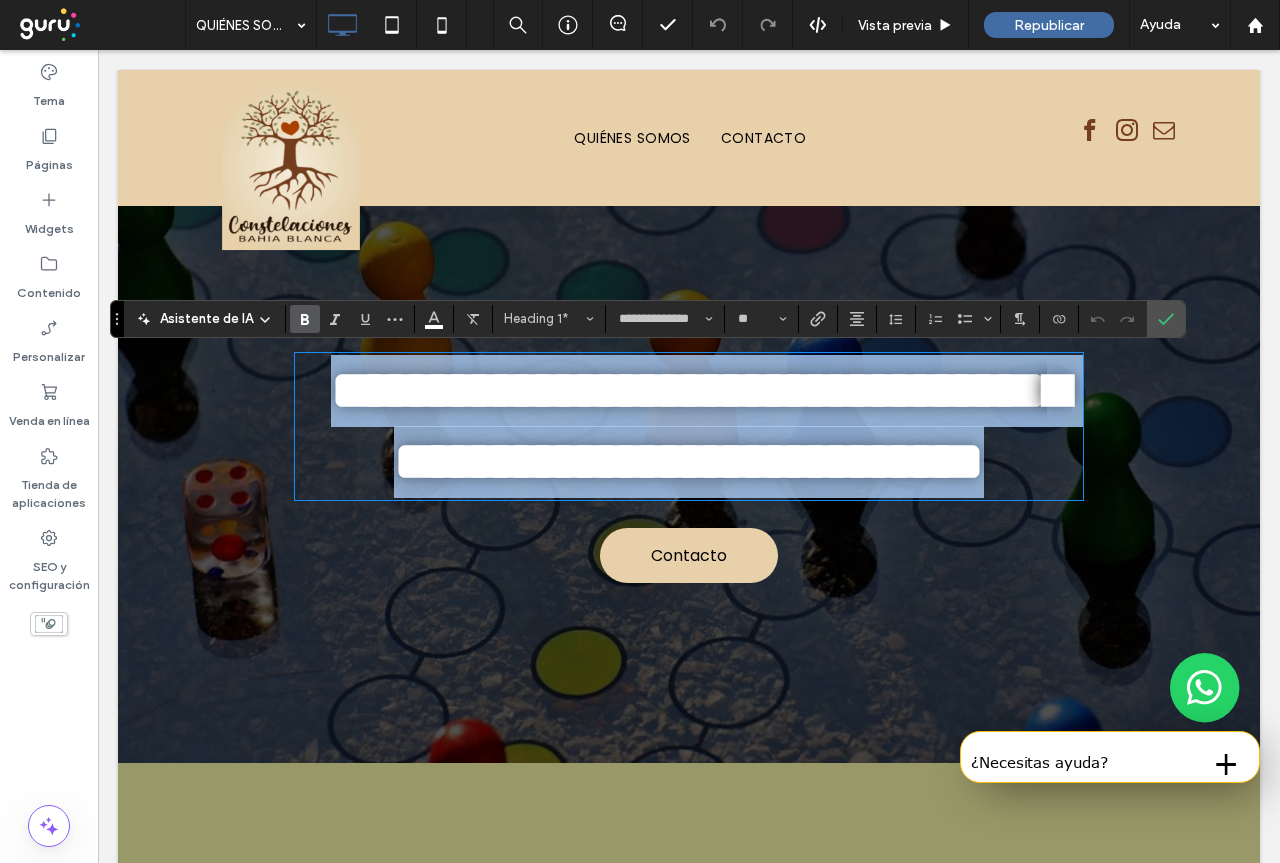 click on "**********" at bounding box center [689, 426] 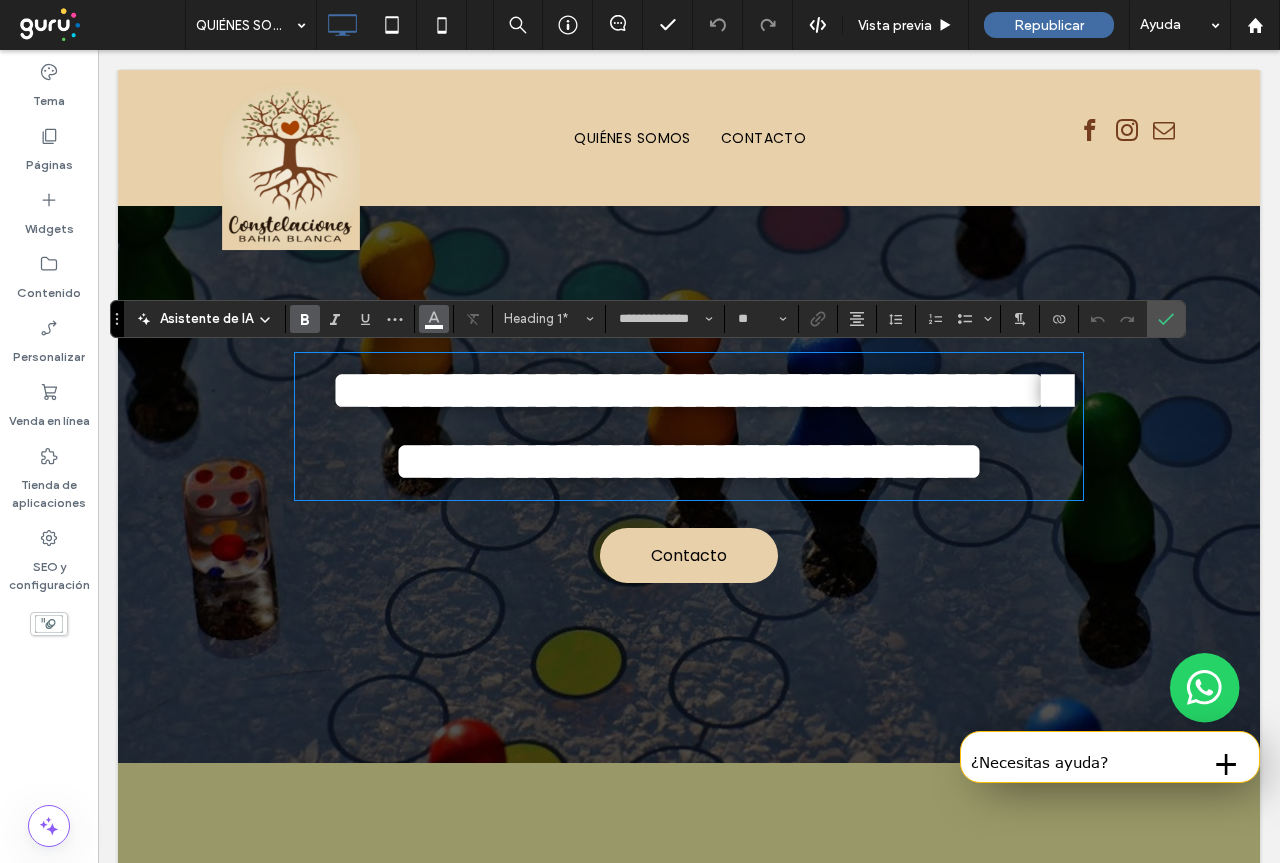click at bounding box center [434, 317] 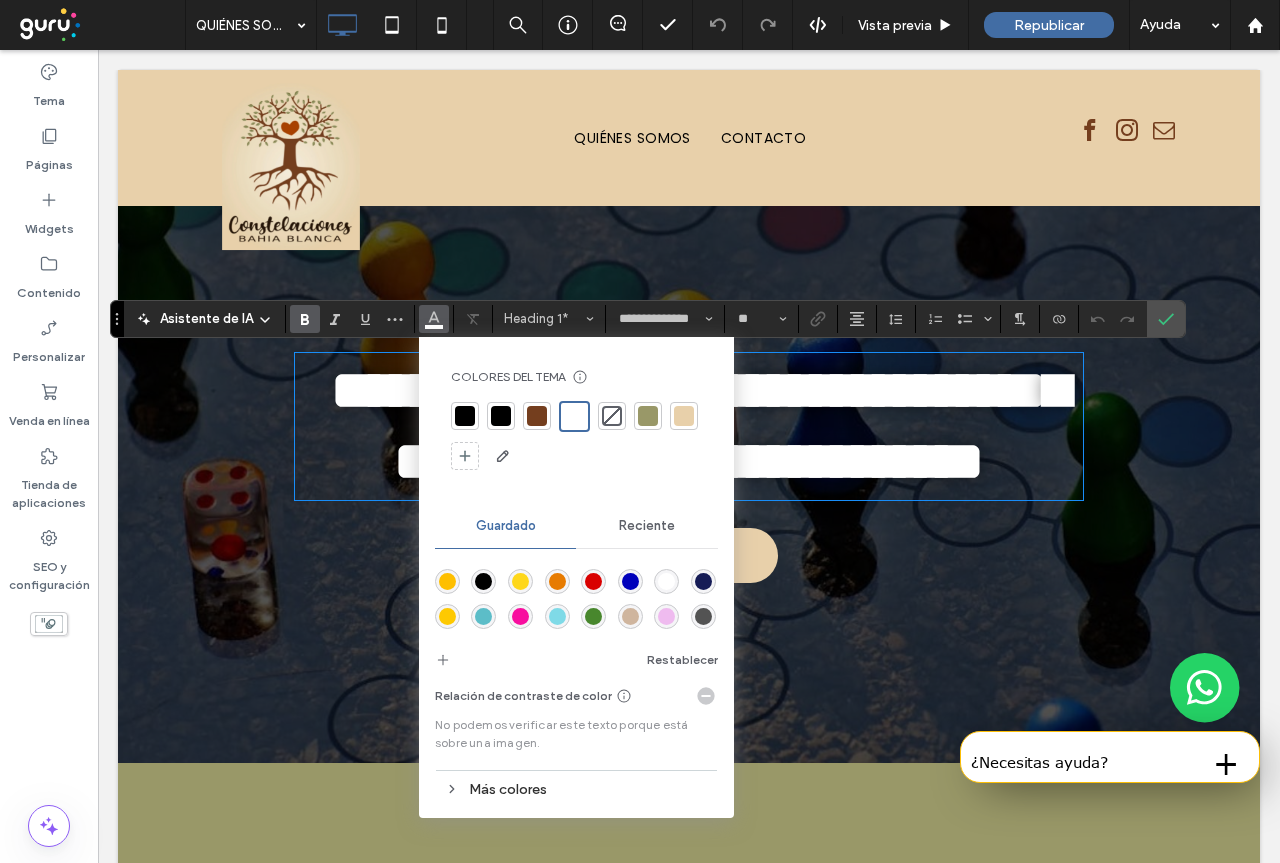 click on "**********" at bounding box center (689, 468) 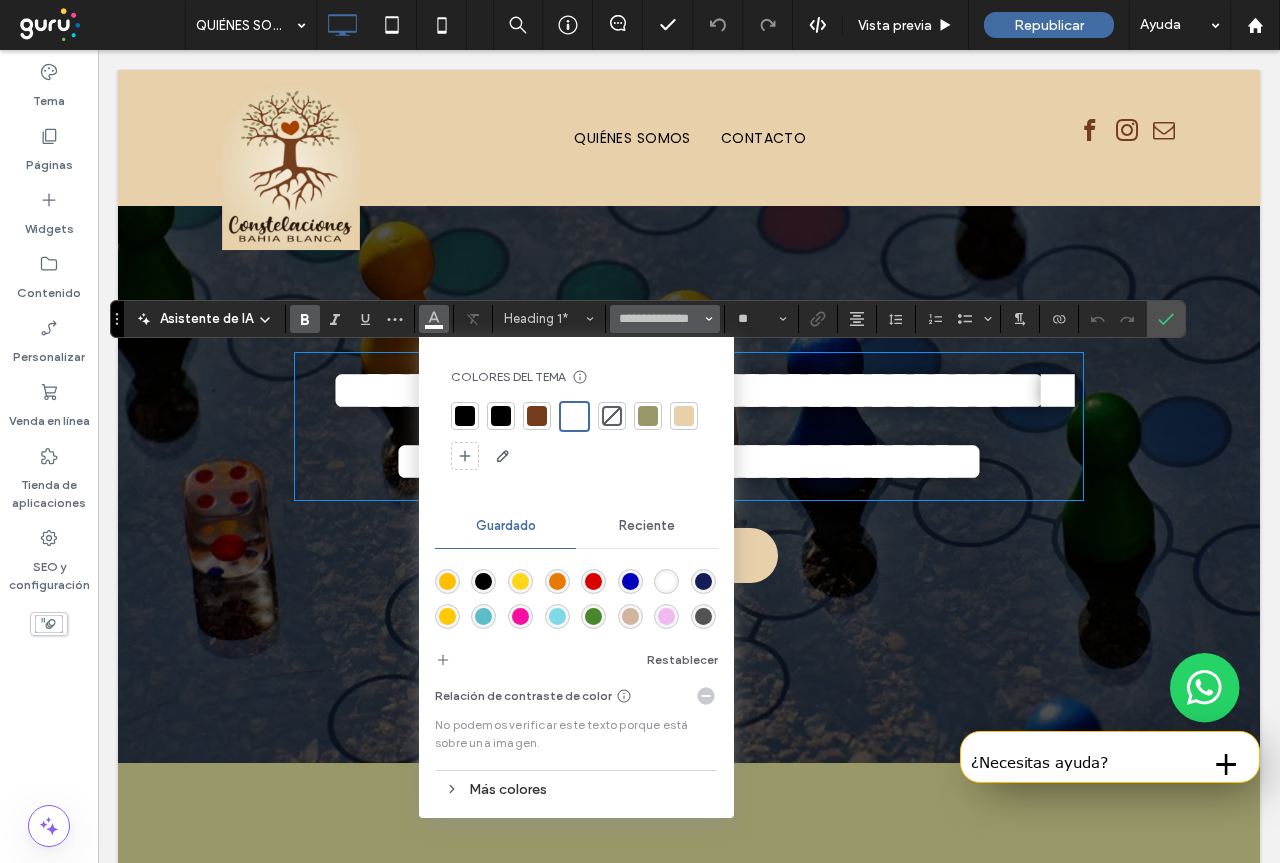 click 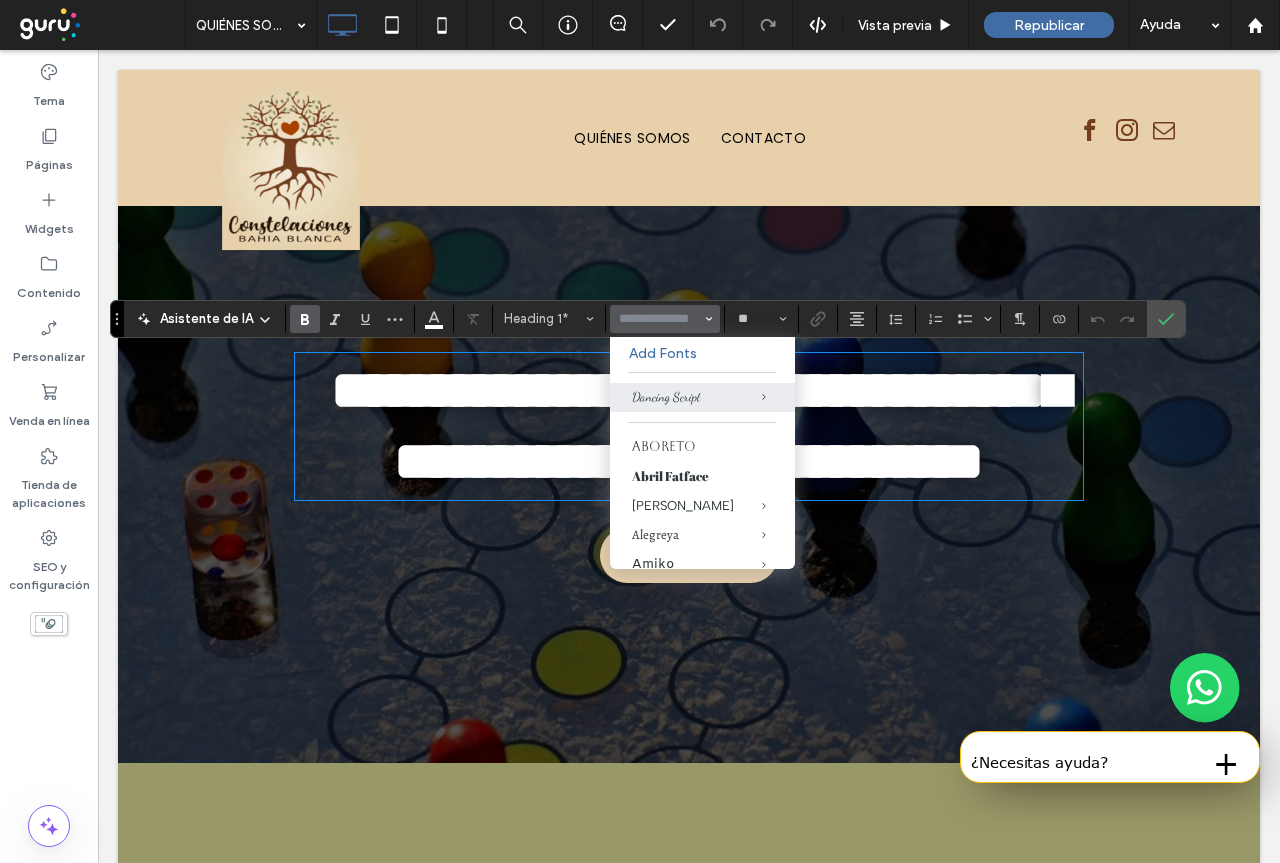 scroll, scrollTop: 0, scrollLeft: 0, axis: both 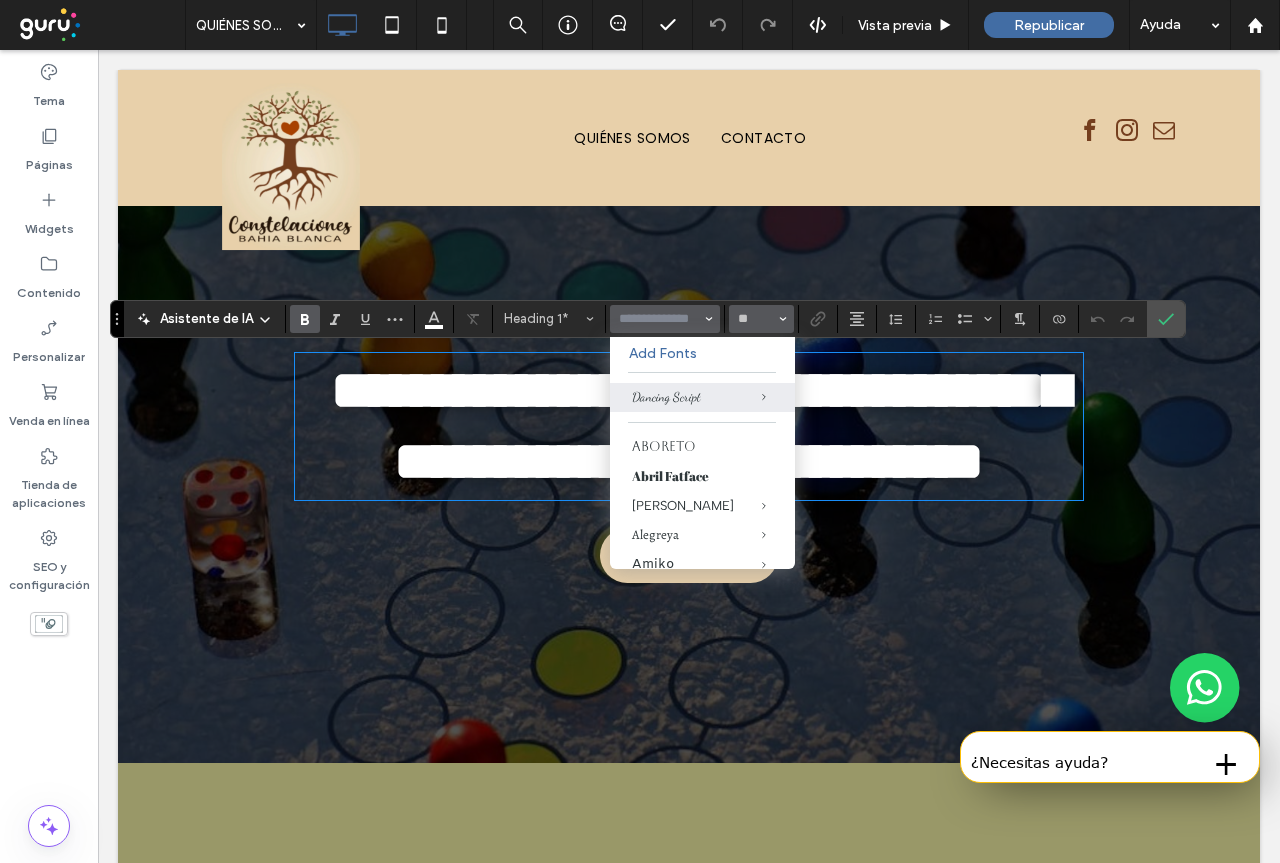 click 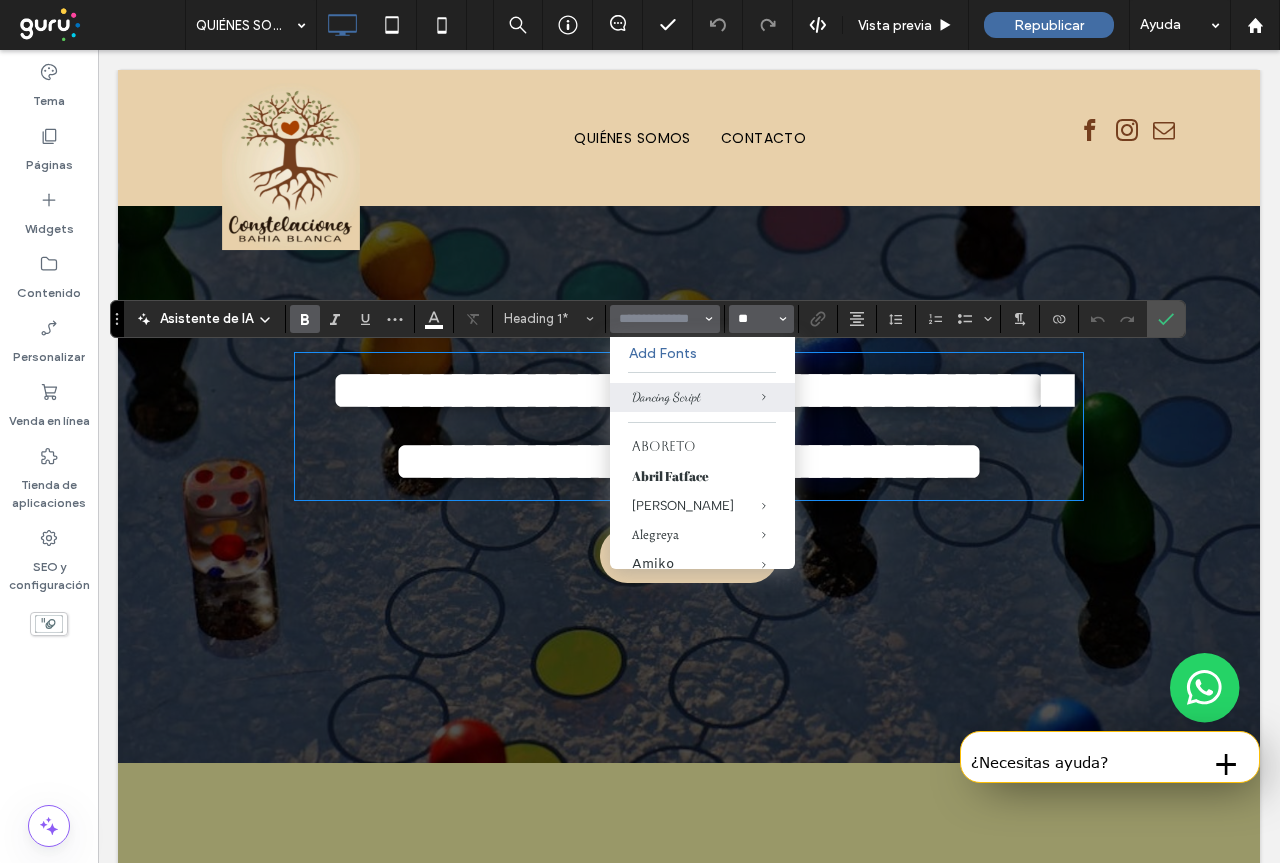 type on "**********" 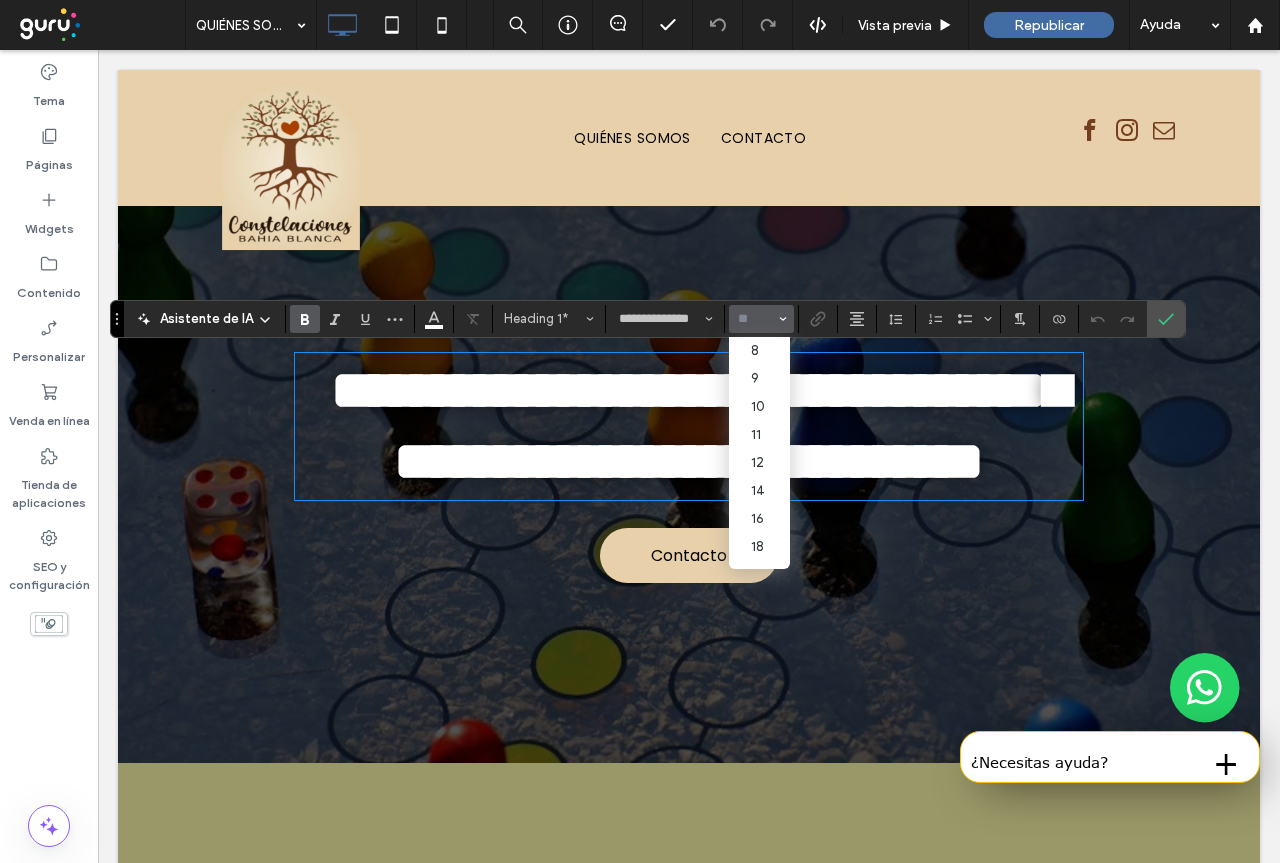 click on "**********" at bounding box center (689, 468) 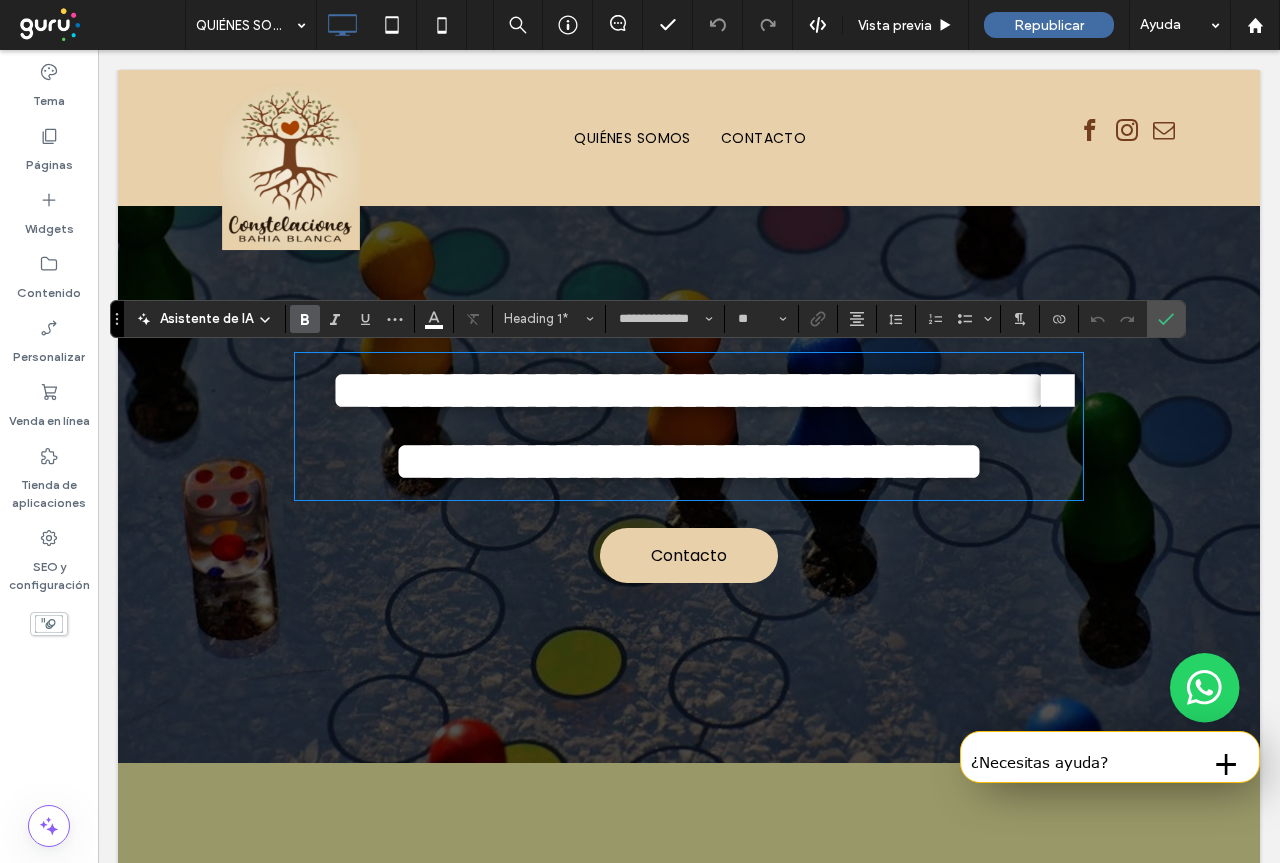 type 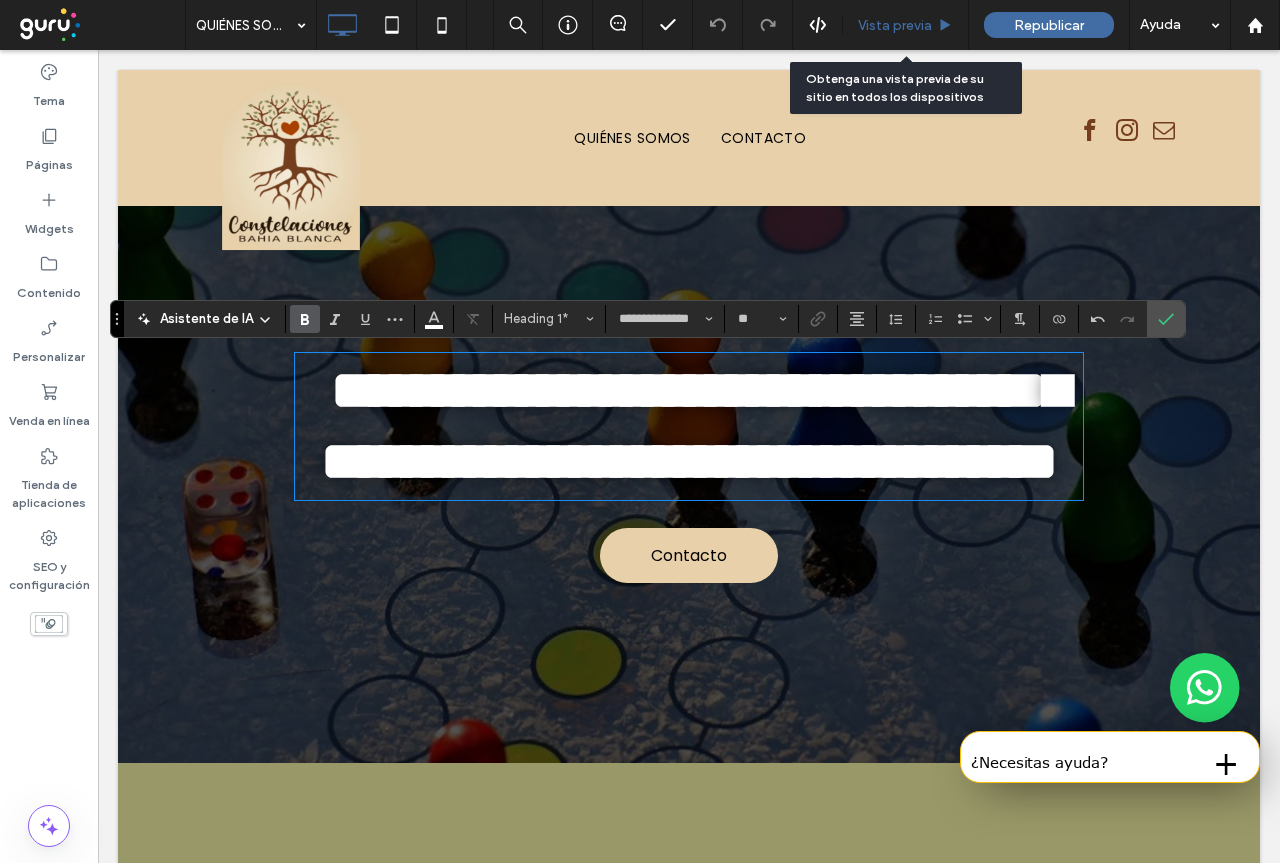 click on "Vista previa" at bounding box center [895, 25] 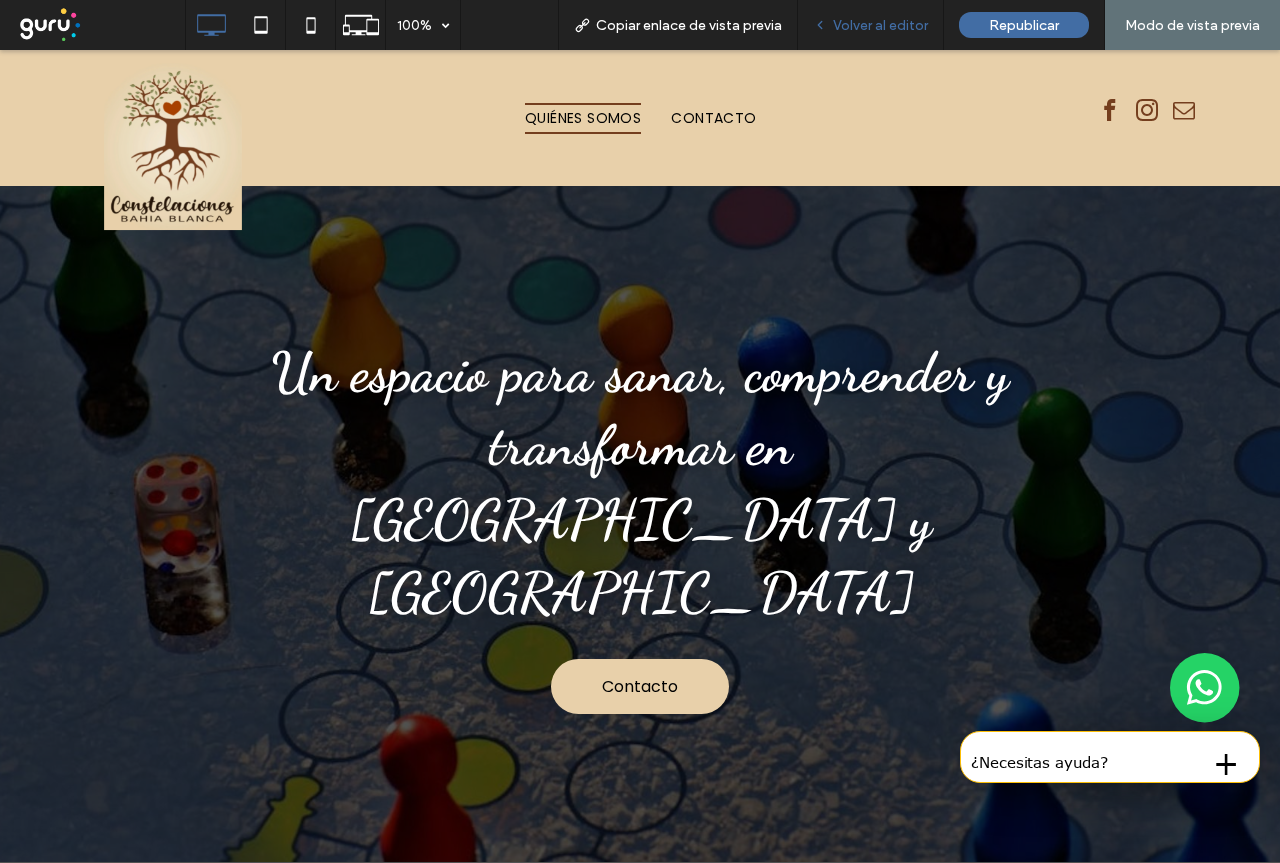 click on "Volver al editor" at bounding box center (880, 25) 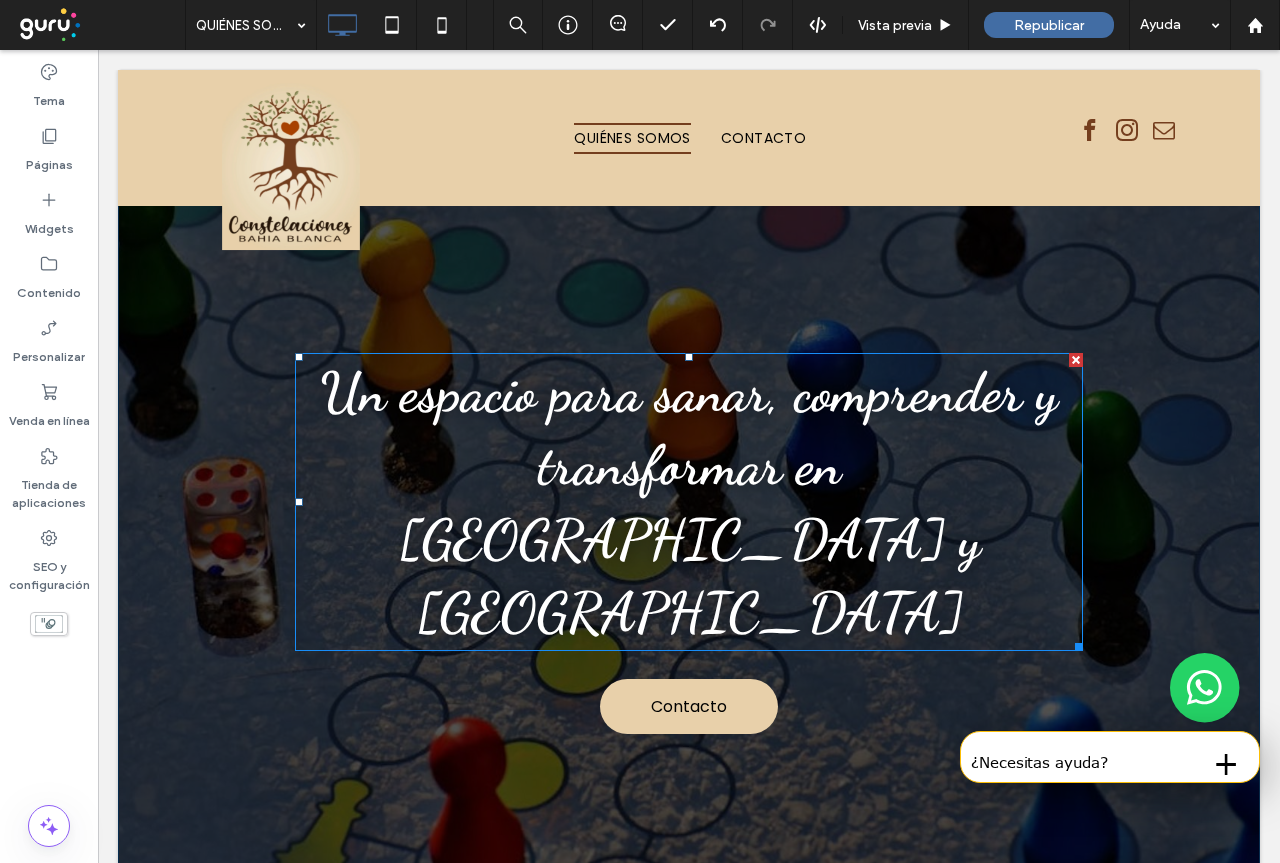 click on "Un espacio para sanar, comprender y transformar en Bahía Blanca y Caba" at bounding box center [689, 502] 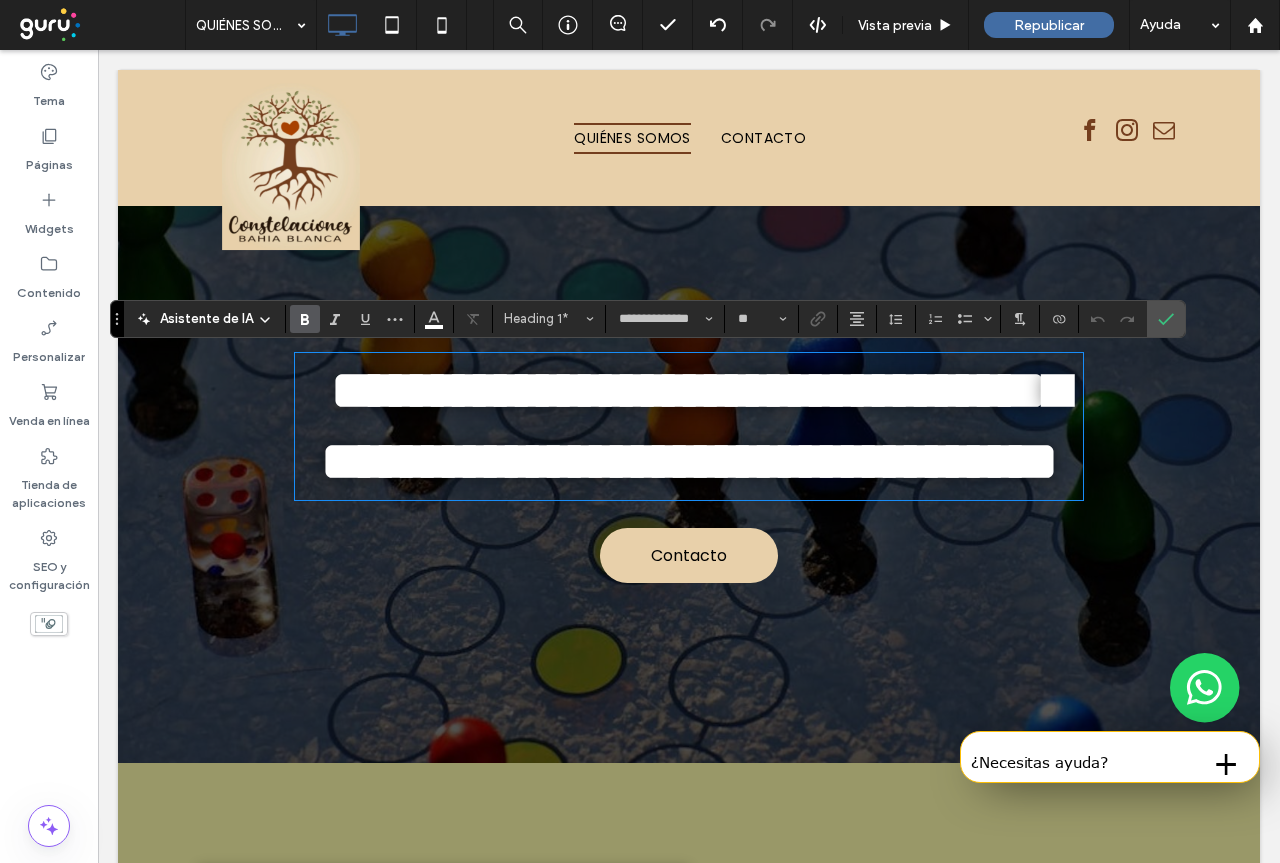 click on "**********" at bounding box center (695, 426) 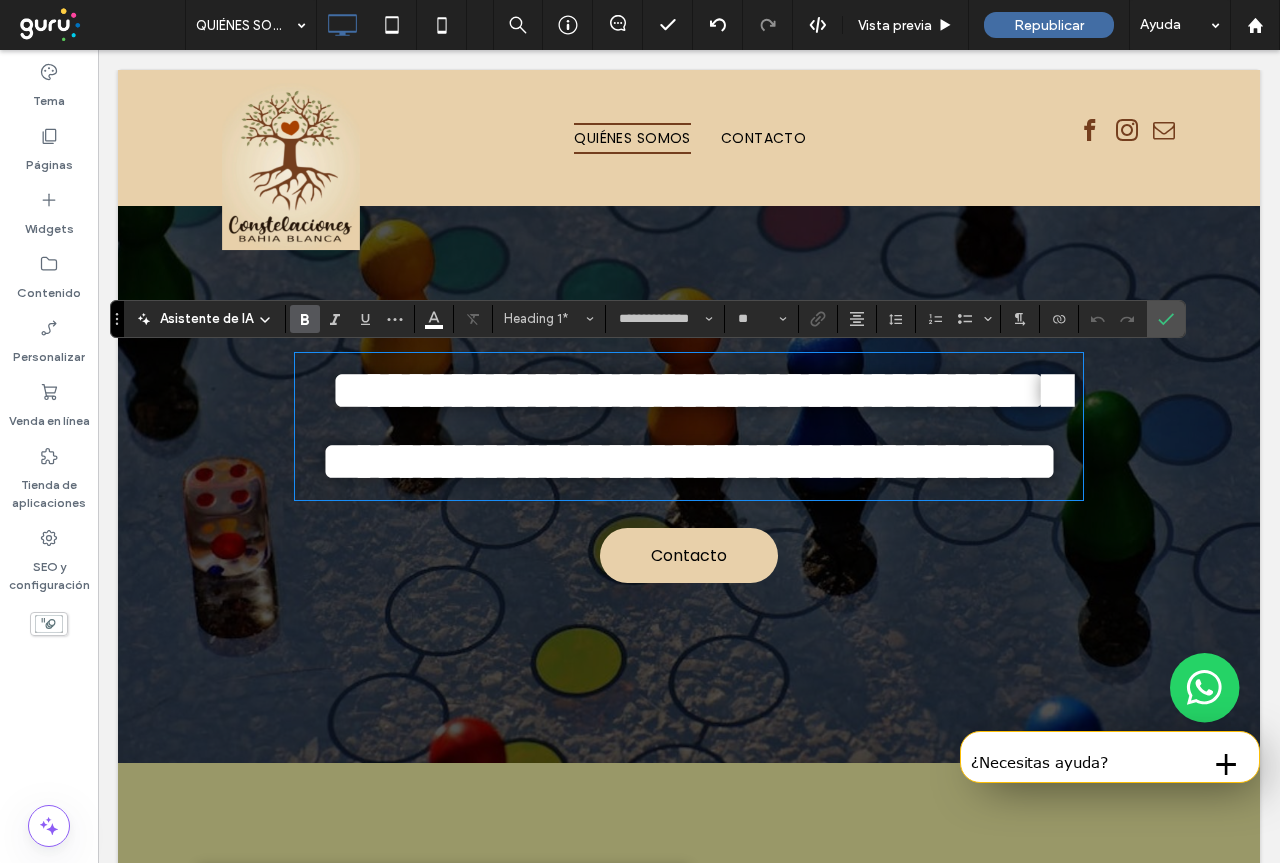 type 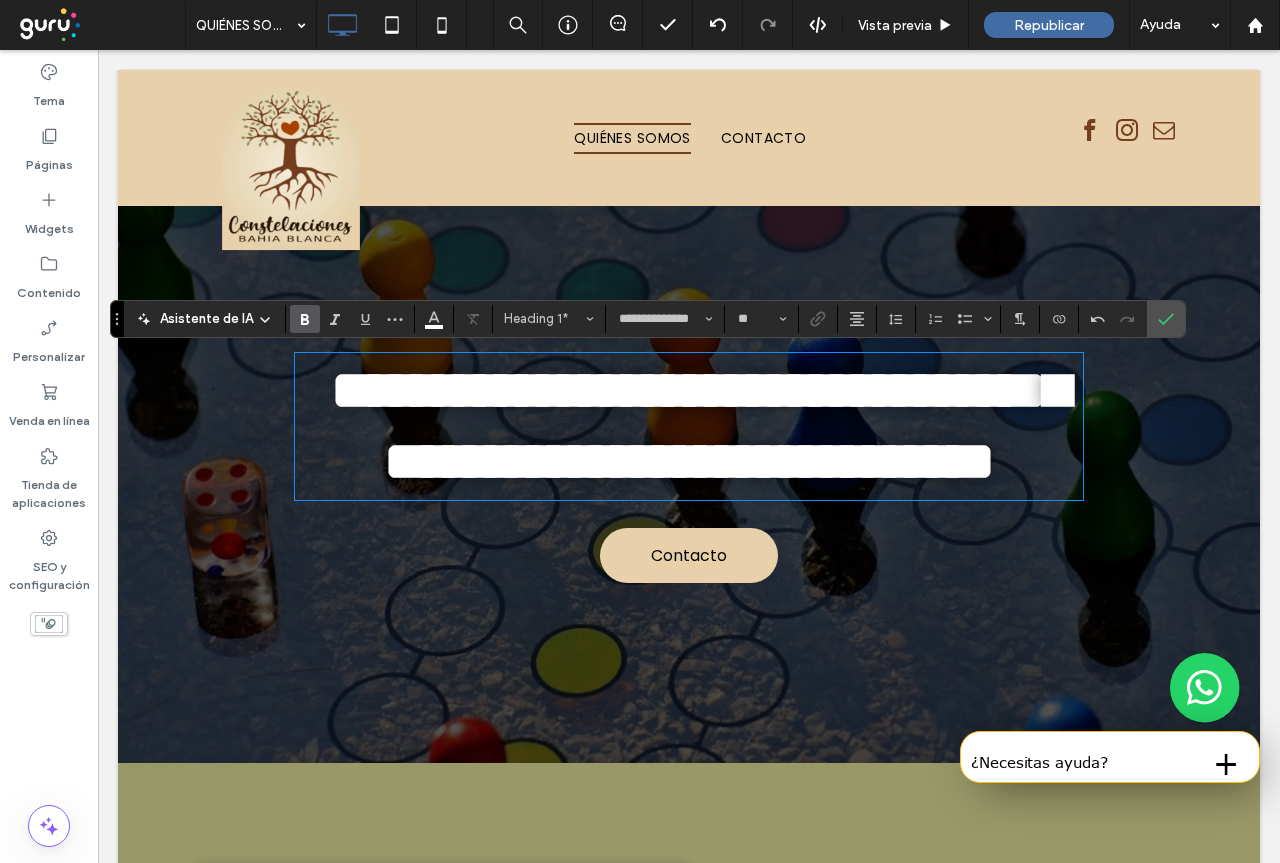 click on "**********" at bounding box center (689, 468) 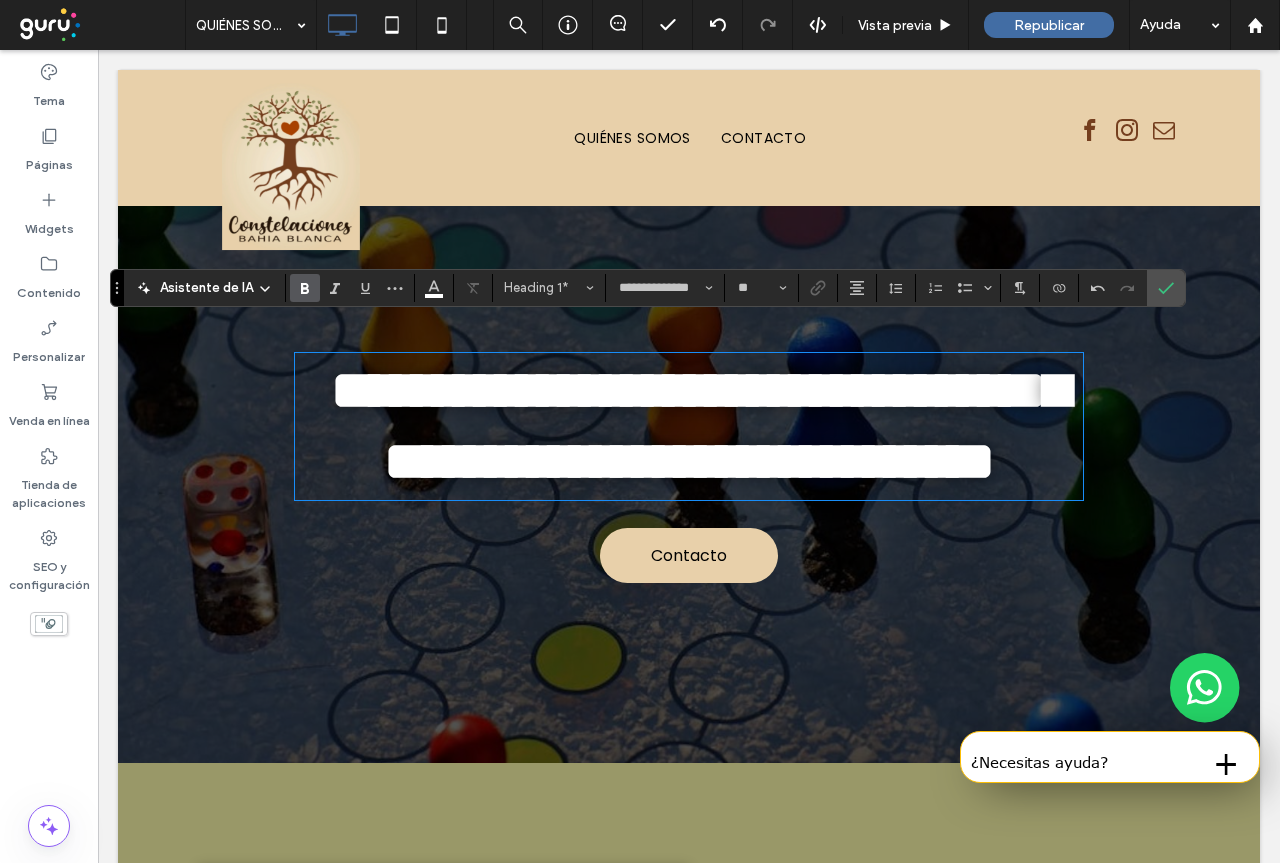scroll, scrollTop: 200, scrollLeft: 0, axis: vertical 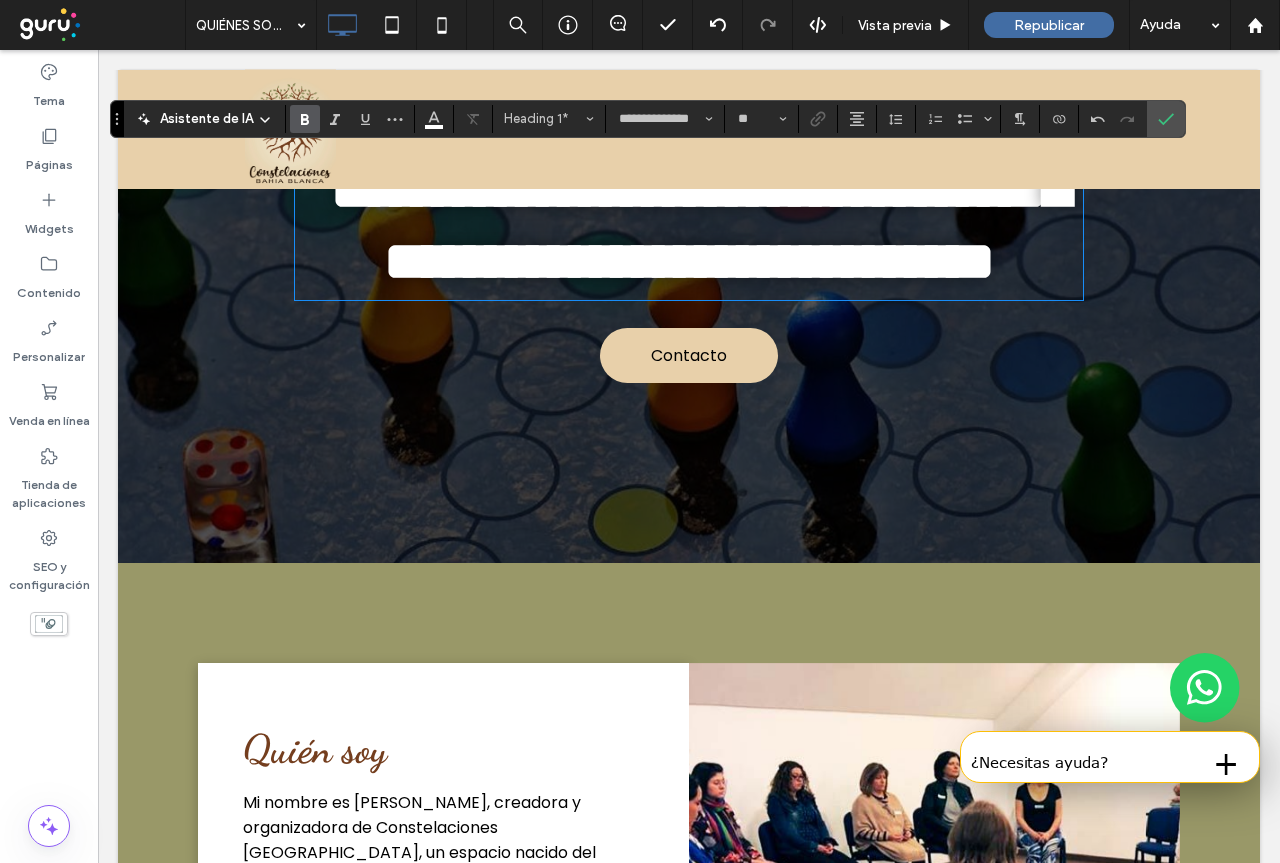 click on "**********" at bounding box center [689, 268] 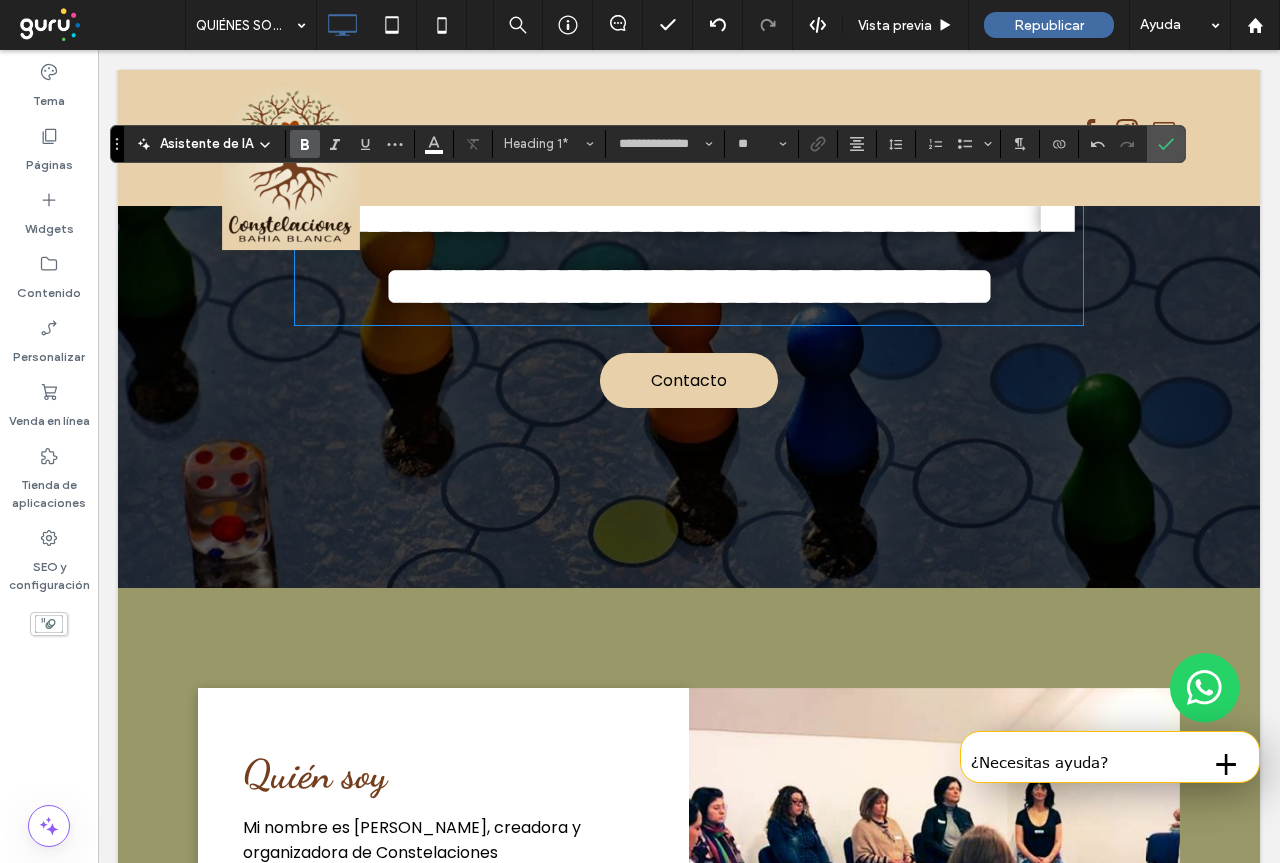 scroll, scrollTop: 100, scrollLeft: 0, axis: vertical 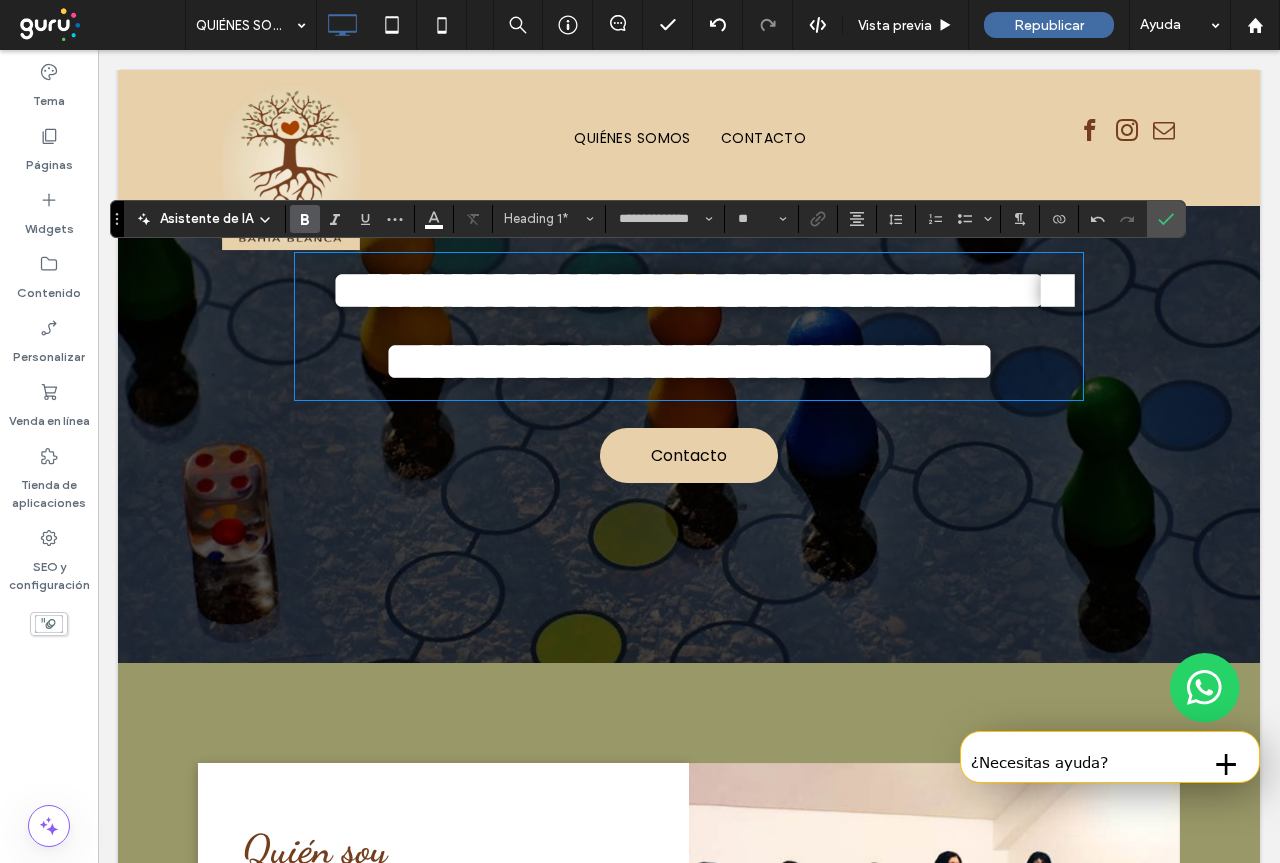 click on "**********" at bounding box center [689, 368] 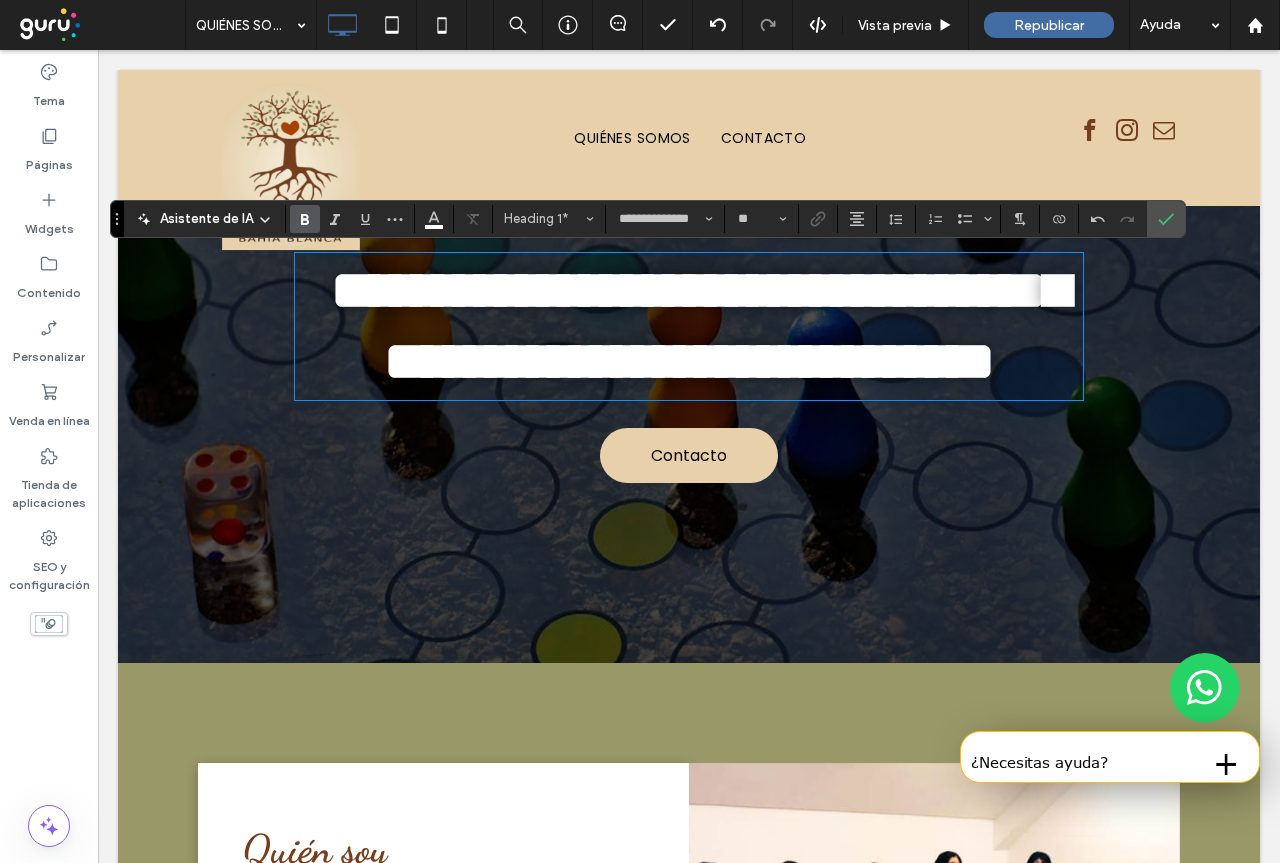 click on "**********" at bounding box center [689, 368] 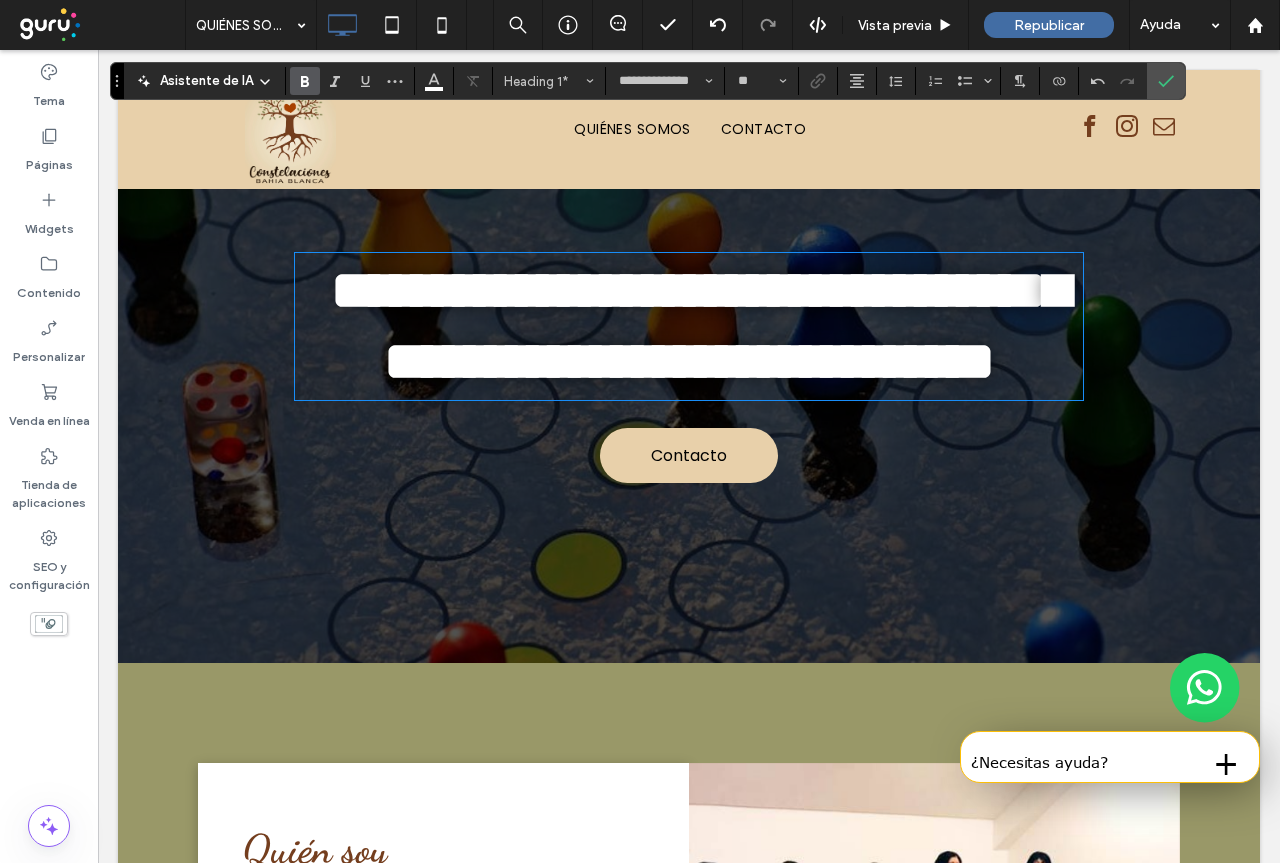 scroll, scrollTop: 811, scrollLeft: 0, axis: vertical 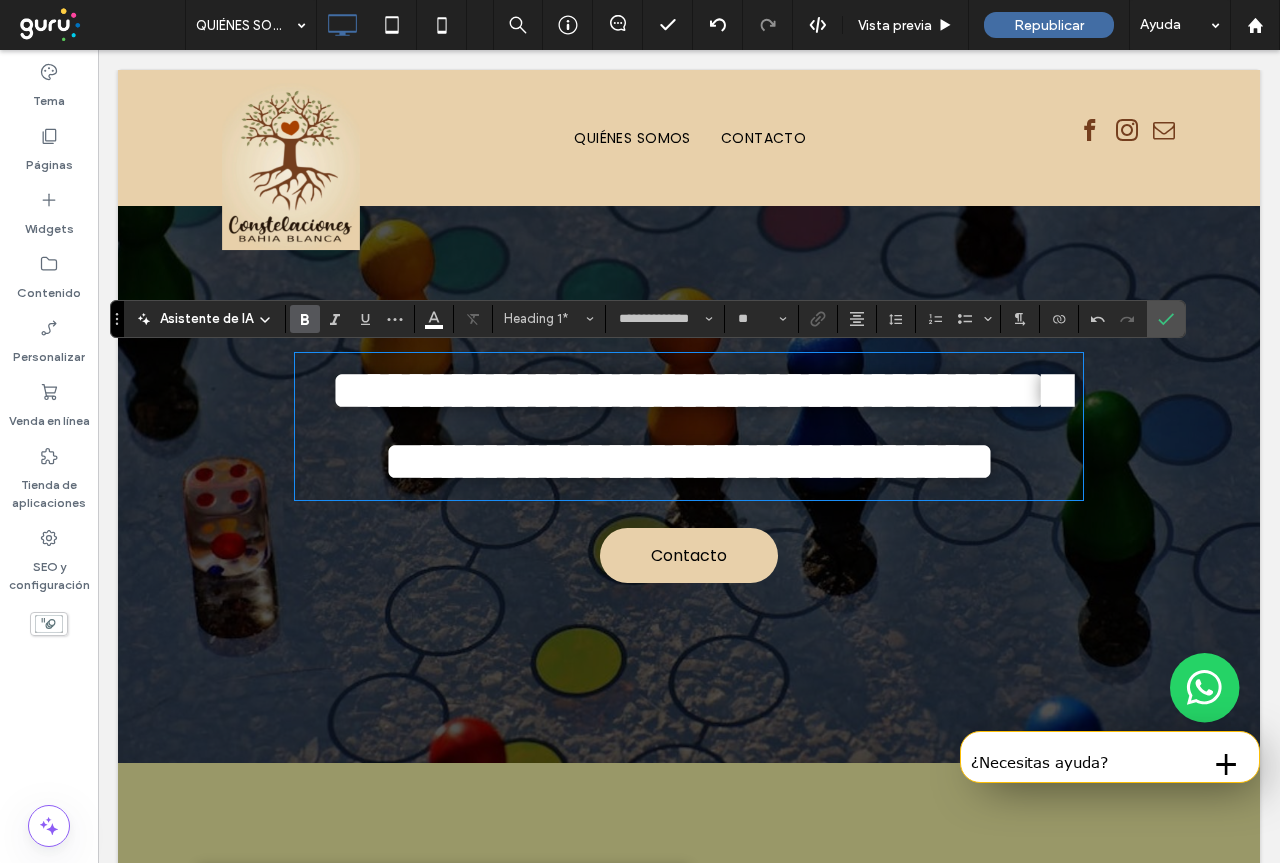 click on "**********" at bounding box center (689, 468) 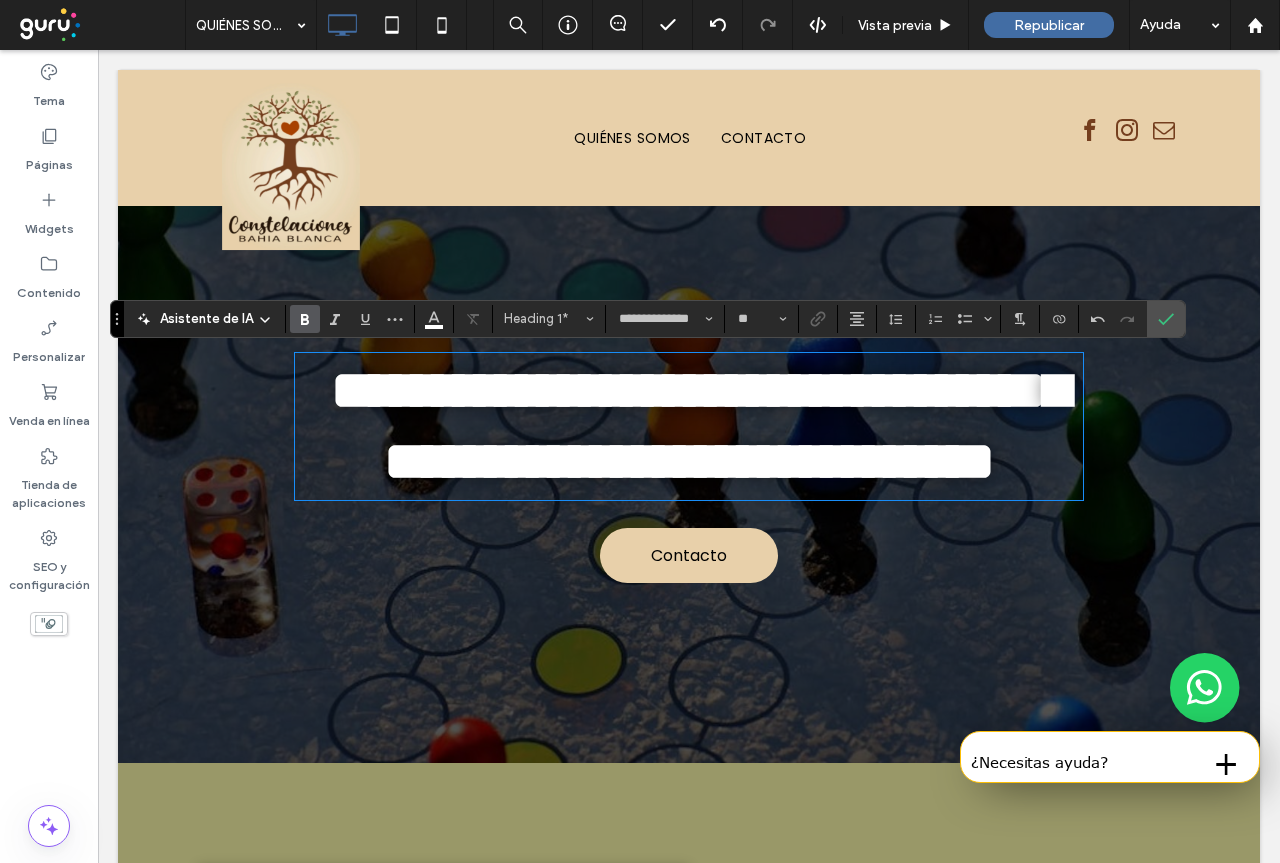 click on "**********" at bounding box center [689, 468] 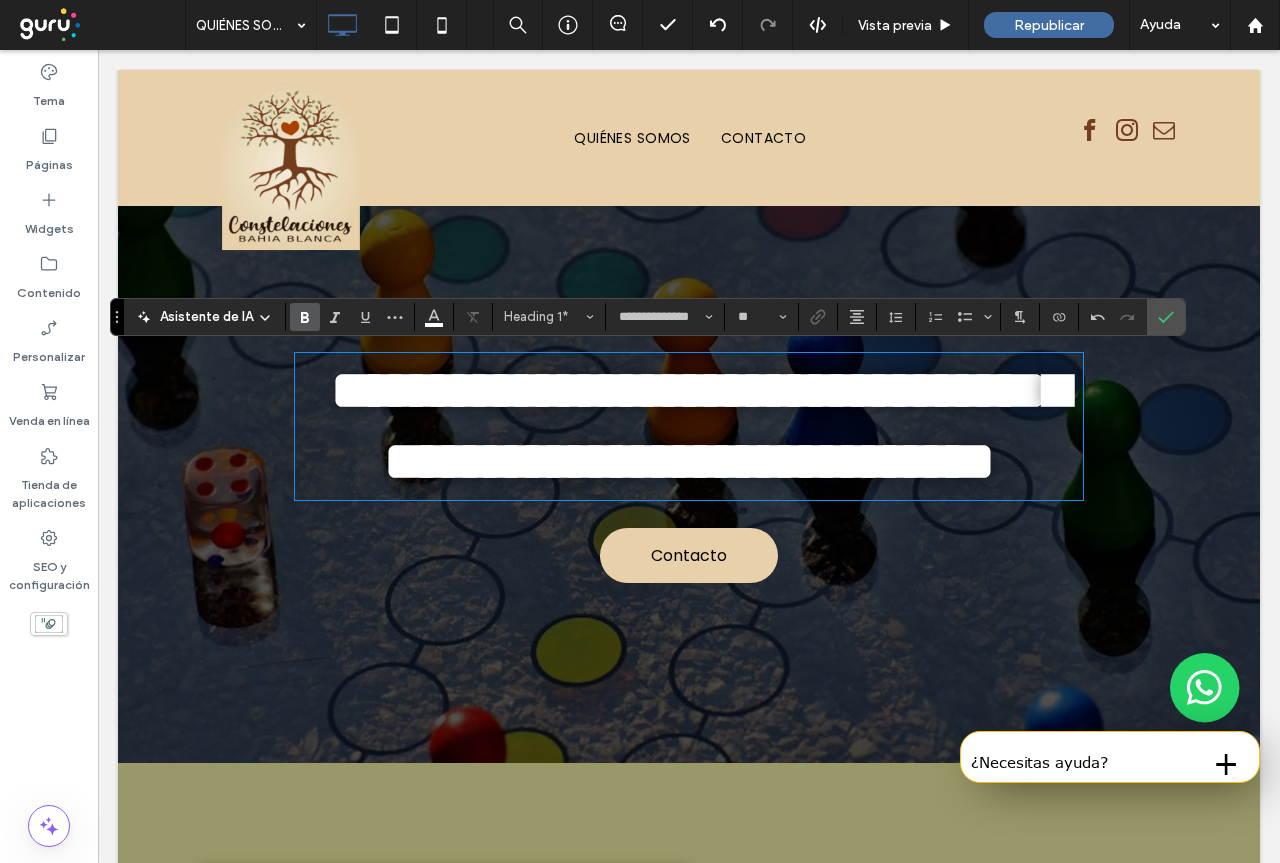 scroll, scrollTop: 200, scrollLeft: 0, axis: vertical 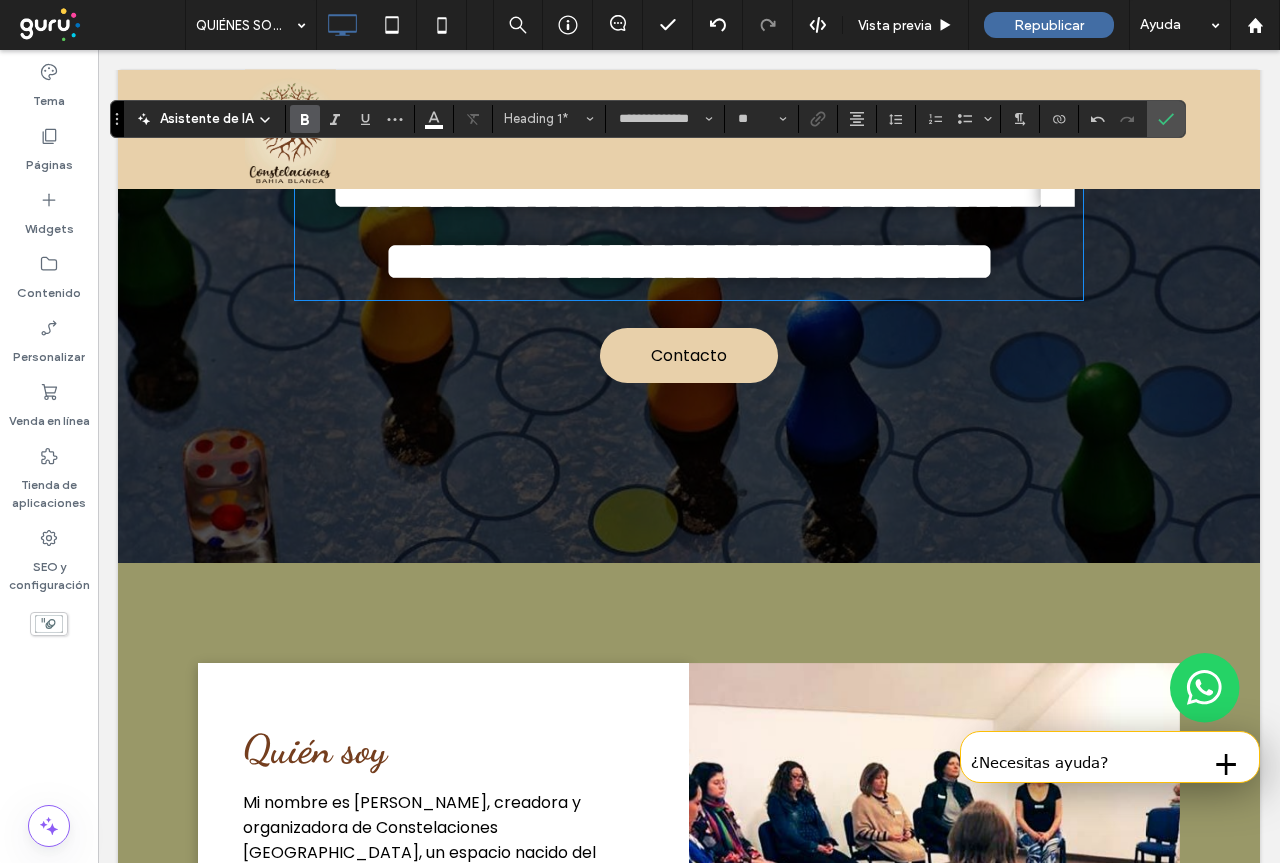 click on "**********" at bounding box center (689, 268) 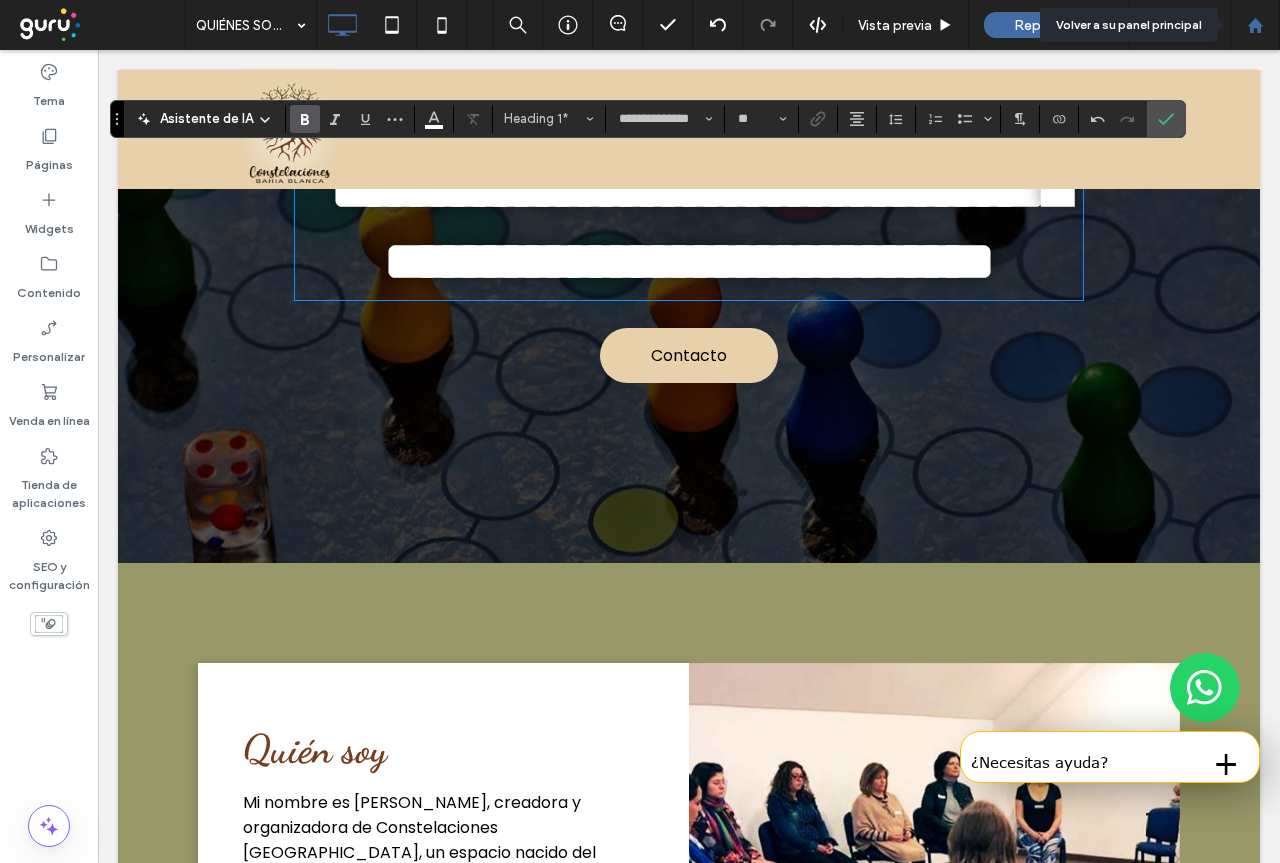click 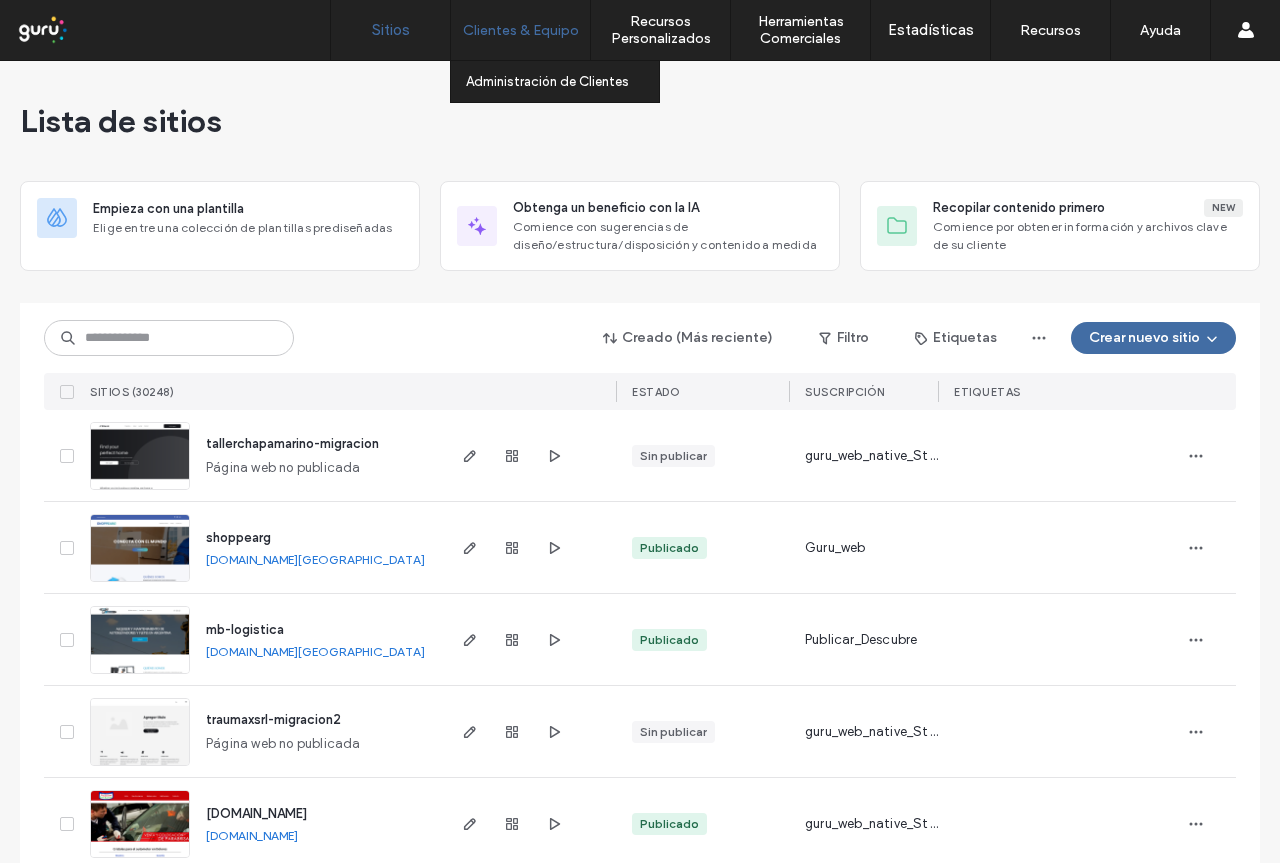 scroll, scrollTop: 0, scrollLeft: 0, axis: both 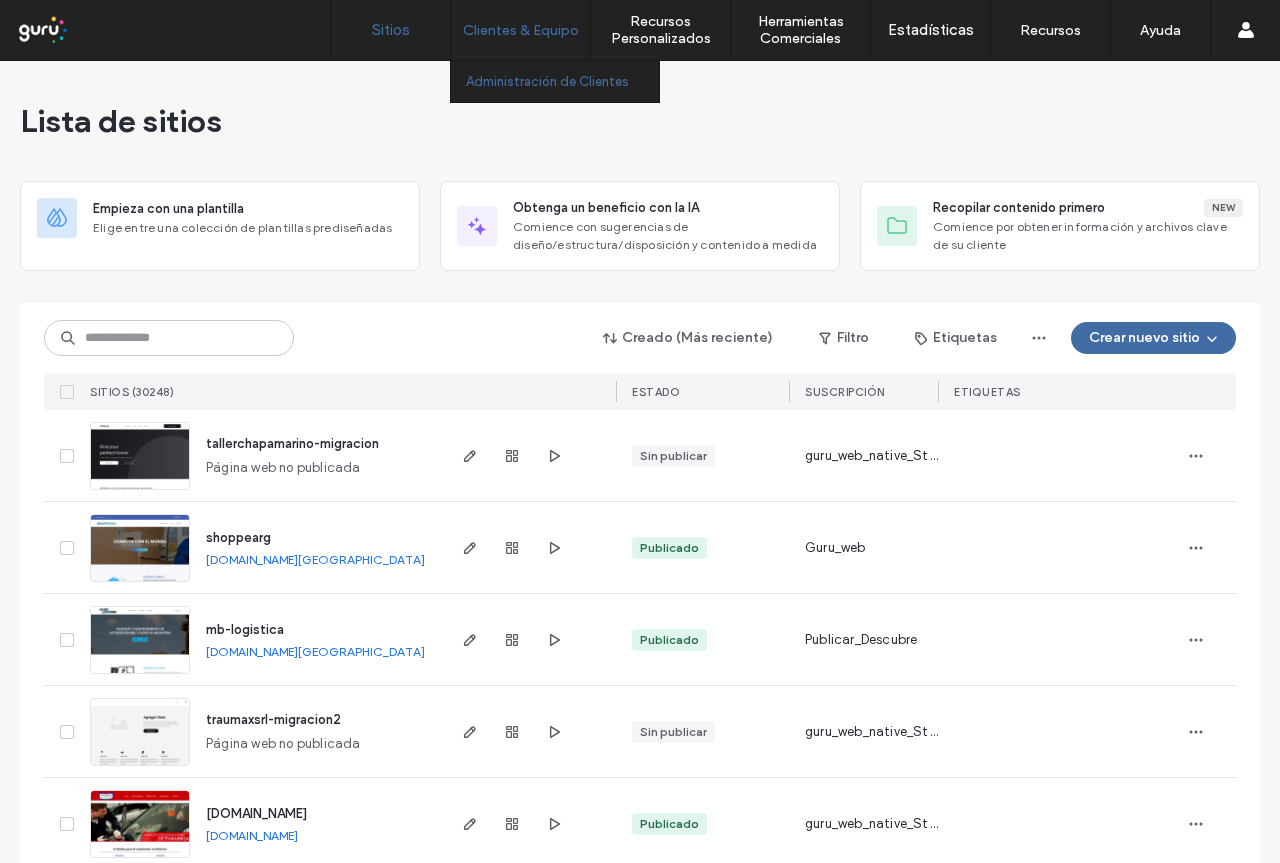 click on "Administración de Clientes" at bounding box center (547, 81) 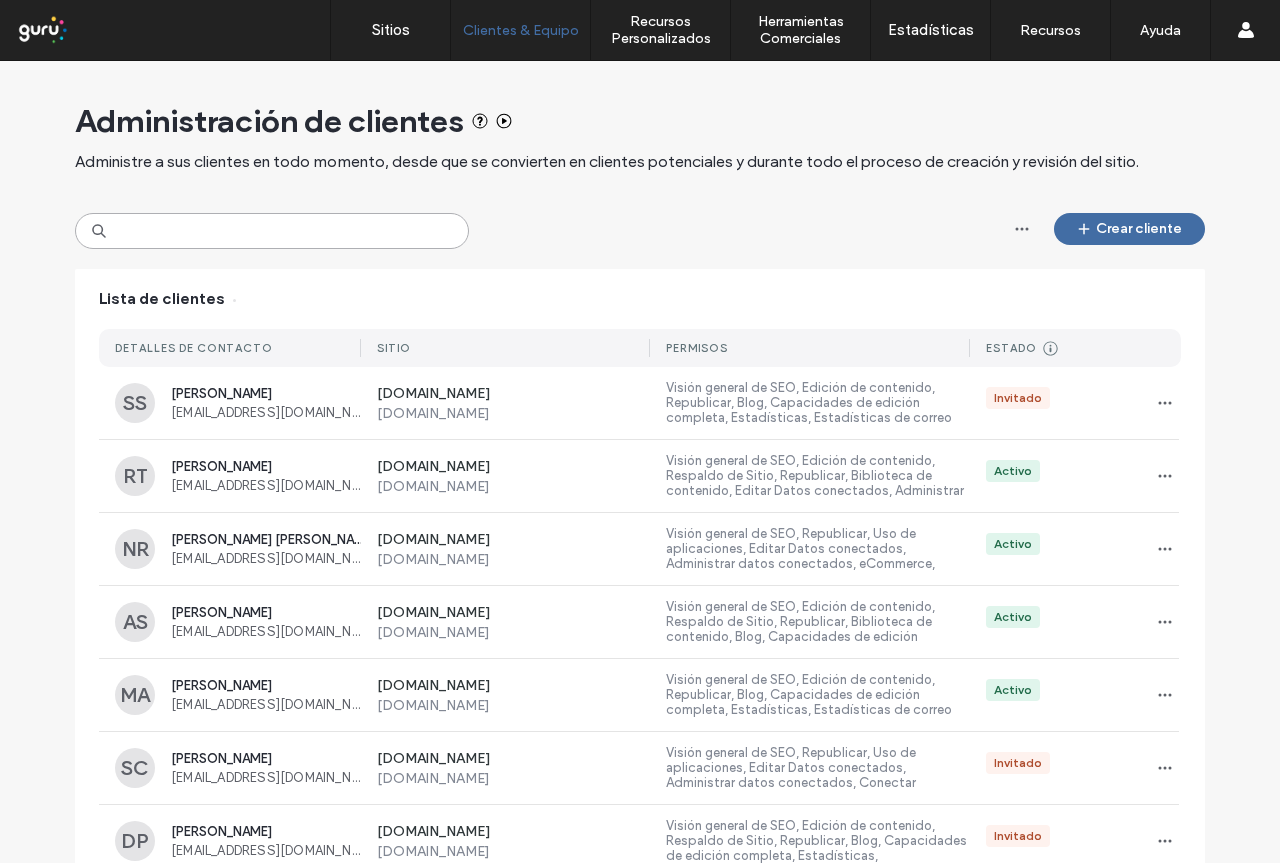 click at bounding box center [272, 231] 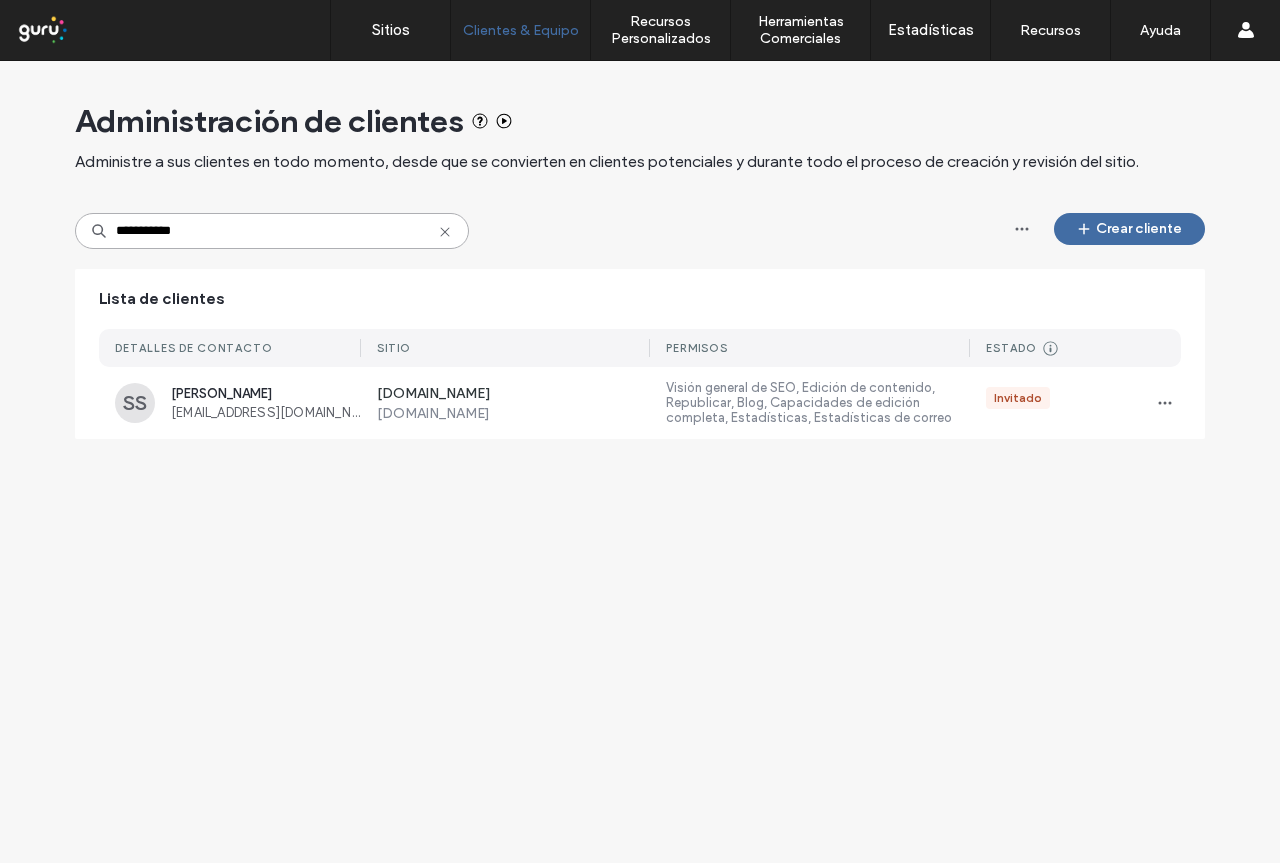 scroll, scrollTop: 0, scrollLeft: 0, axis: both 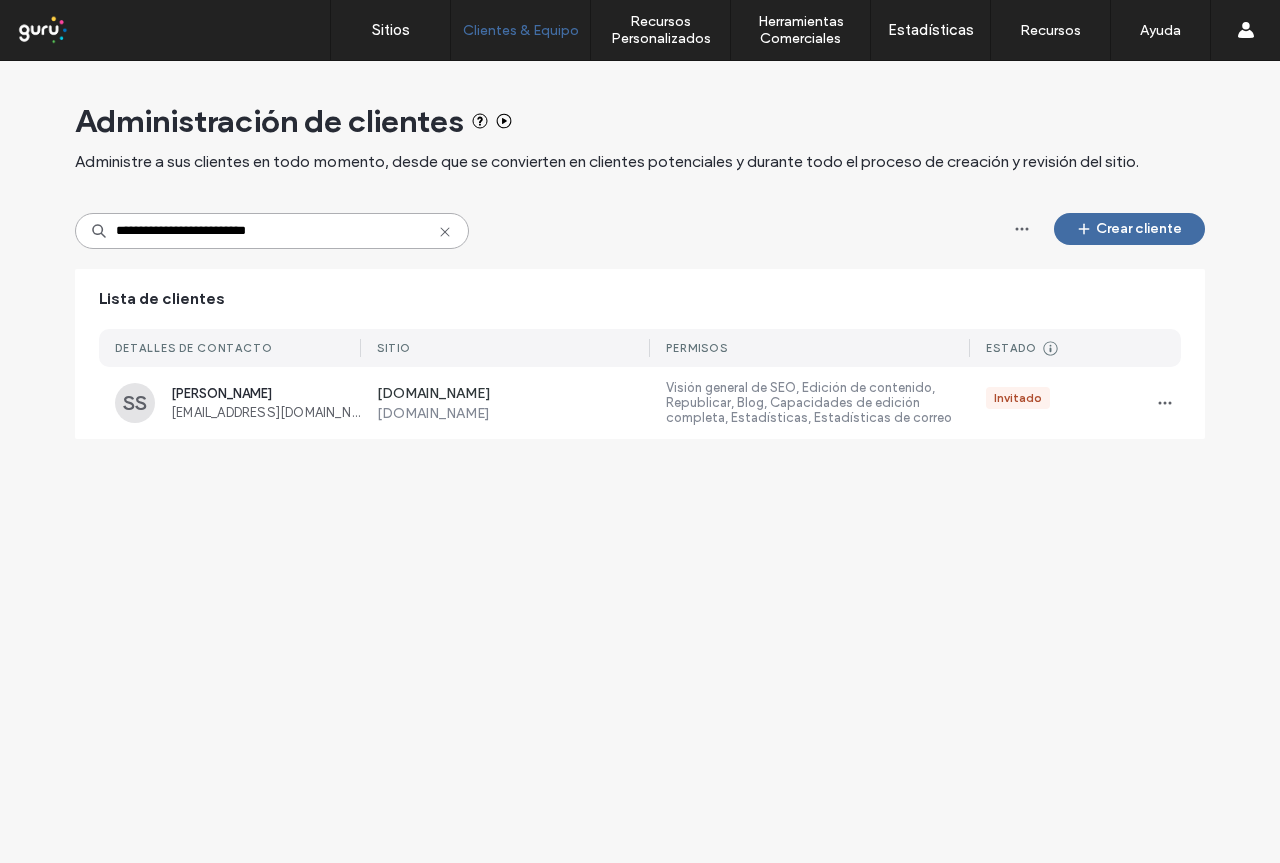 click on "**********" at bounding box center (272, 231) 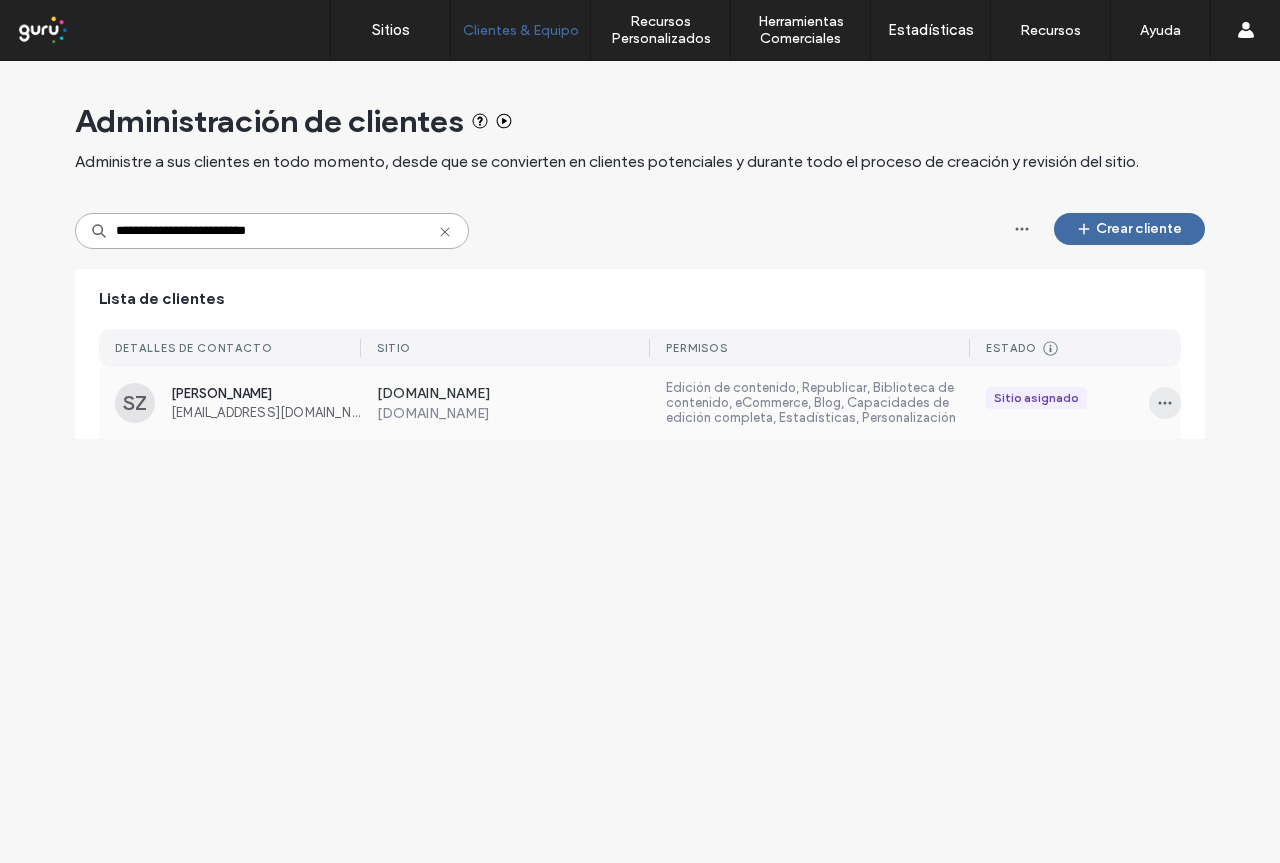 type on "**********" 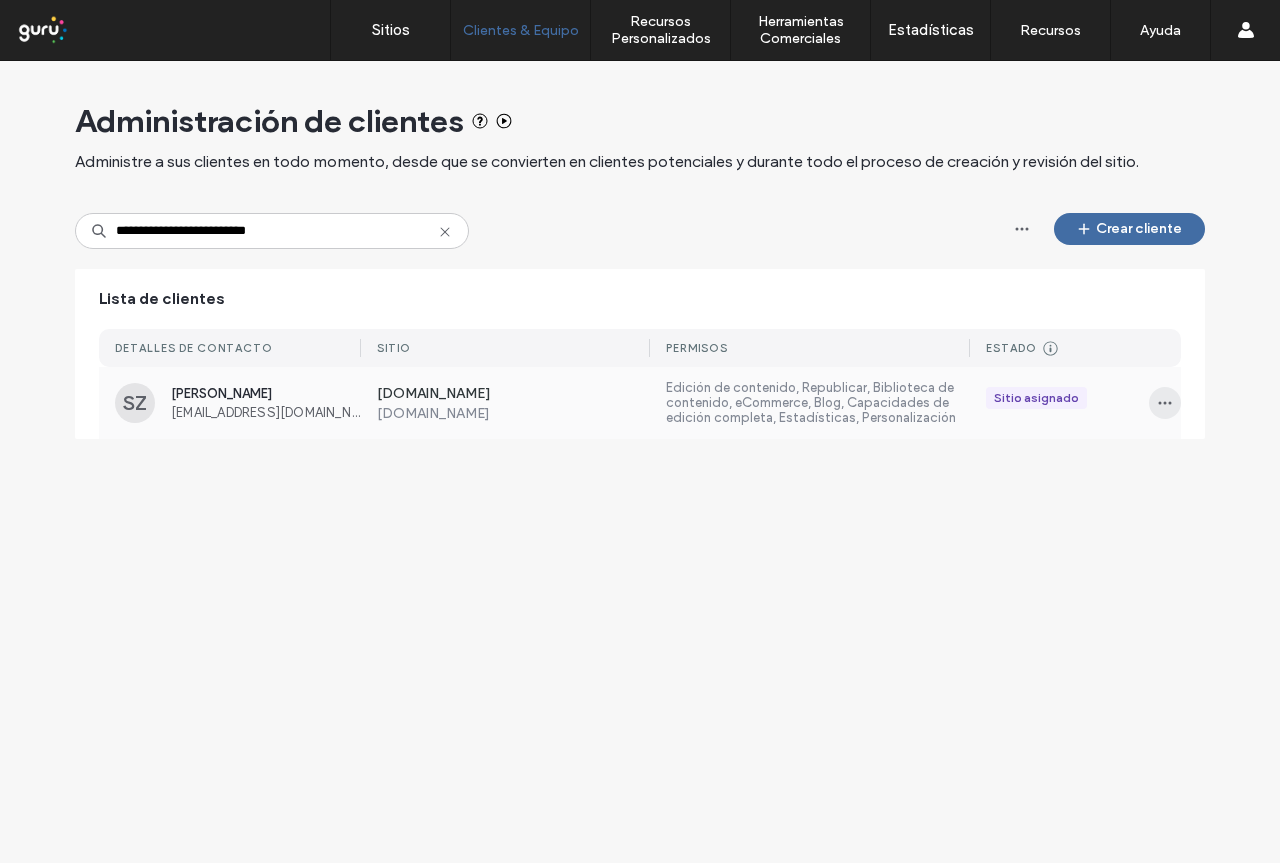click 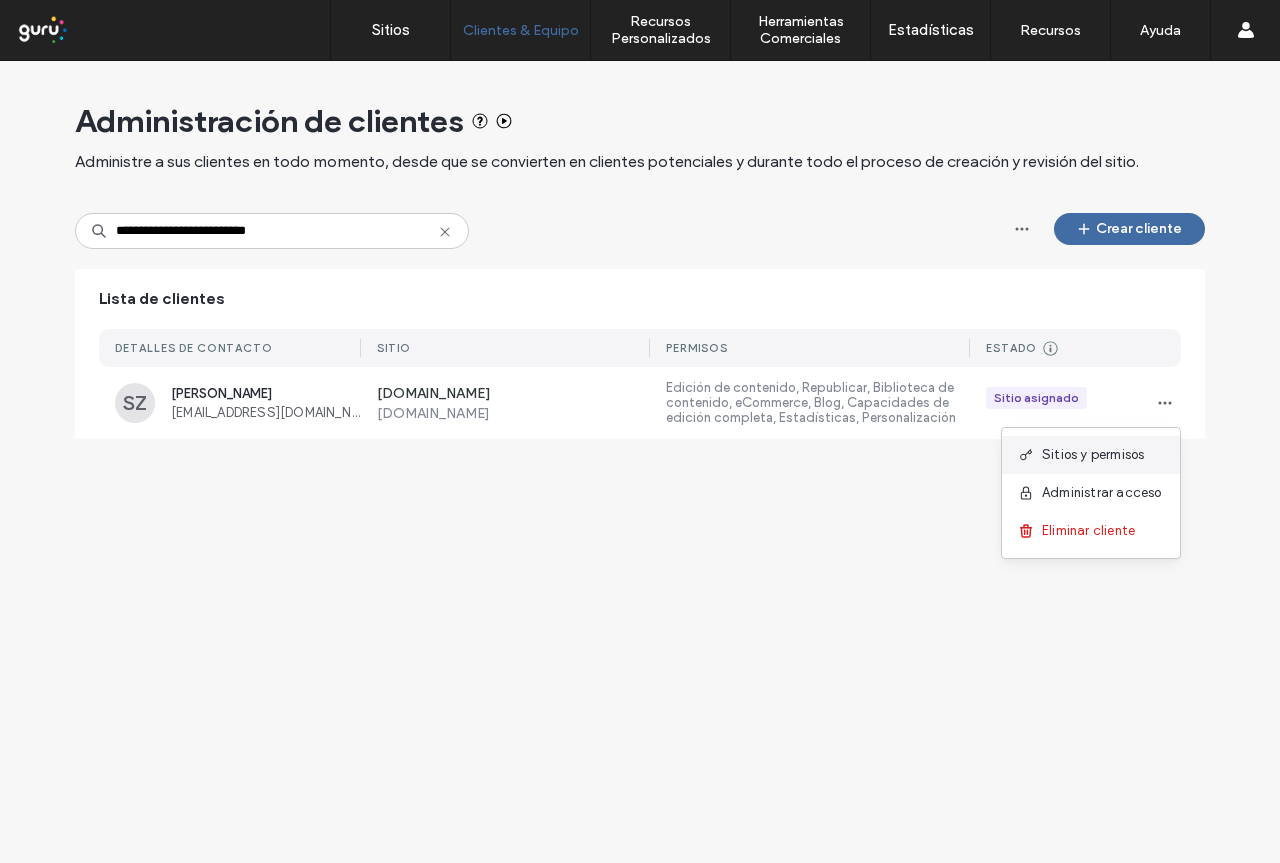 click on "Sitios y permisos" at bounding box center [1093, 455] 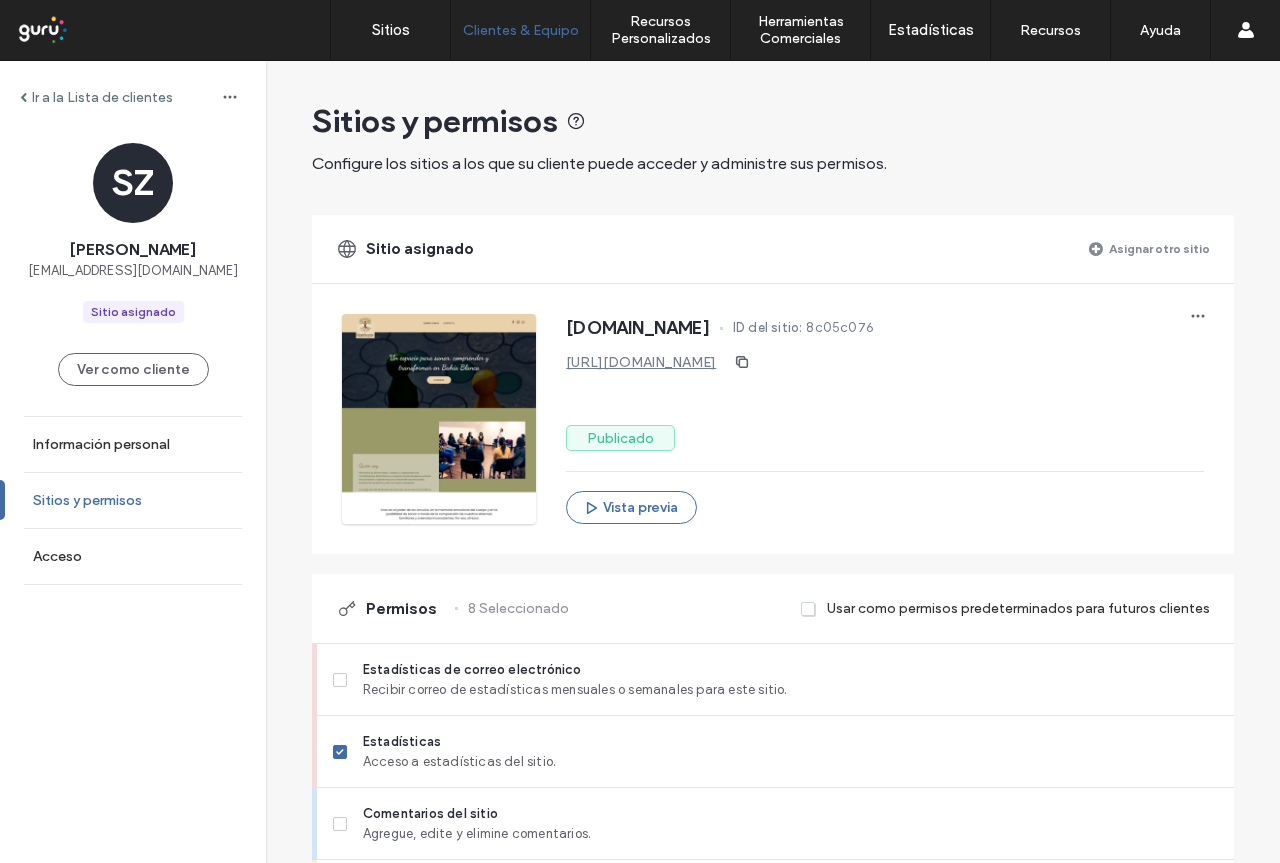 click on "Sitios y permisos" at bounding box center (87, 500) 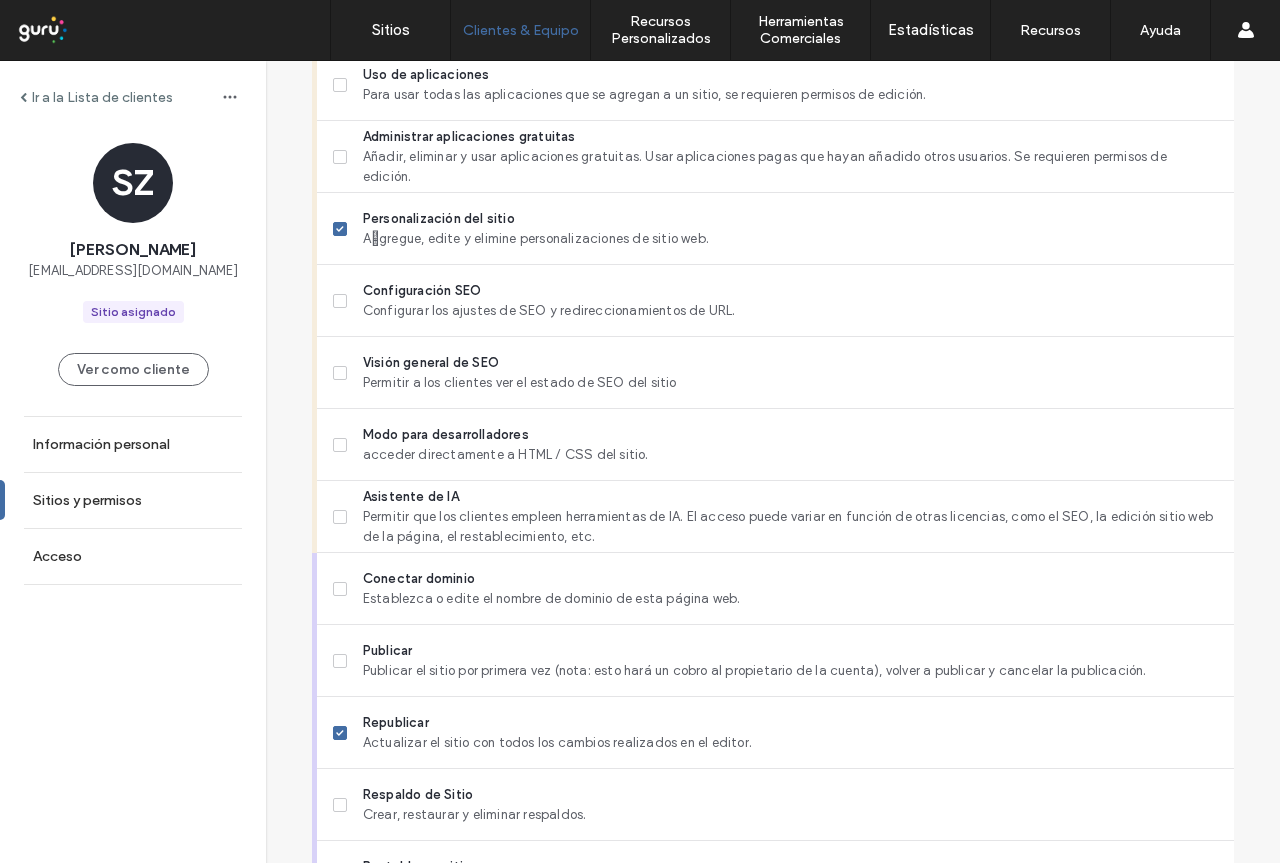scroll, scrollTop: 1382, scrollLeft: 0, axis: vertical 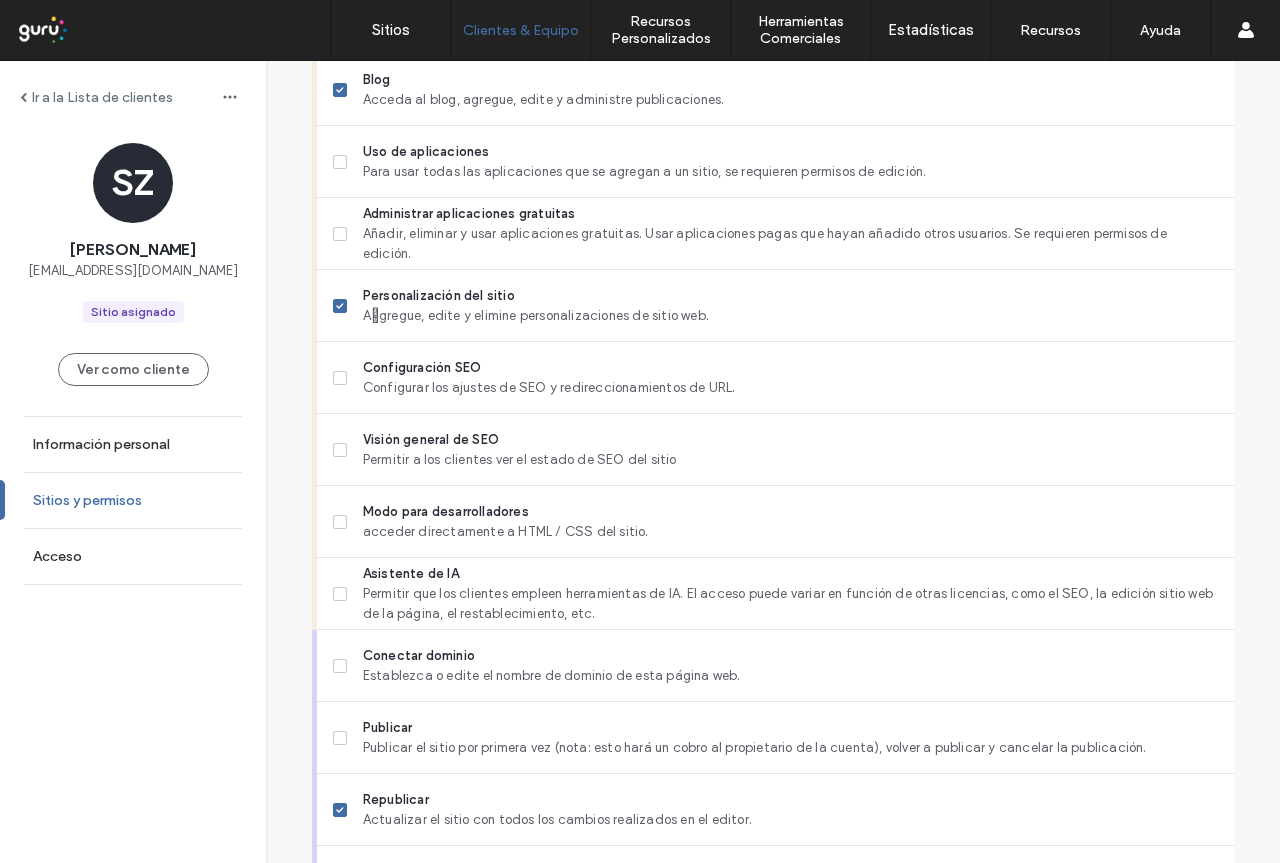 click on "Sitios y permisos" at bounding box center [87, 500] 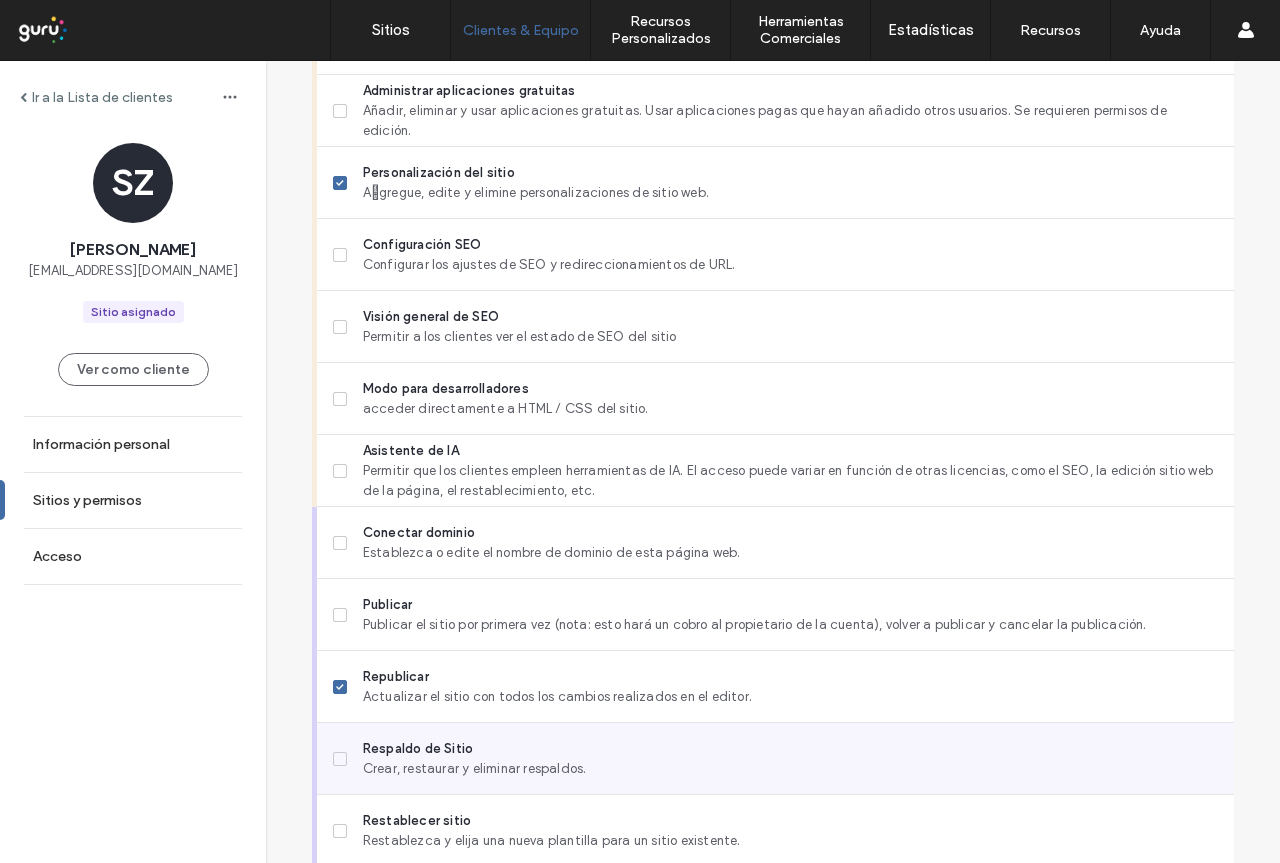 scroll, scrollTop: 1582, scrollLeft: 0, axis: vertical 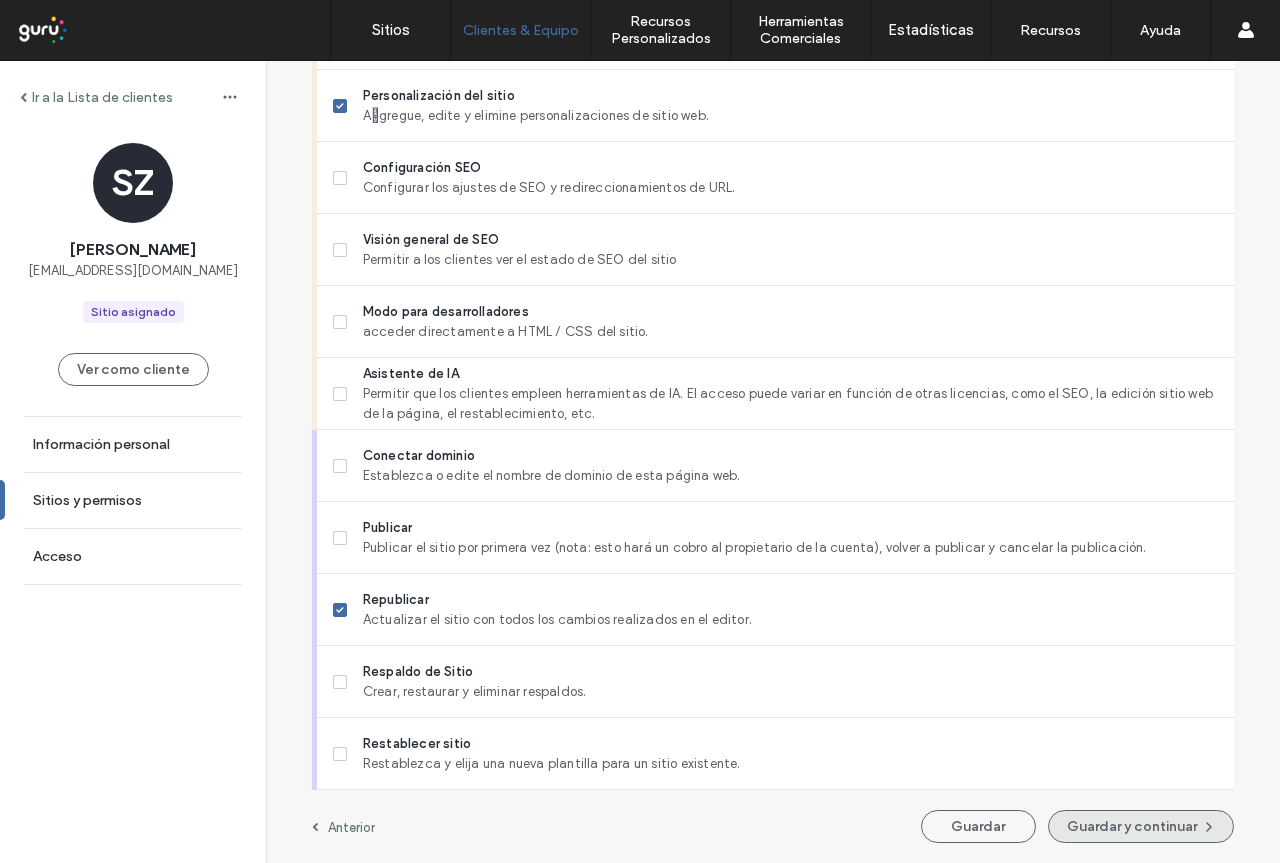 click on "Guardar y continuar" at bounding box center (1141, 826) 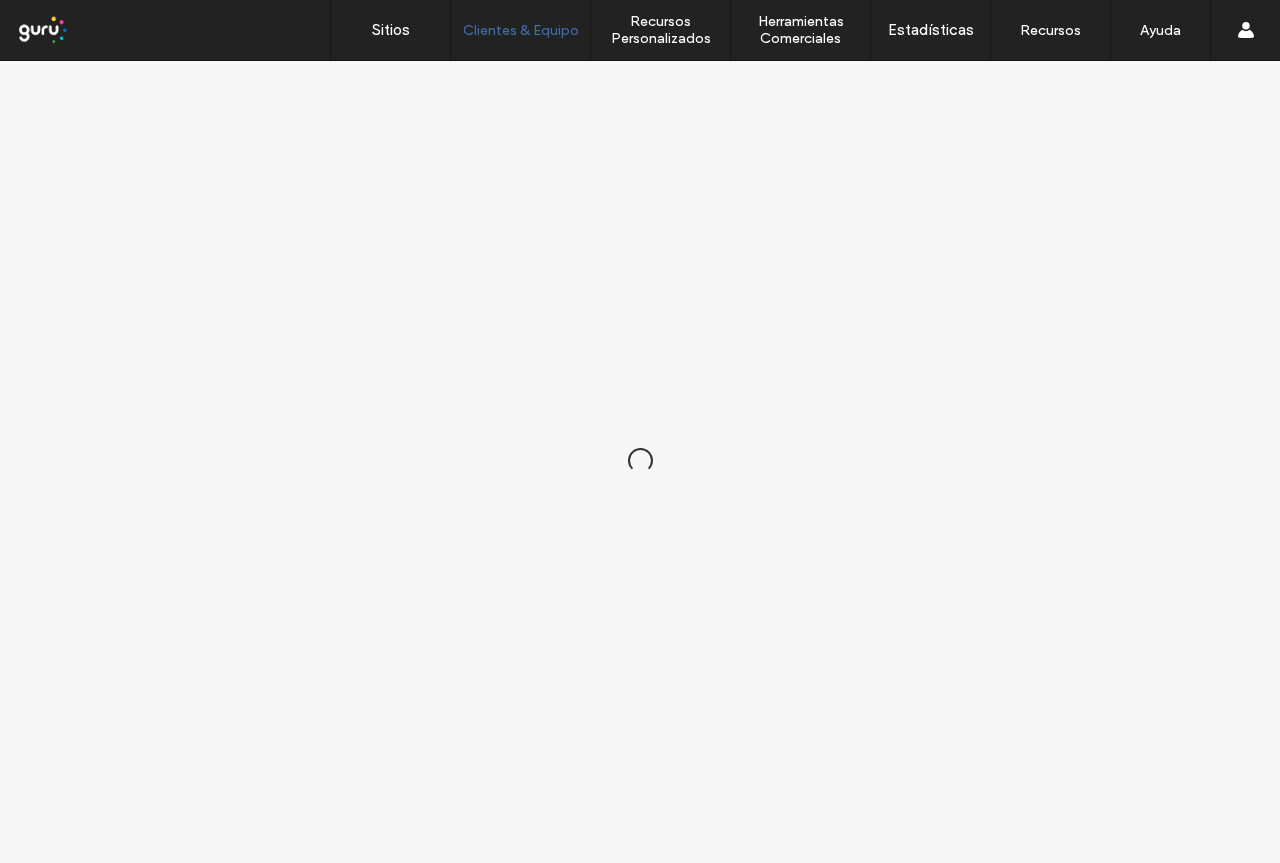 scroll, scrollTop: 0, scrollLeft: 0, axis: both 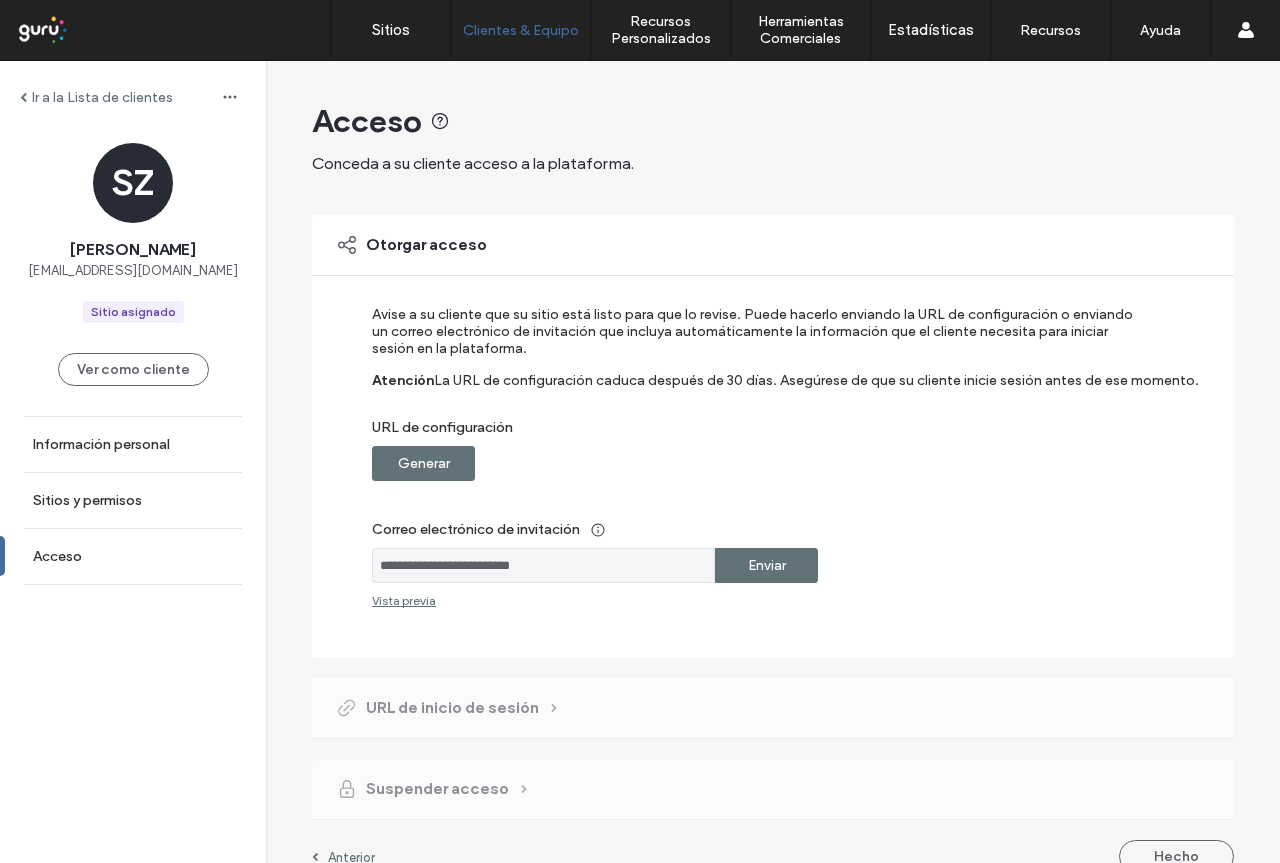 click on "Enviar" at bounding box center [767, 565] 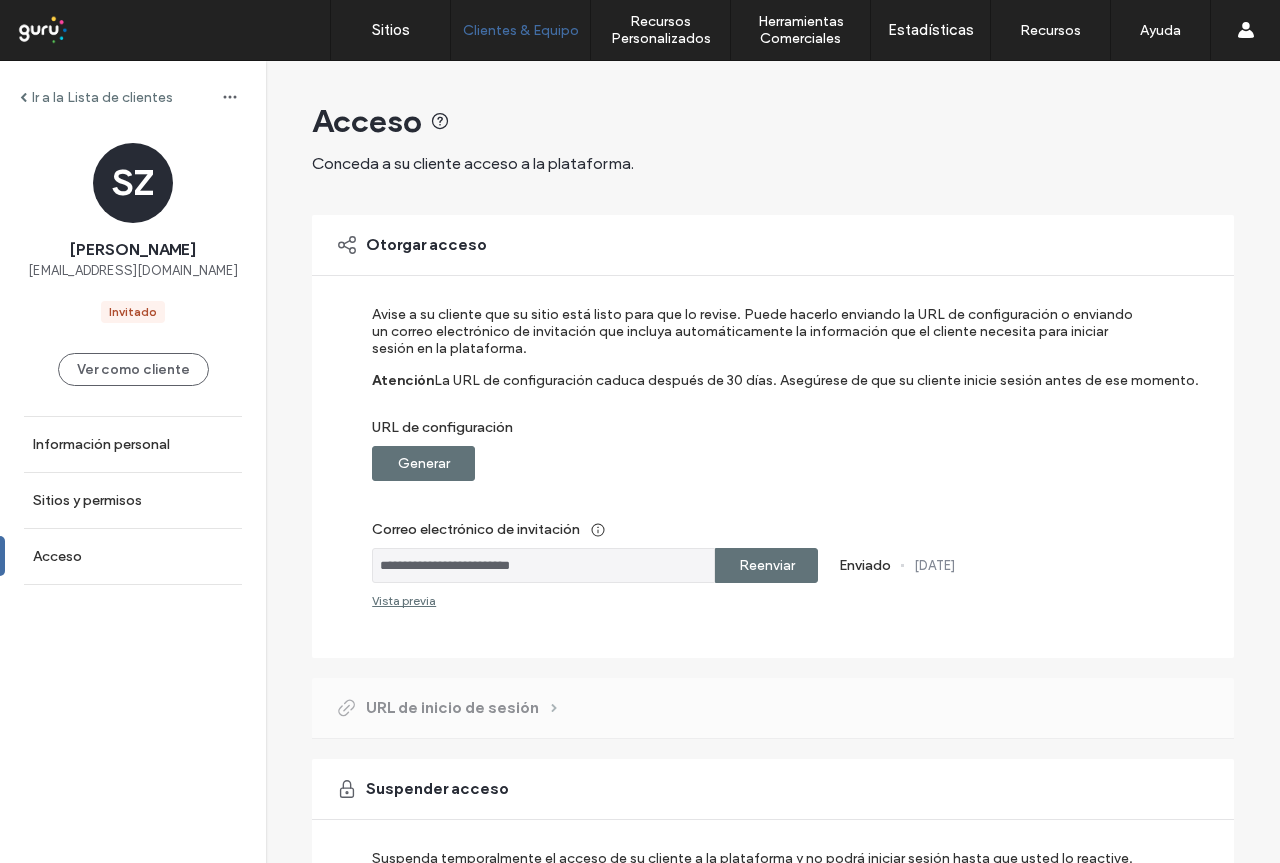 drag, startPoint x: 831, startPoint y: 564, endPoint x: 1018, endPoint y: 564, distance: 187 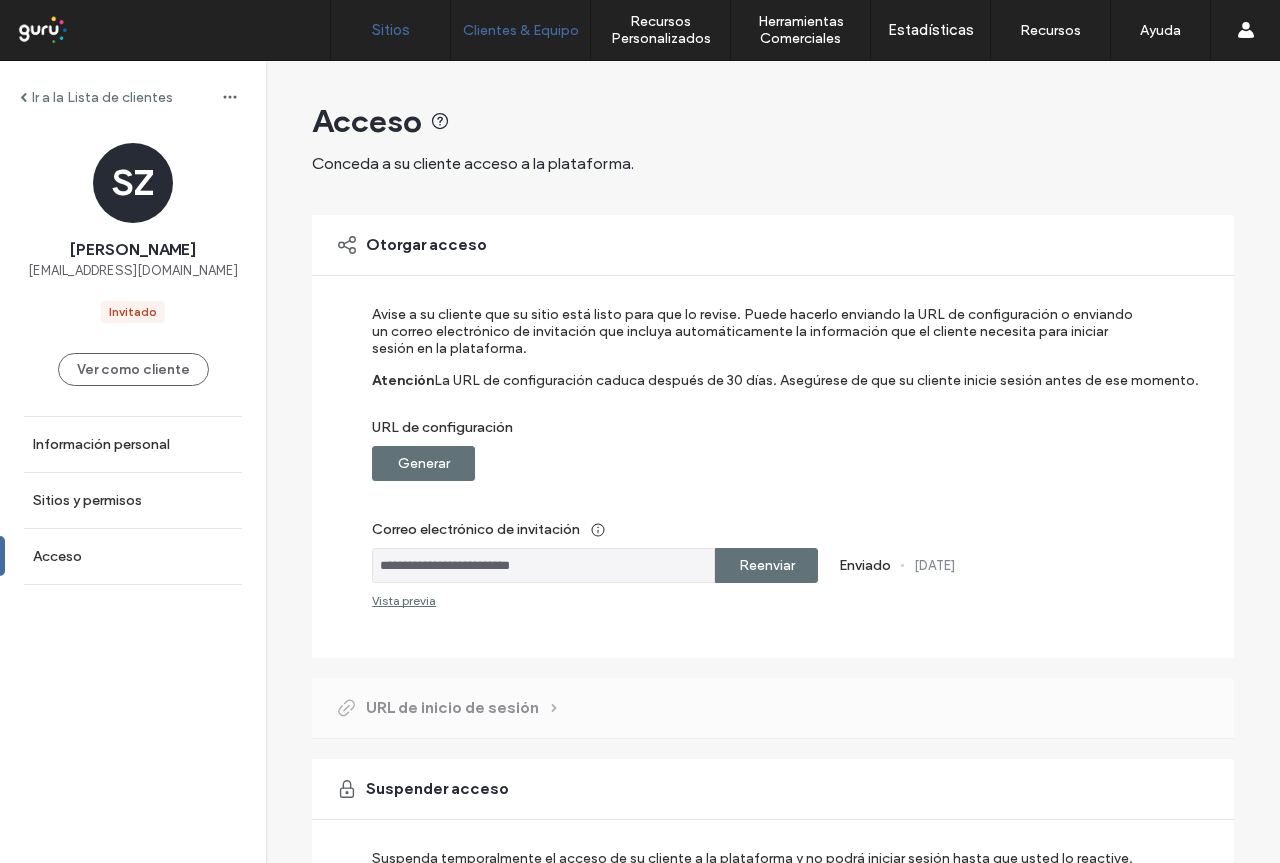 click on "Sitios" at bounding box center [391, 30] 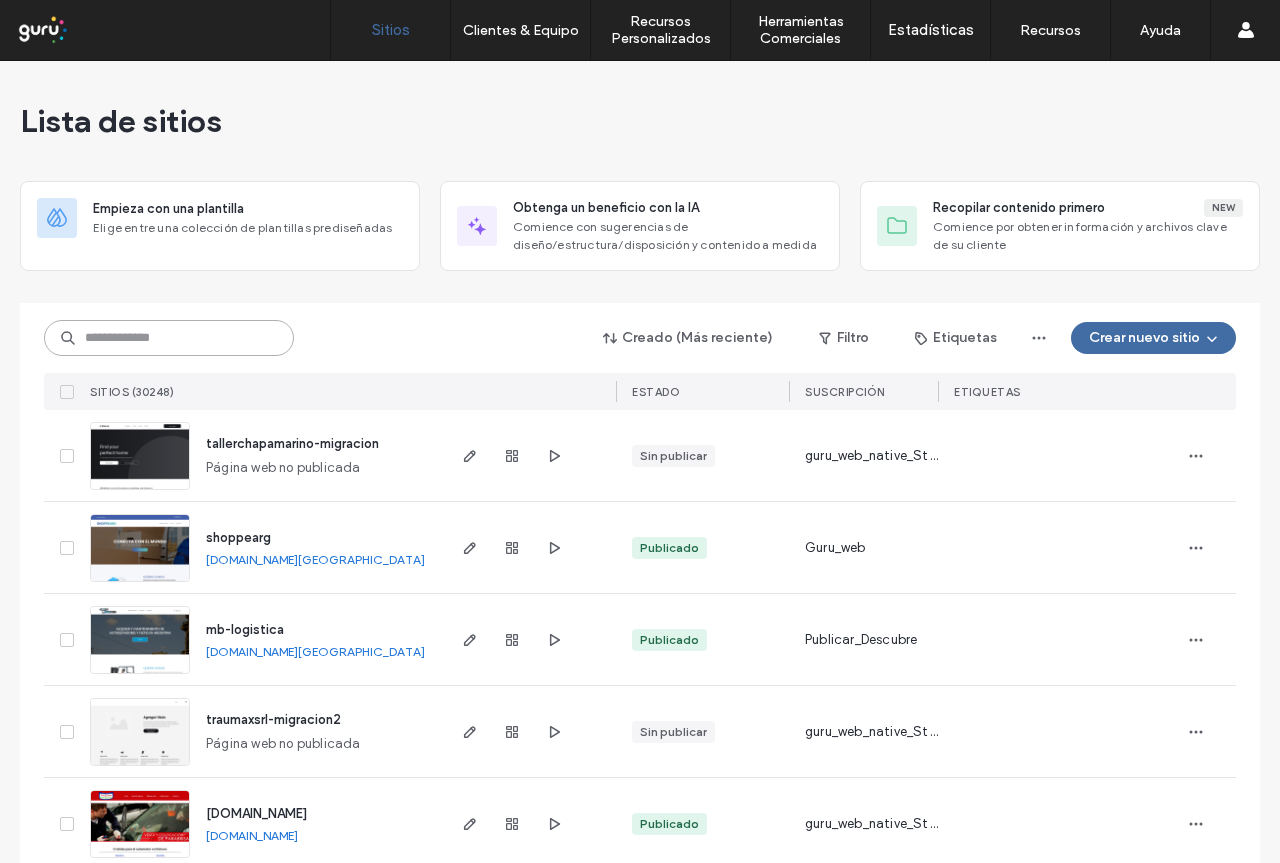 click at bounding box center (169, 338) 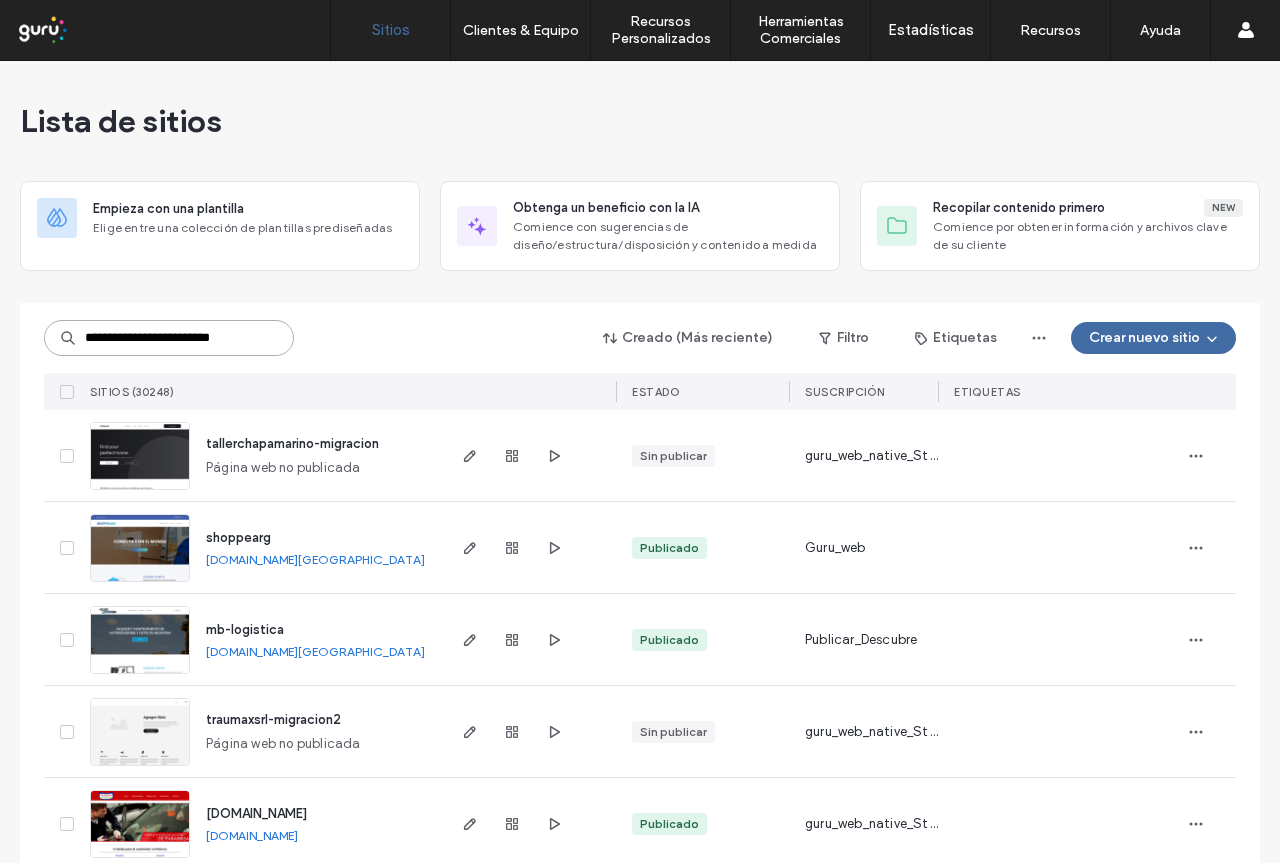 type on "**********" 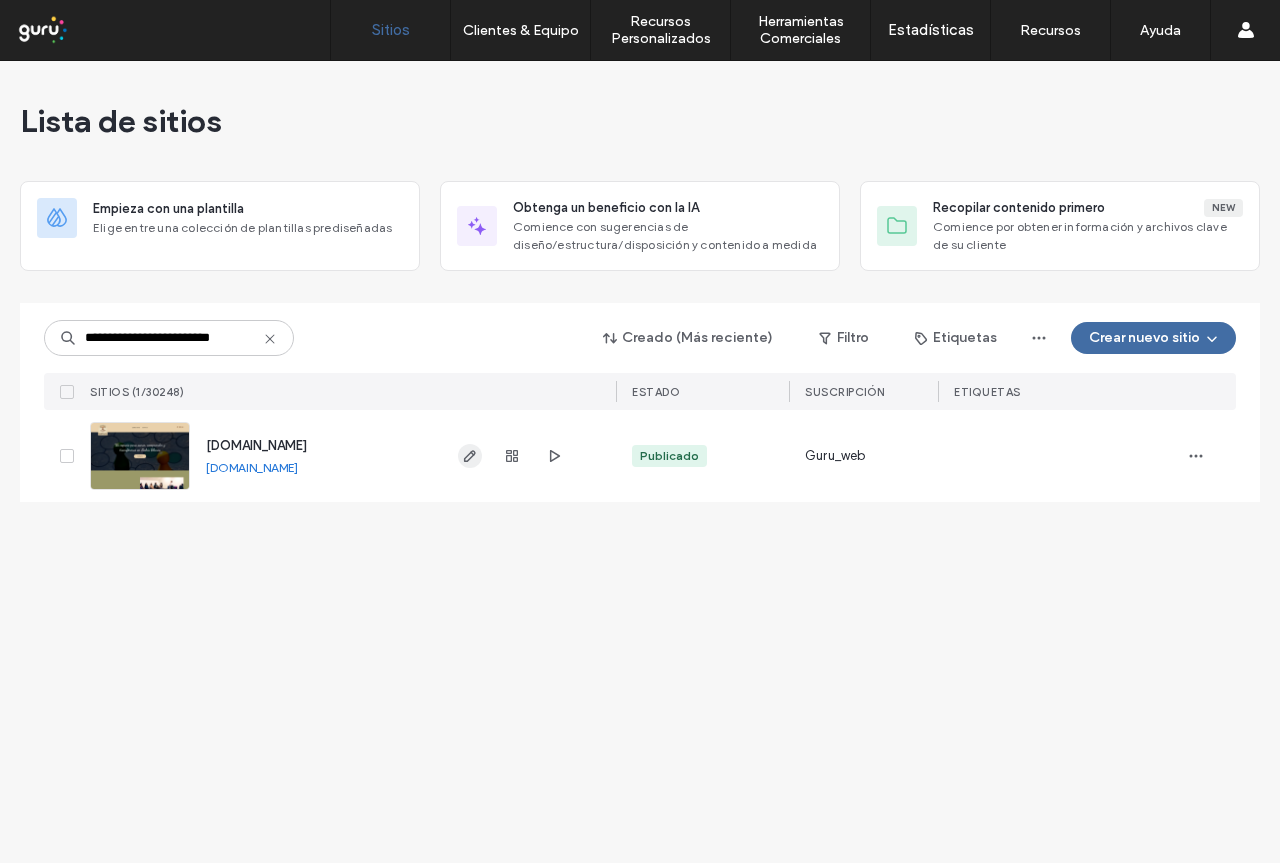 click 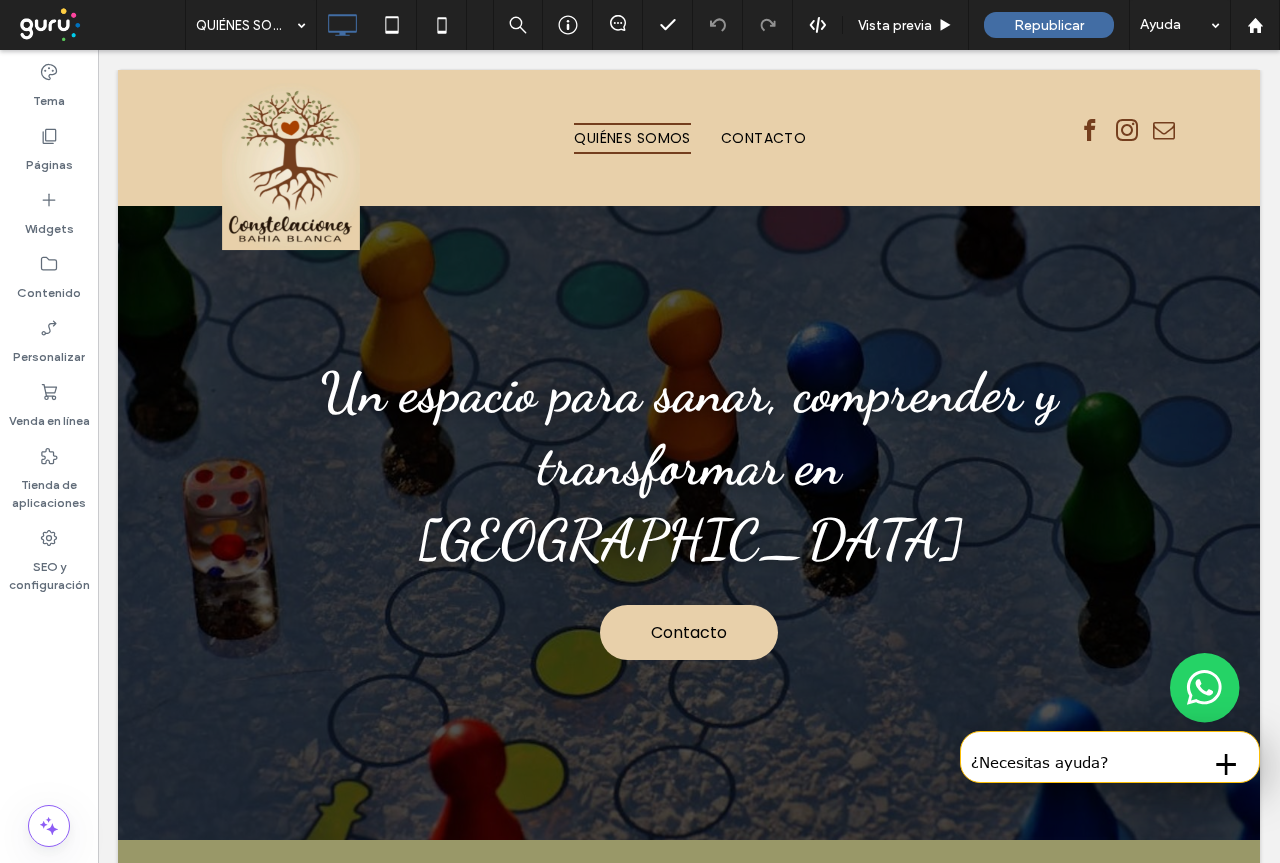 scroll, scrollTop: 0, scrollLeft: 0, axis: both 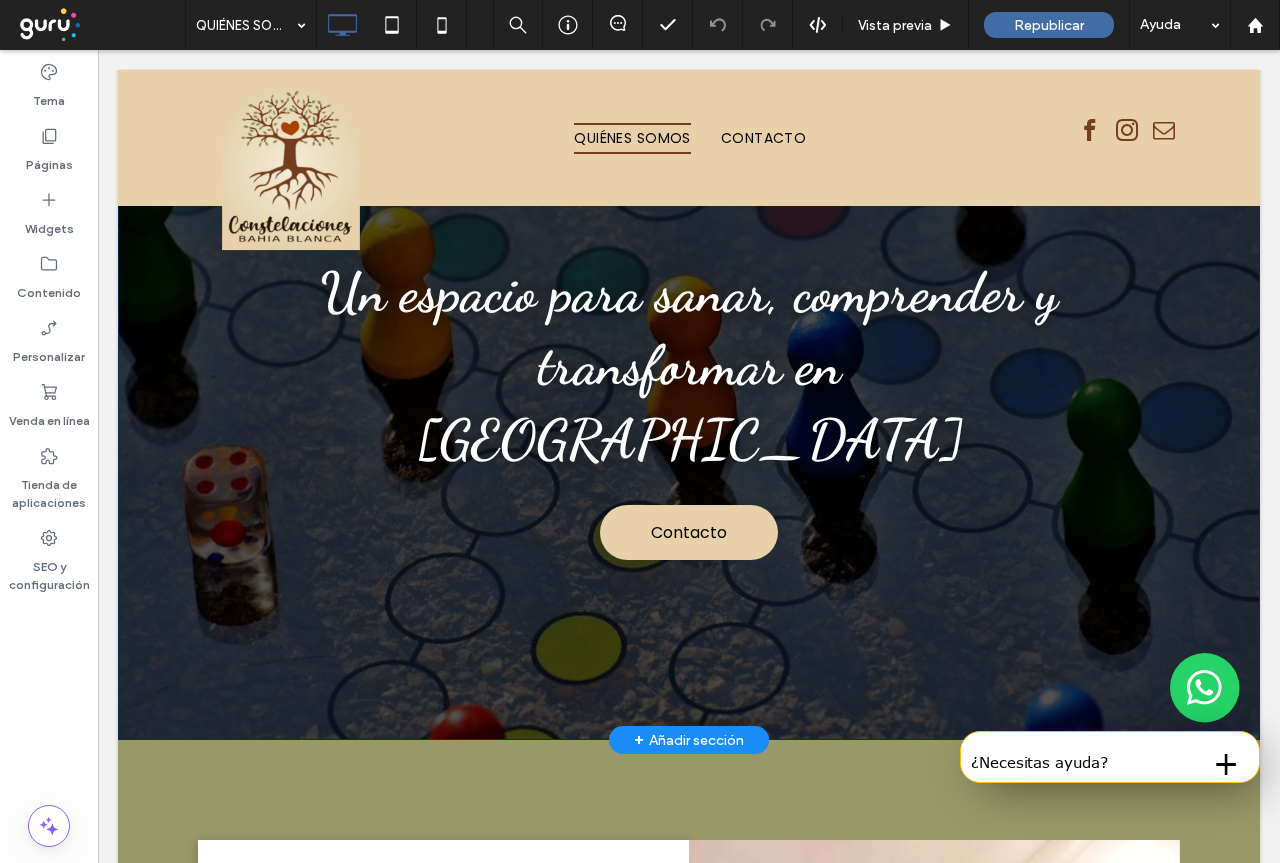 click on "Un espacio para sanar, comprender y transformar en [GEOGRAPHIC_DATA]
Contacto
Click To Paste" at bounding box center [689, 407] 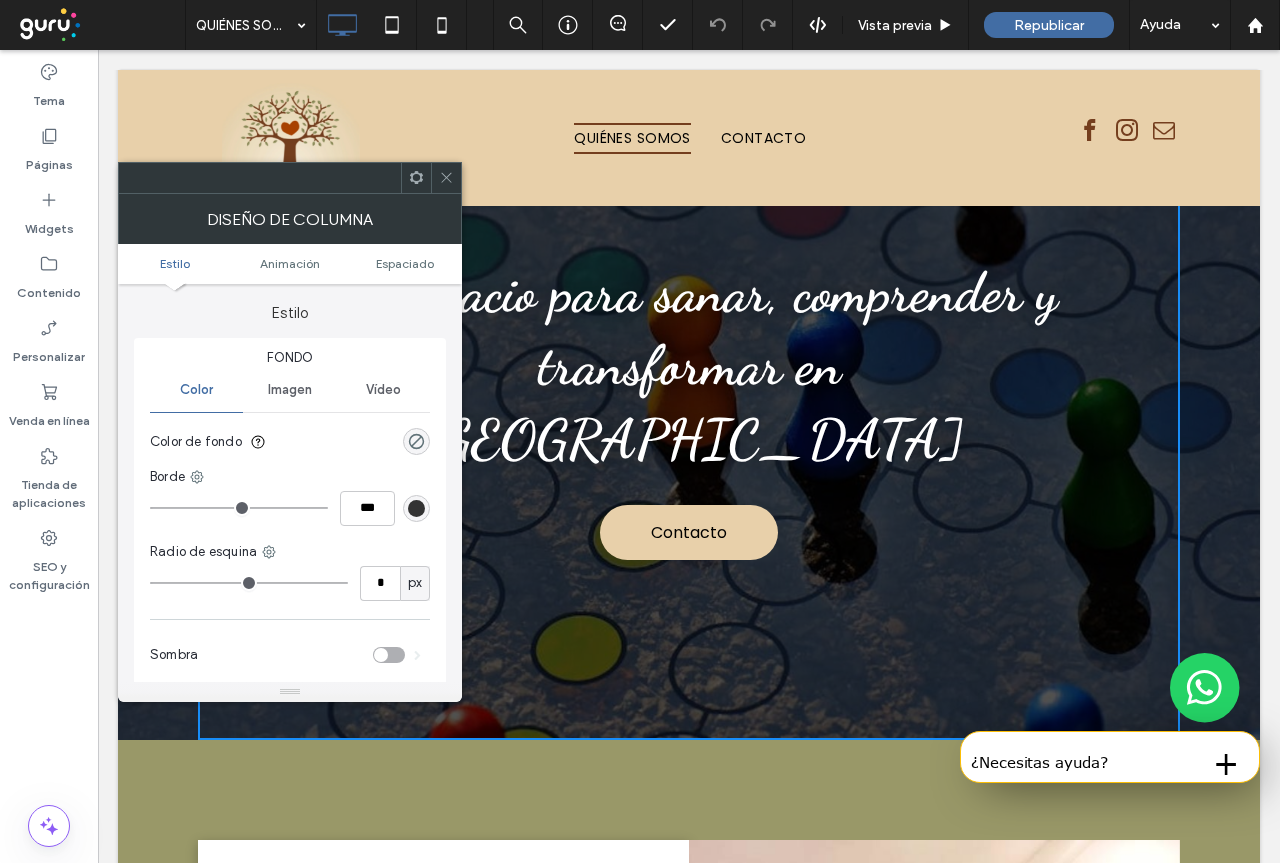 click on "Un espacio para sanar, comprender y transformar en [GEOGRAPHIC_DATA]
Contacto
Click To Paste" at bounding box center [689, 407] 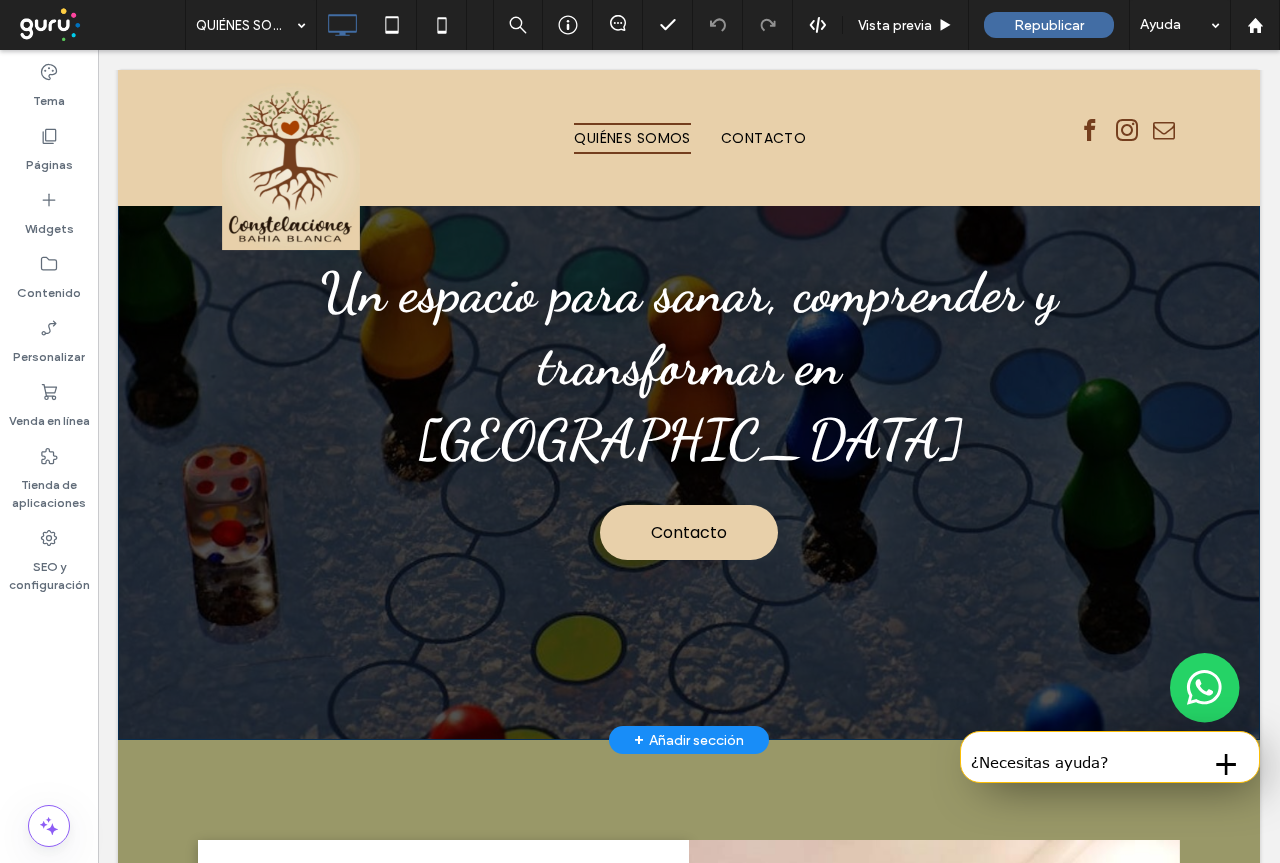 click on "Un espacio para sanar, comprender y transformar en [GEOGRAPHIC_DATA]
Contacto
Click To Paste
Fila + Añadir sección" at bounding box center [689, 407] 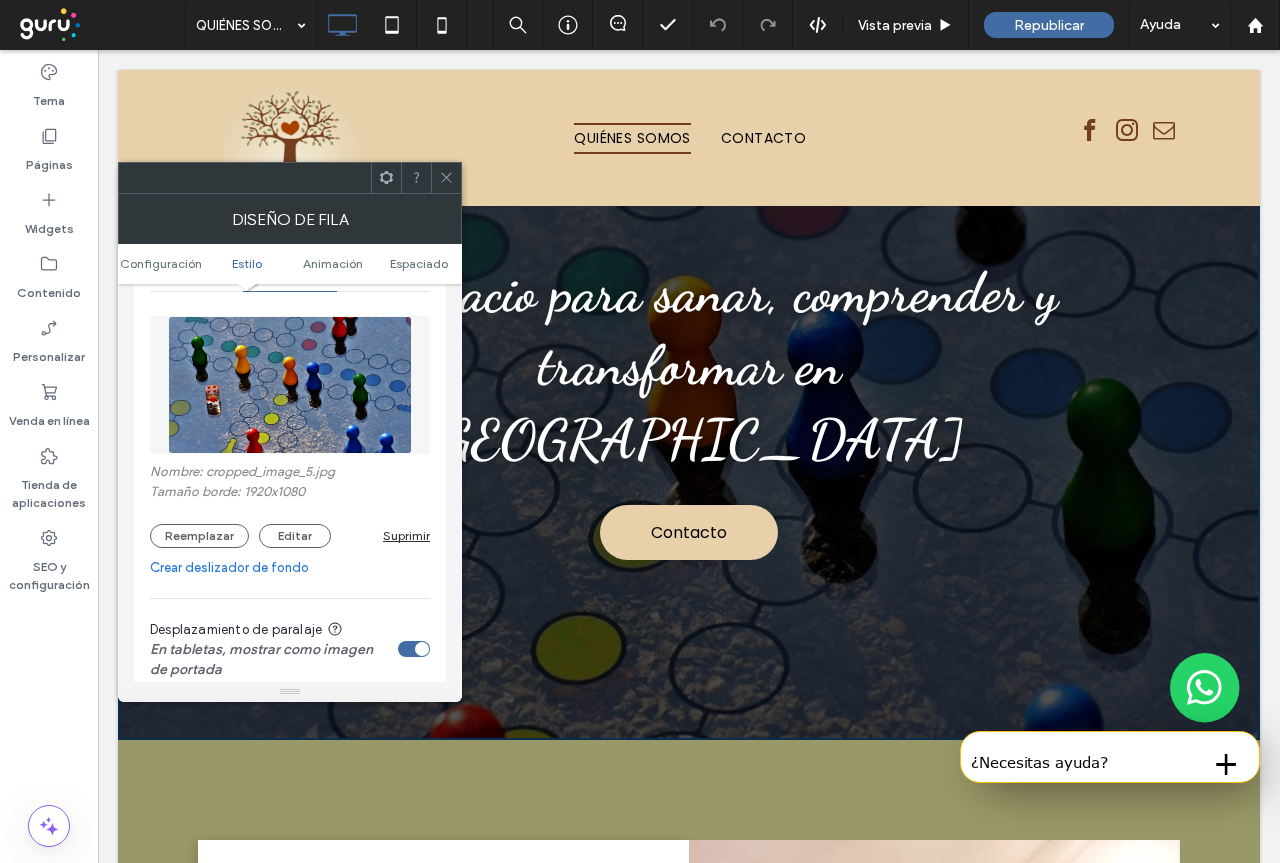 scroll, scrollTop: 300, scrollLeft: 0, axis: vertical 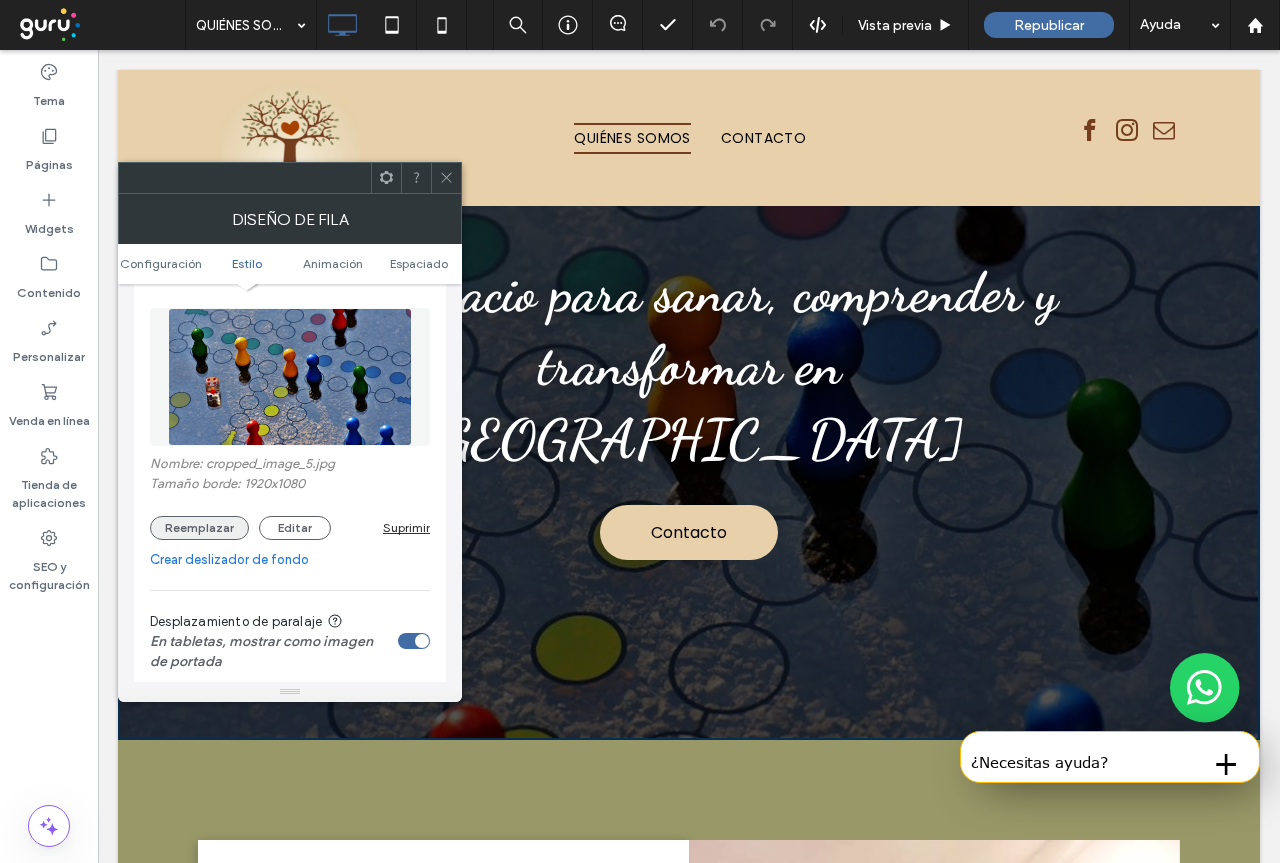 click on "Reemplazar" at bounding box center (199, 528) 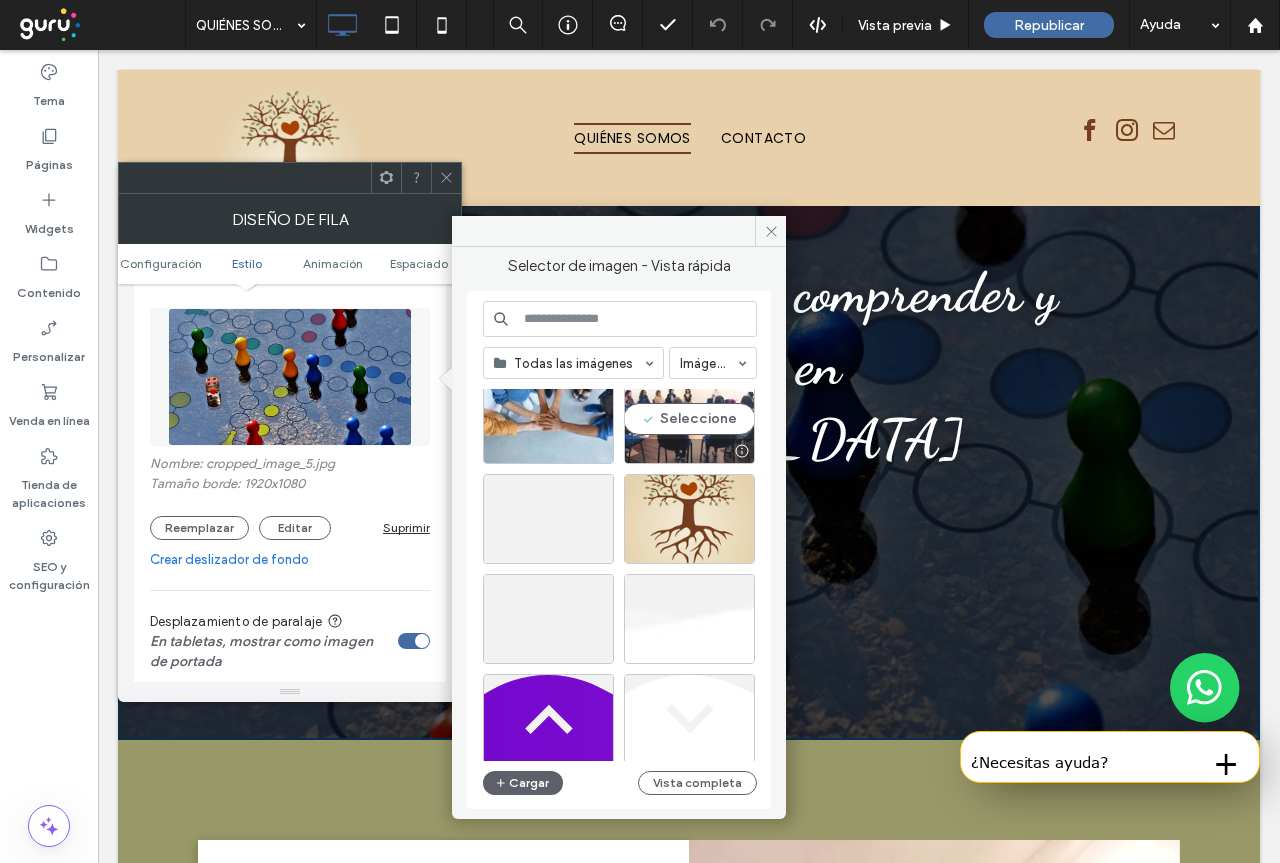 scroll, scrollTop: 200, scrollLeft: 0, axis: vertical 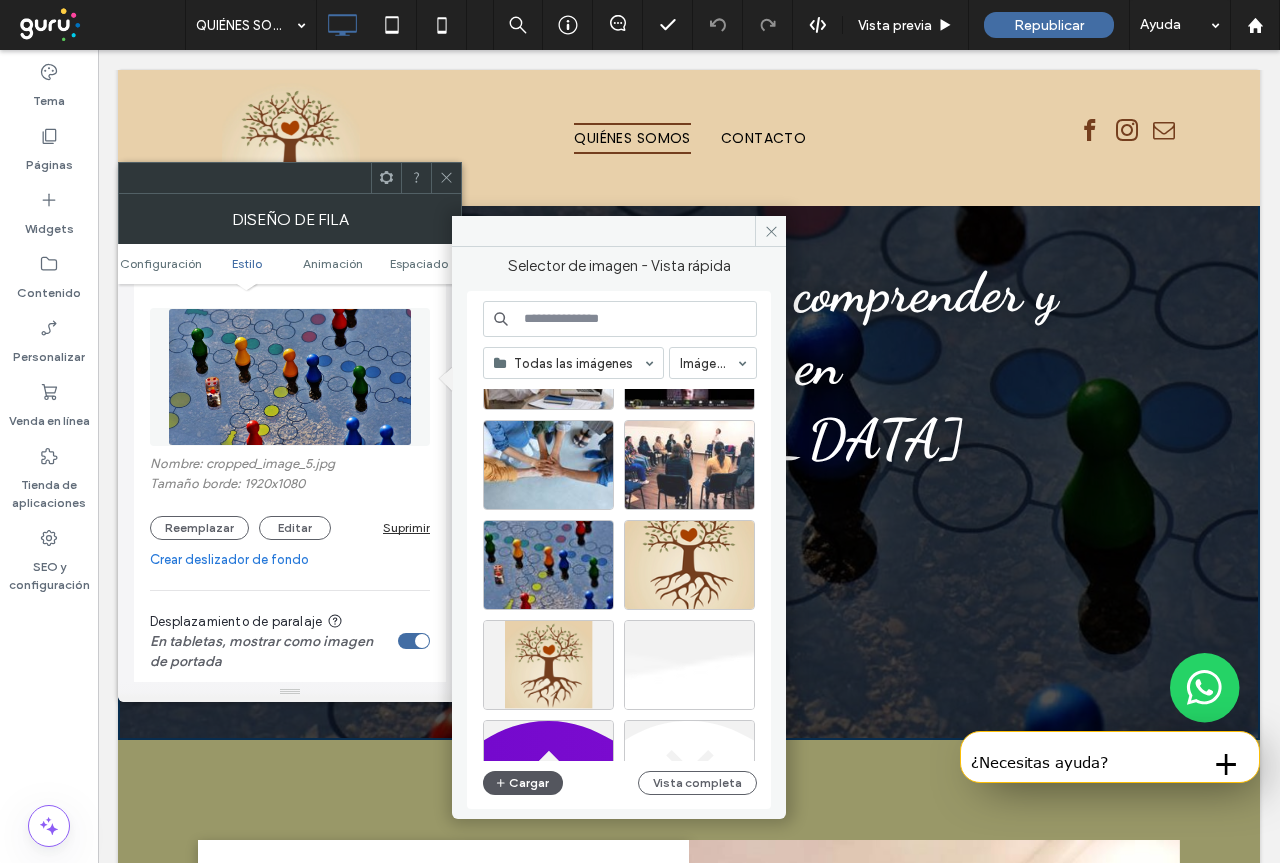 click on "Cargar" at bounding box center (523, 783) 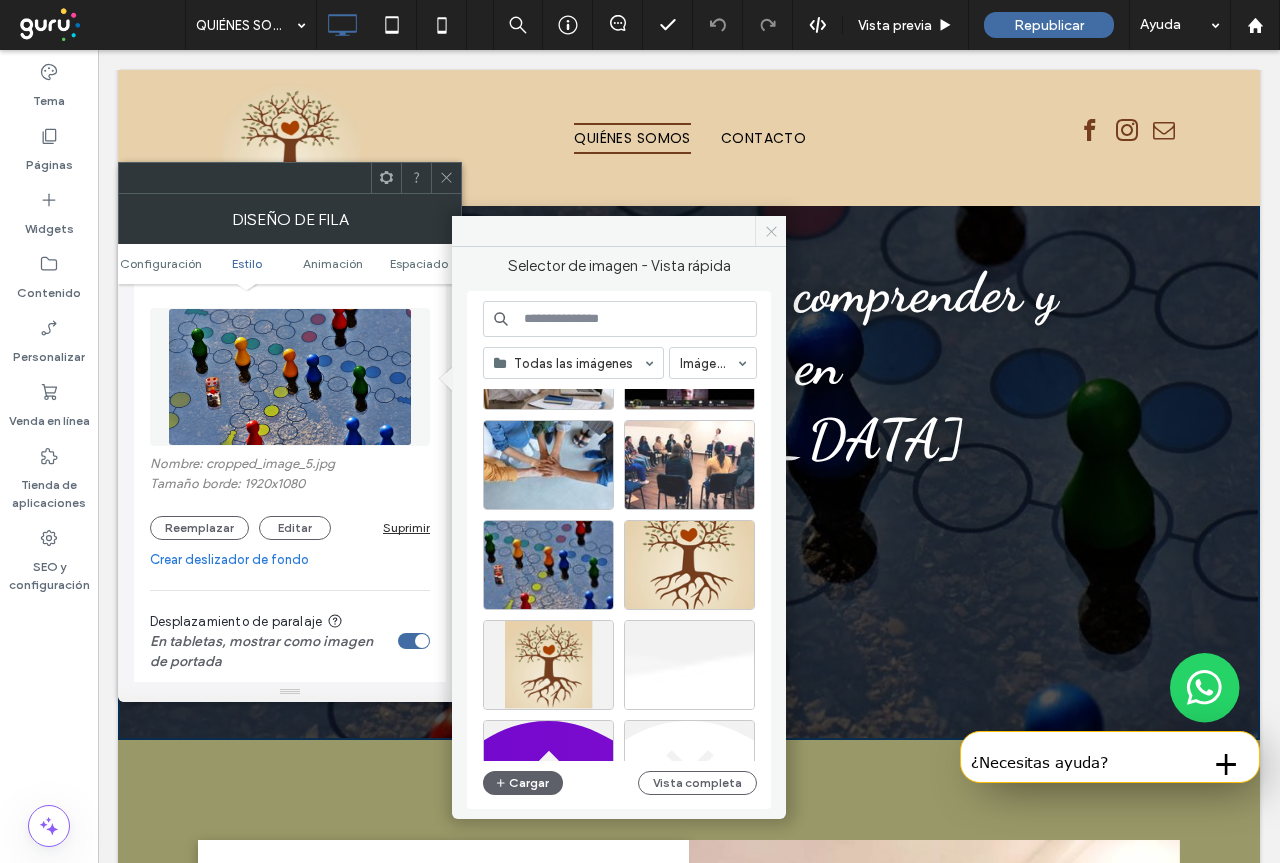 click 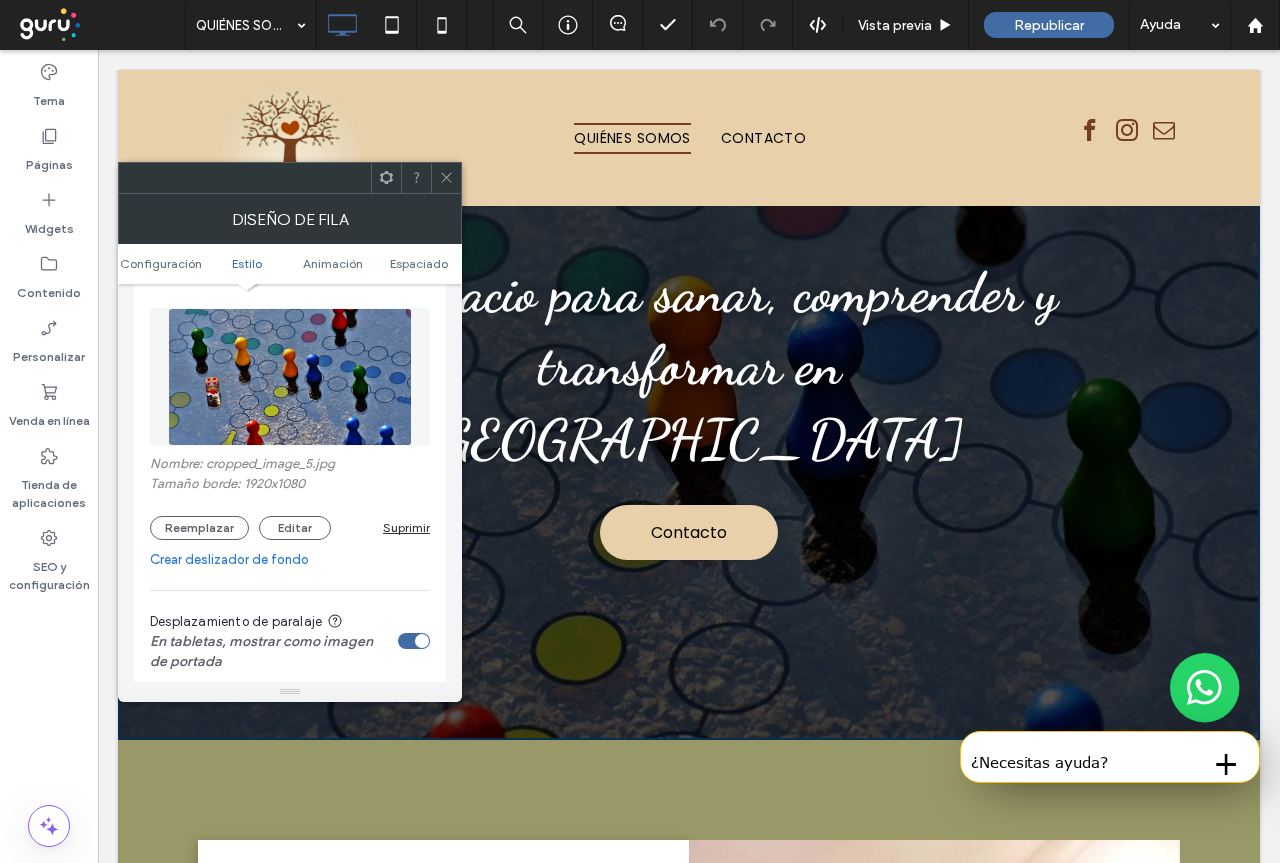 click 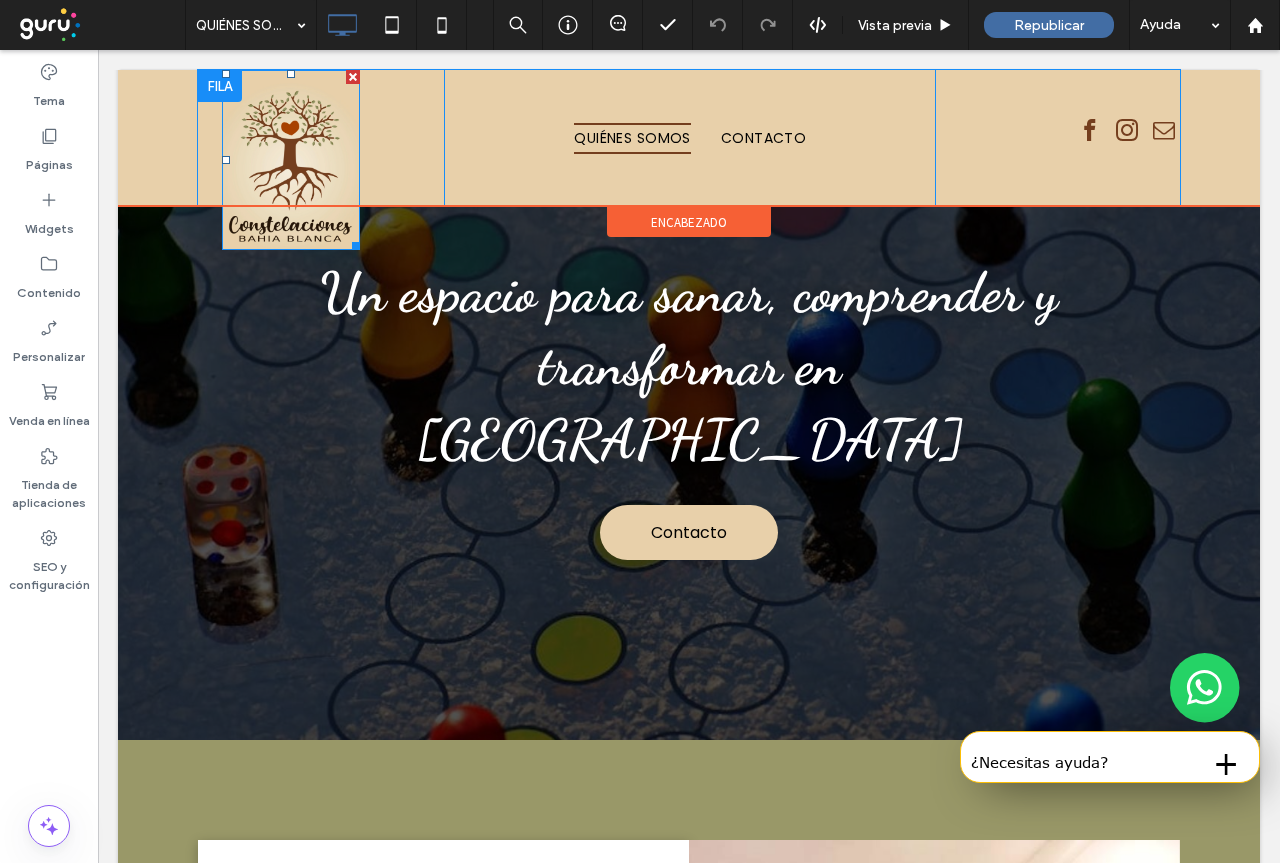 click at bounding box center (291, 160) 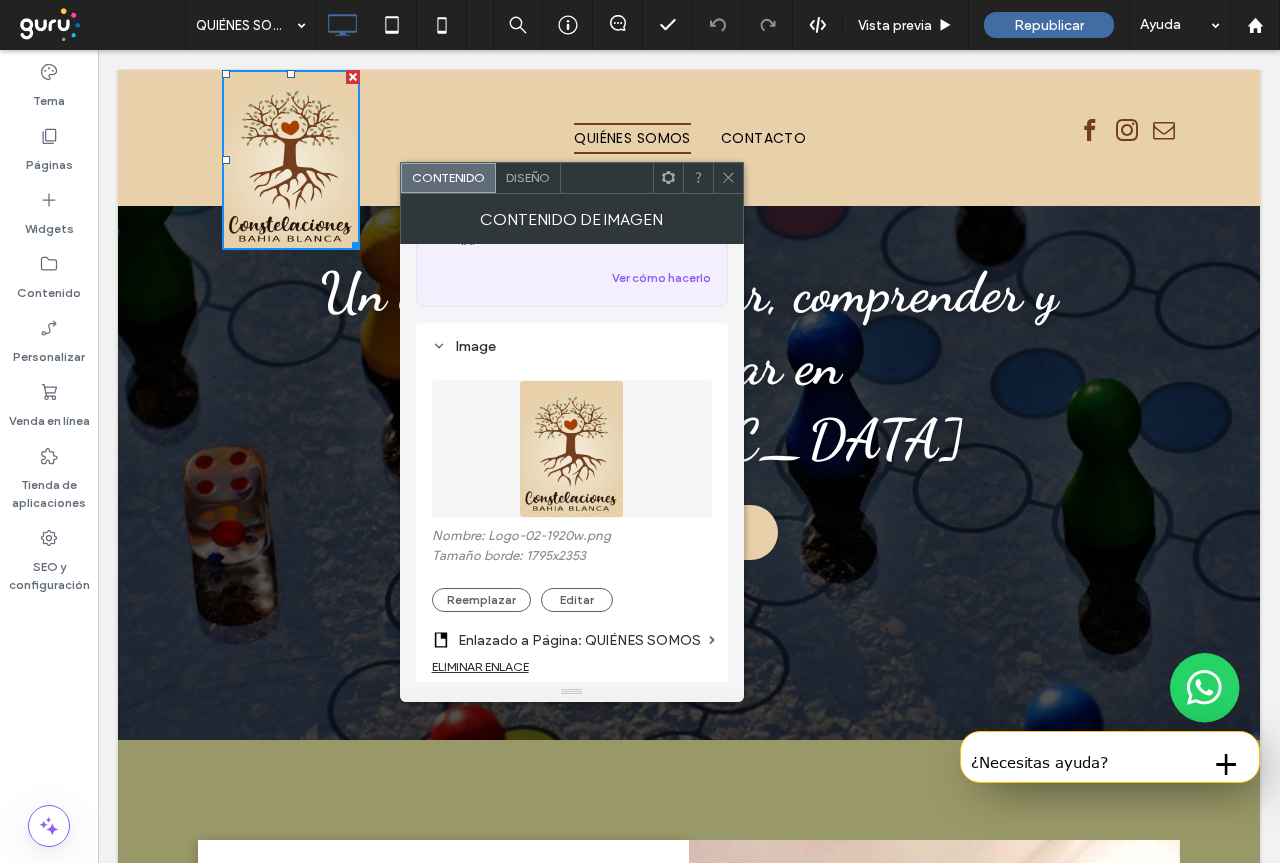 scroll, scrollTop: 200, scrollLeft: 0, axis: vertical 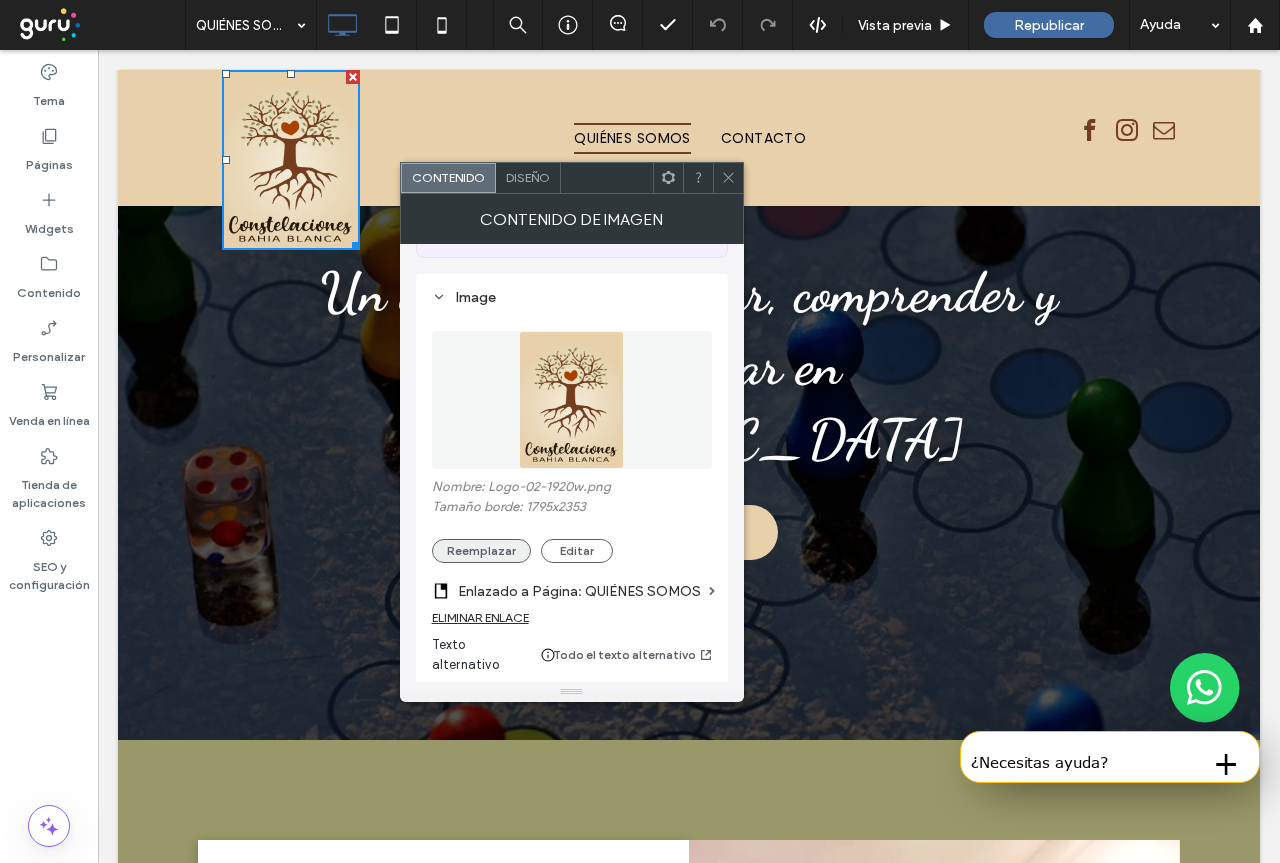 click on "Reemplazar" at bounding box center [481, 551] 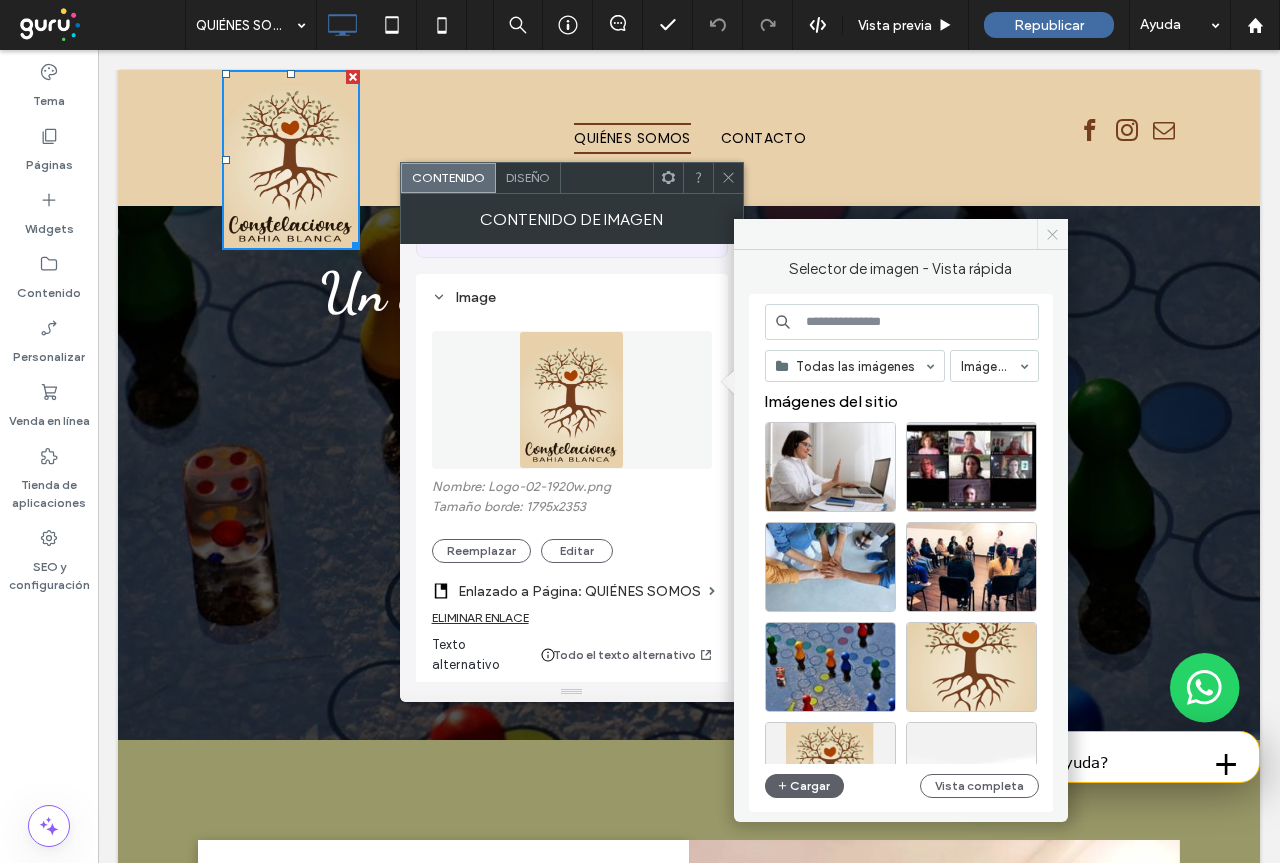 click 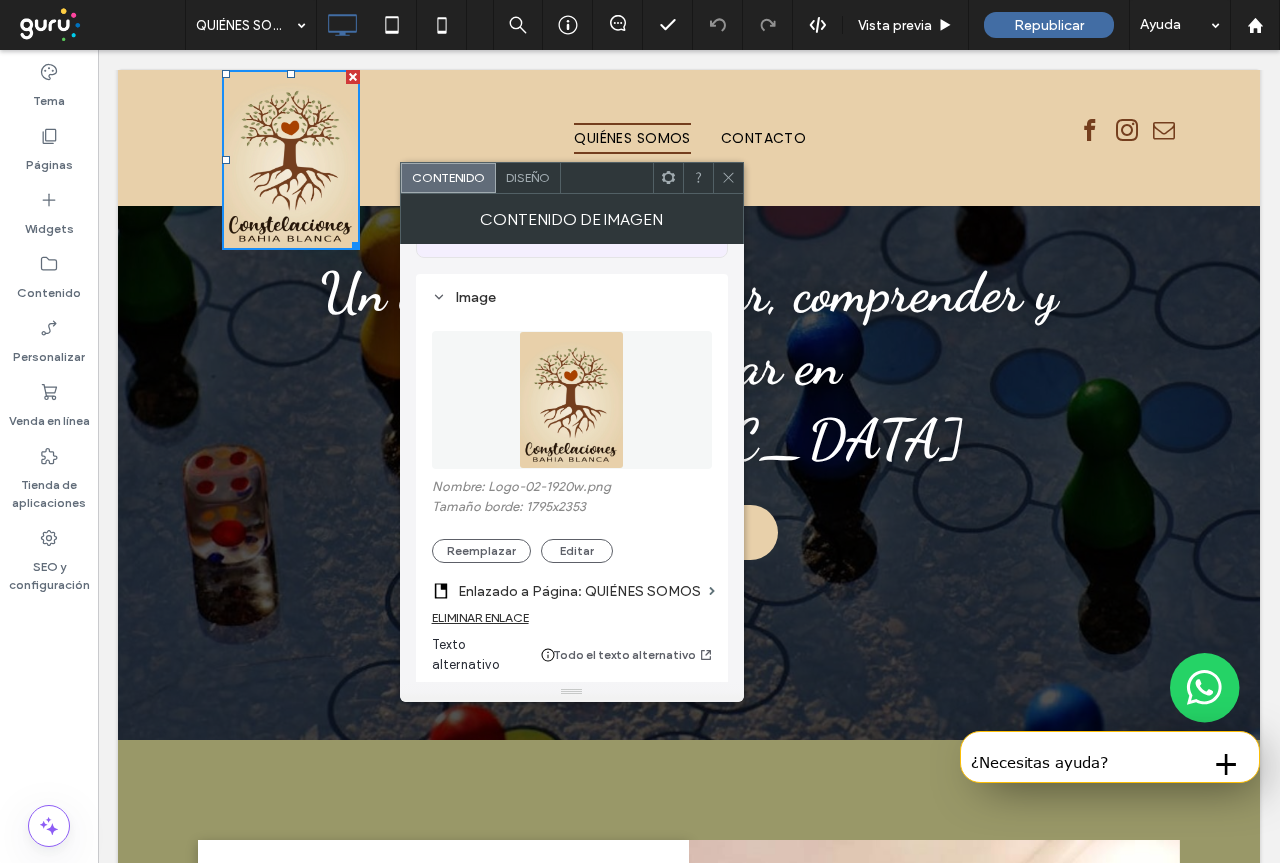 click 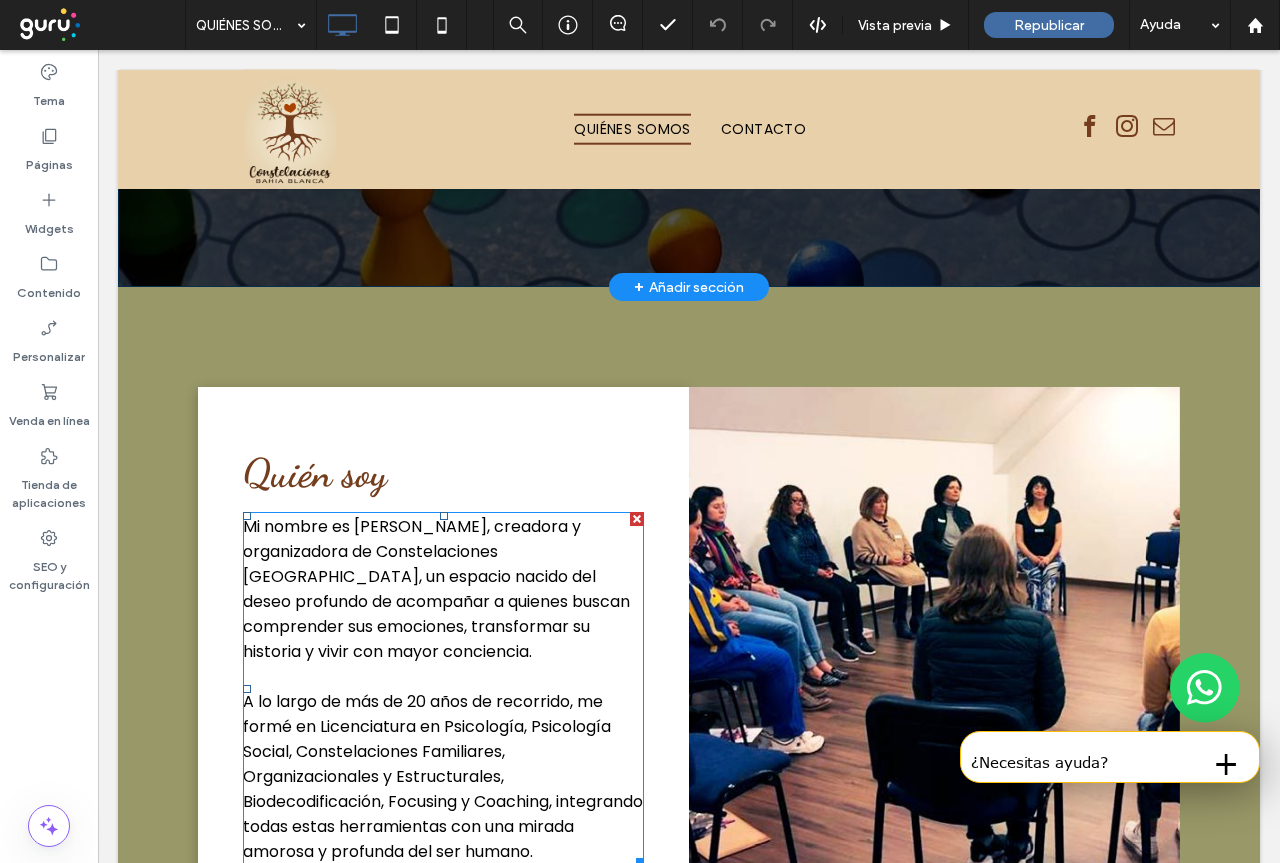 scroll, scrollTop: 600, scrollLeft: 0, axis: vertical 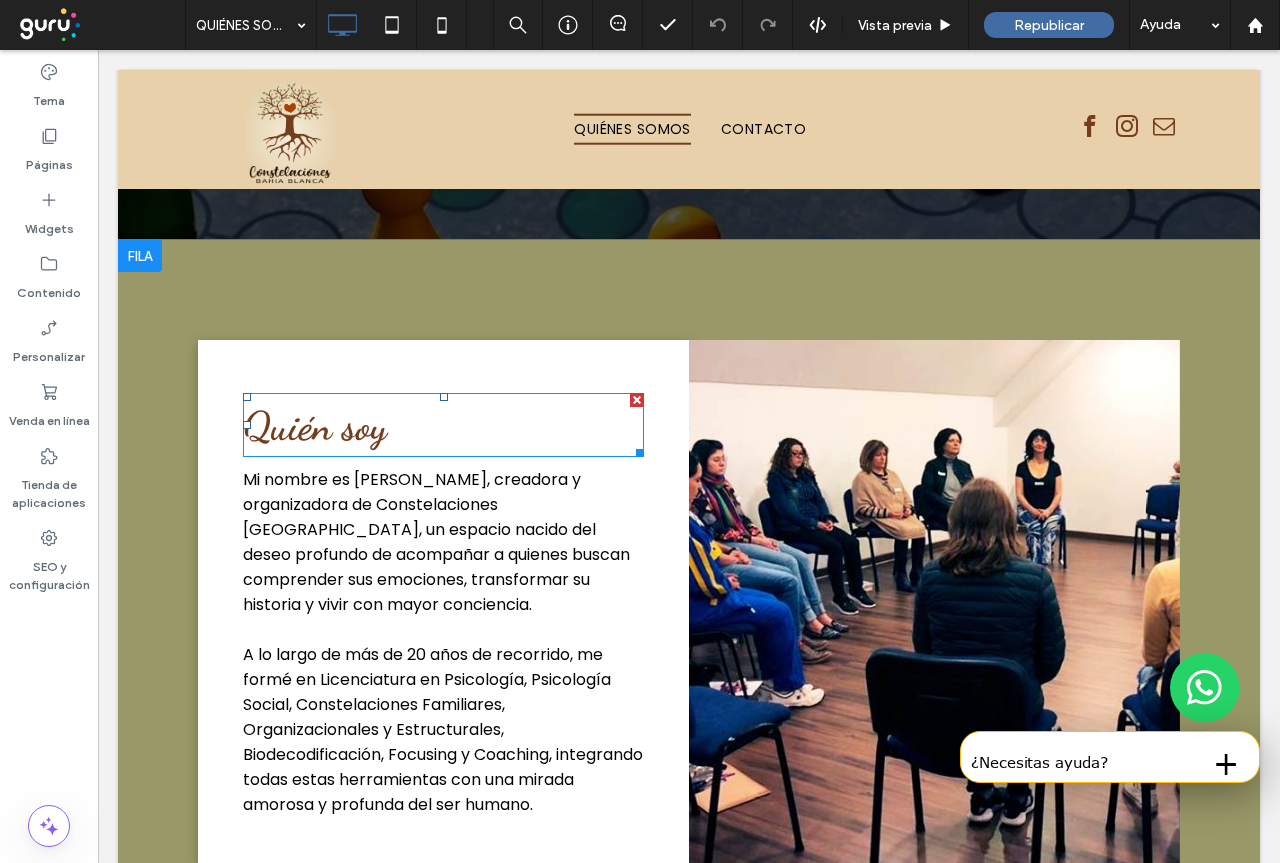 click on "Quién soy" at bounding box center (315, 426) 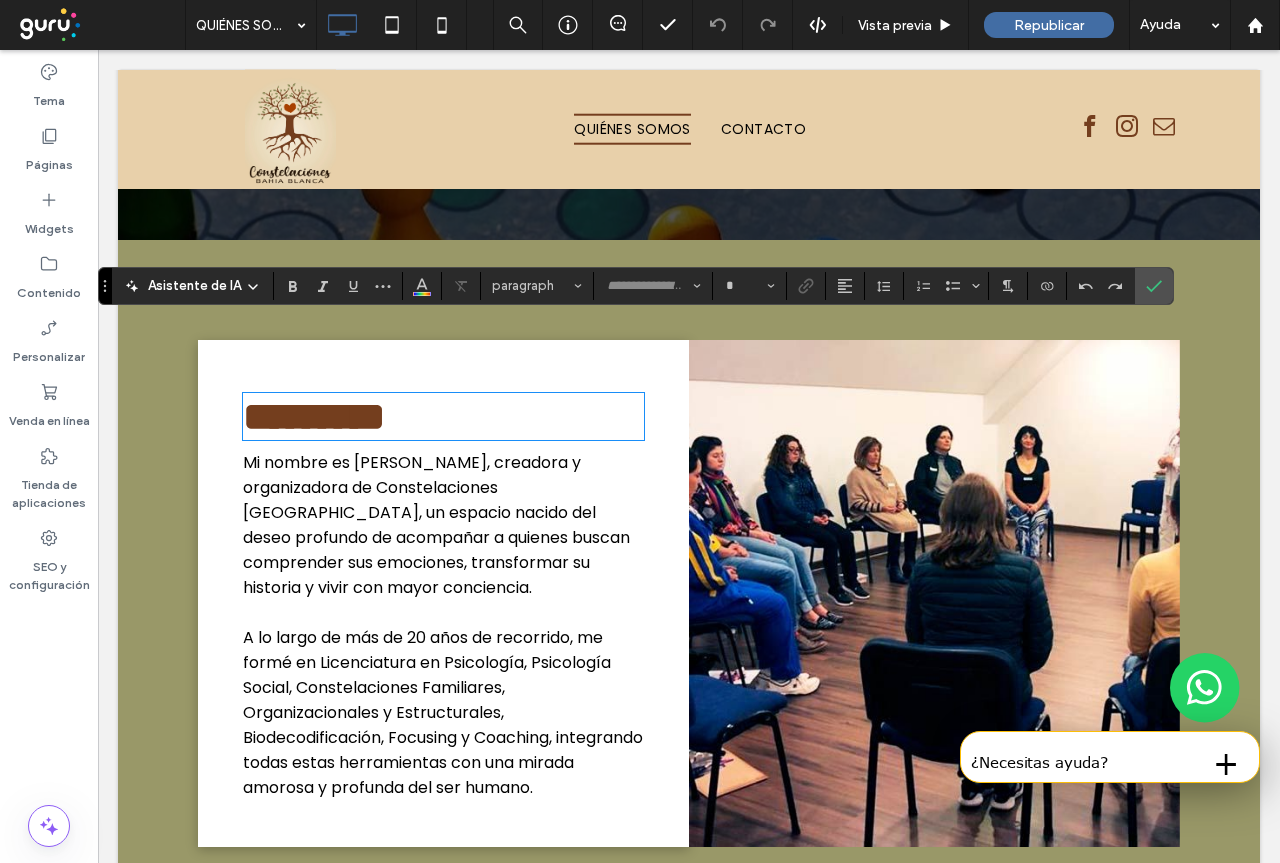 type on "**********" 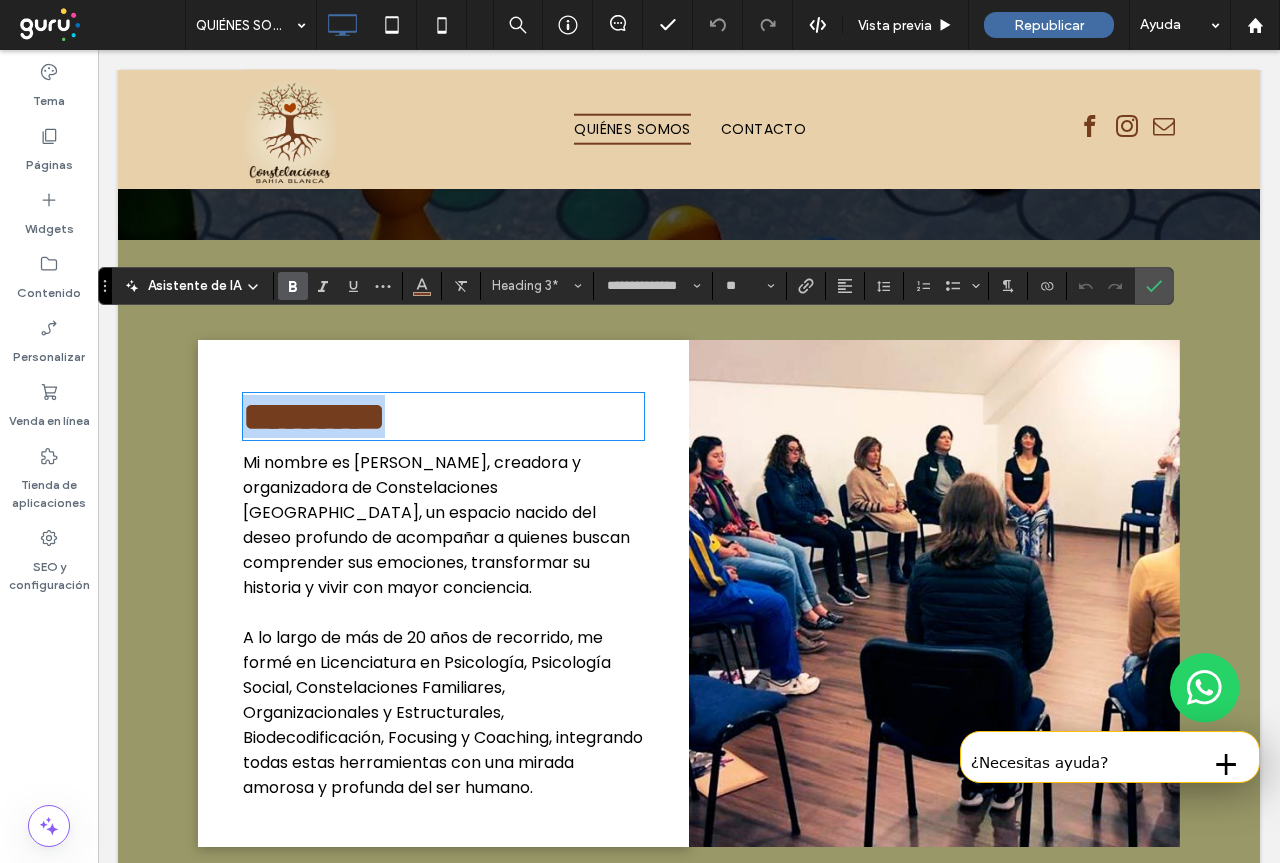click on "*********" at bounding box center (443, 416) 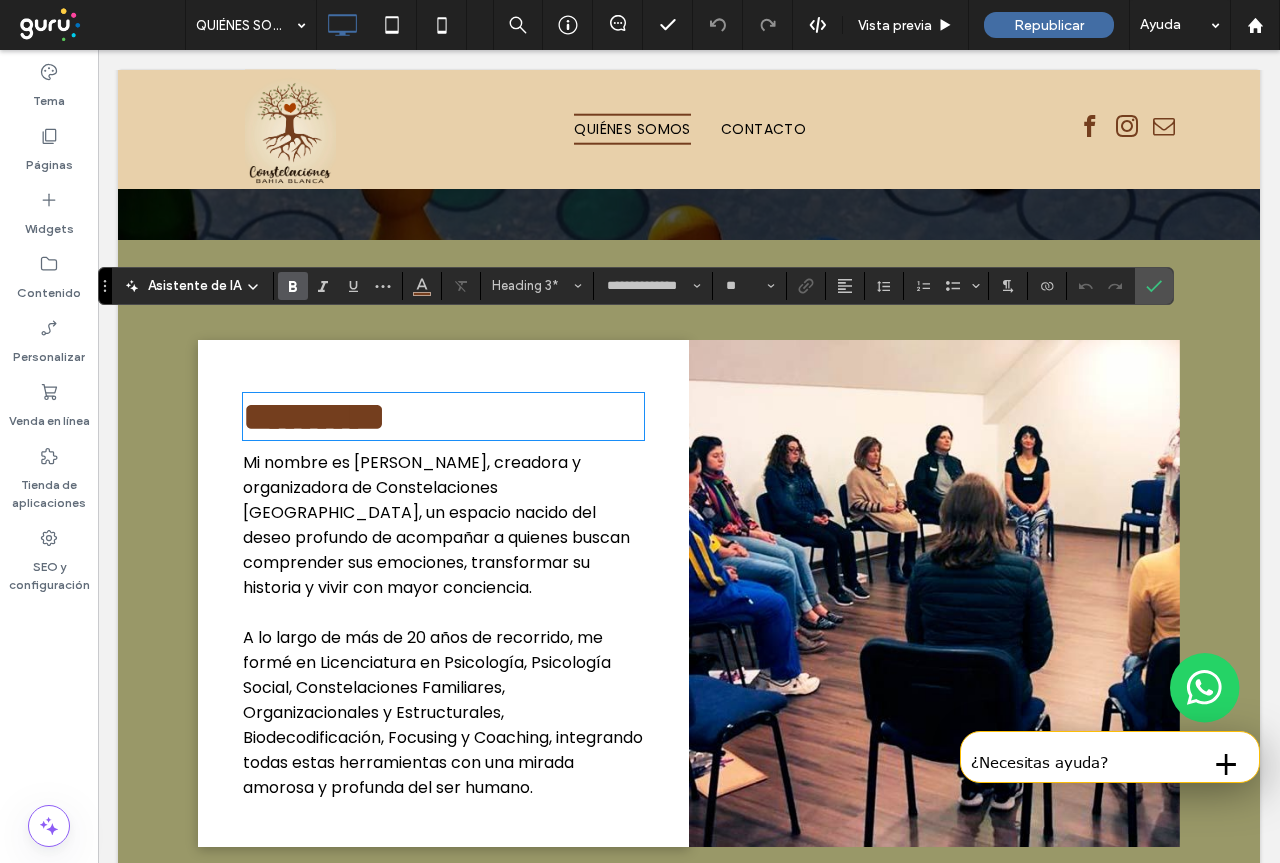 click on "Mi nombre es [PERSON_NAME], creadora y organizadora de Constelaciones [GEOGRAPHIC_DATA], un espacio nacido del deseo profundo de acompañar a quienes buscan comprender sus emociones, transformar su historia y vivir con mayor conciencia." at bounding box center [436, 525] 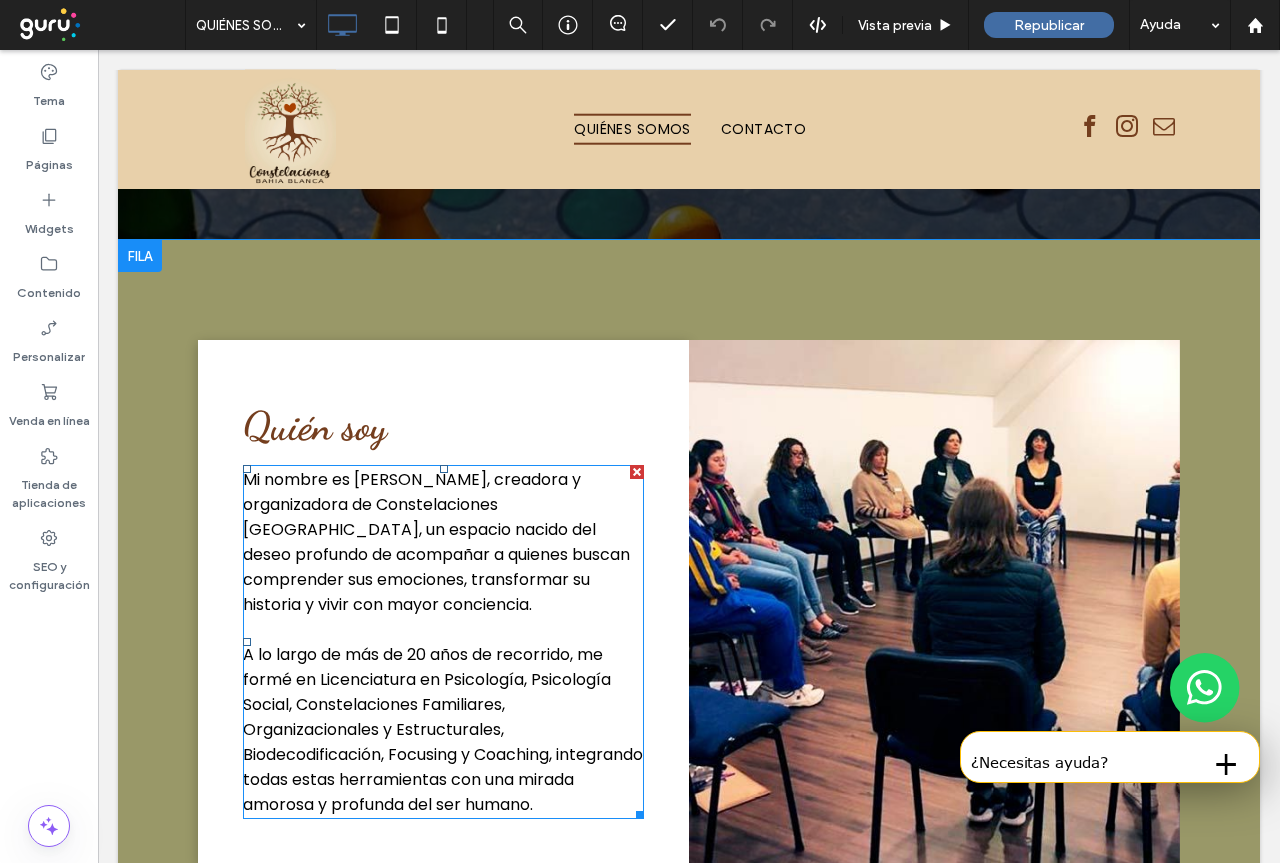click on "Mi nombre es [PERSON_NAME], creadora y organizadora de Constelaciones [GEOGRAPHIC_DATA], un espacio nacido del deseo profundo de acompañar a quienes buscan comprender sus emociones, transformar su historia y vivir con mayor conciencia." at bounding box center (443, 542) 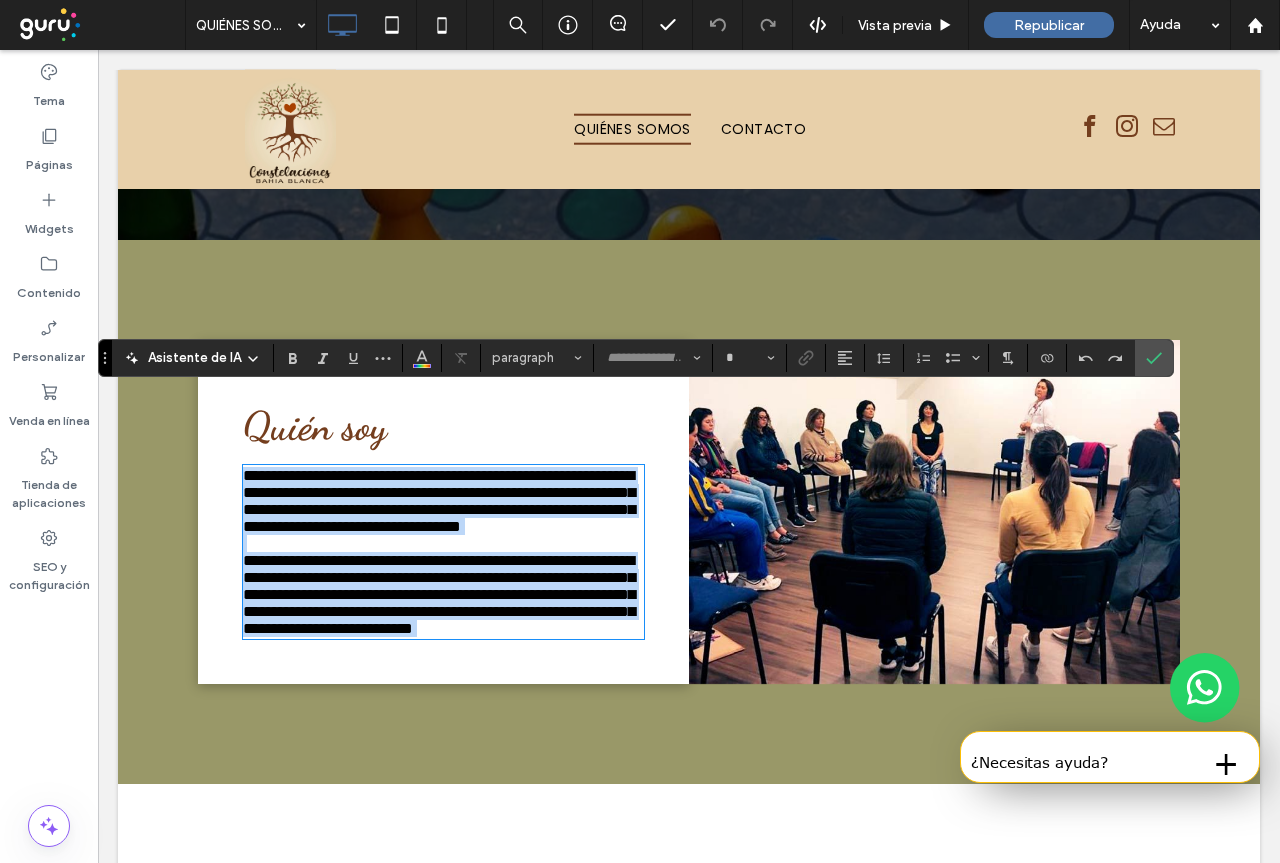 type on "*******" 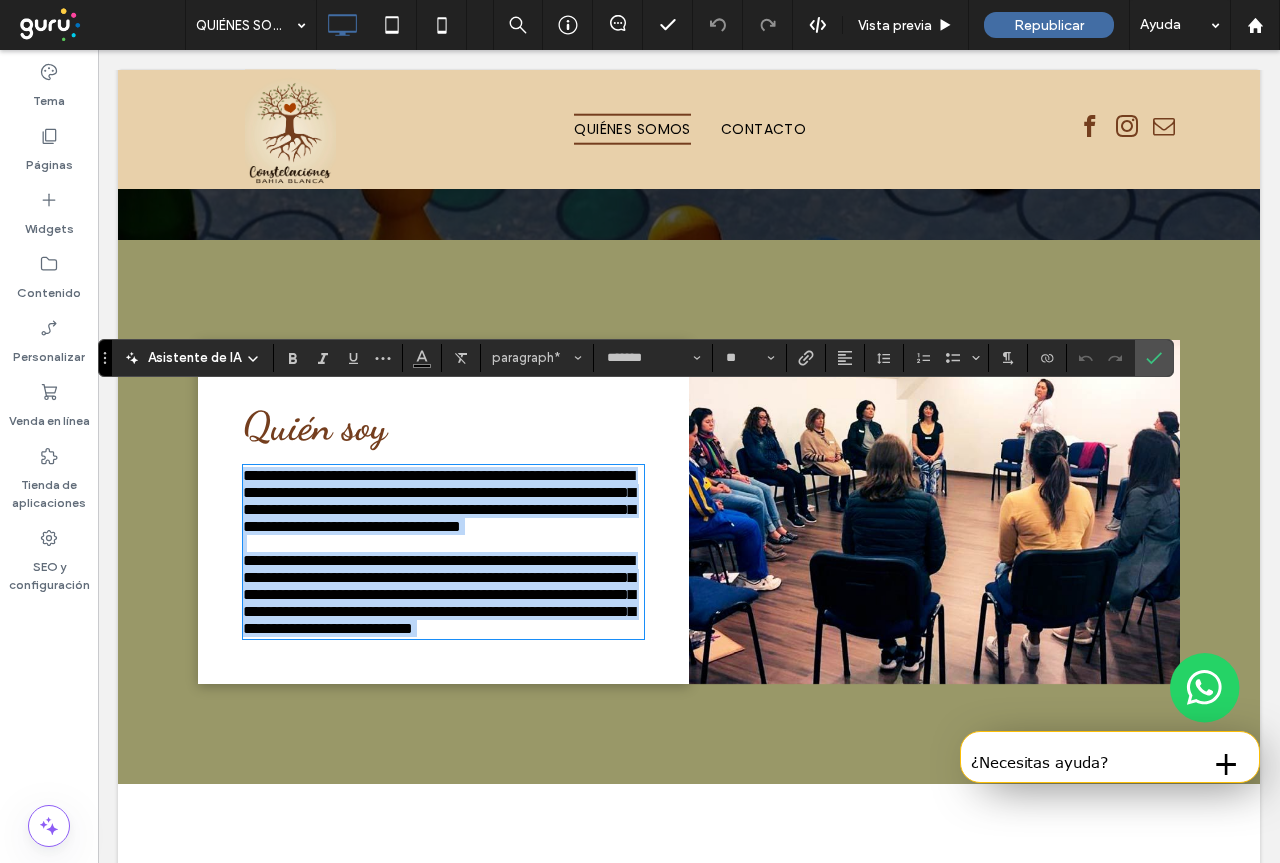 click on "**********" at bounding box center (443, 501) 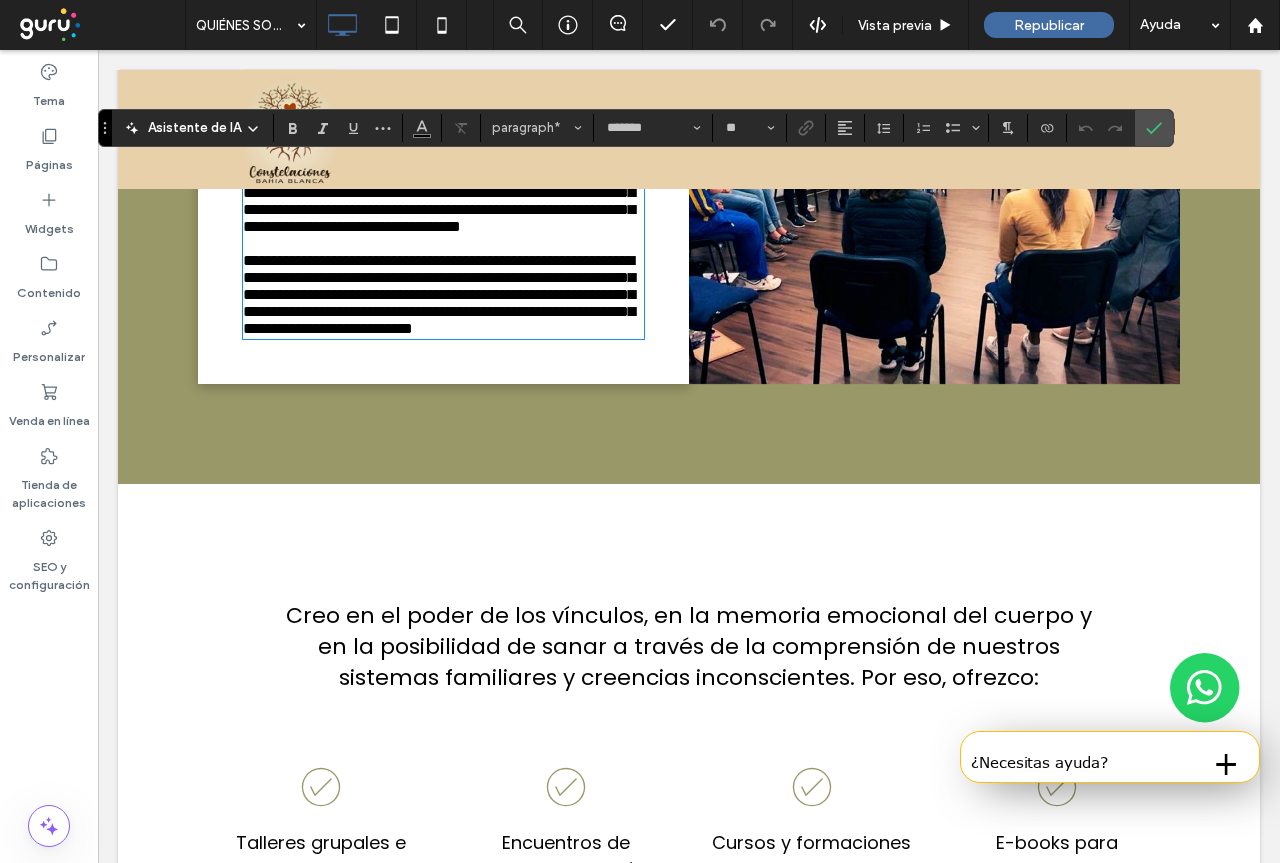scroll, scrollTop: 800, scrollLeft: 0, axis: vertical 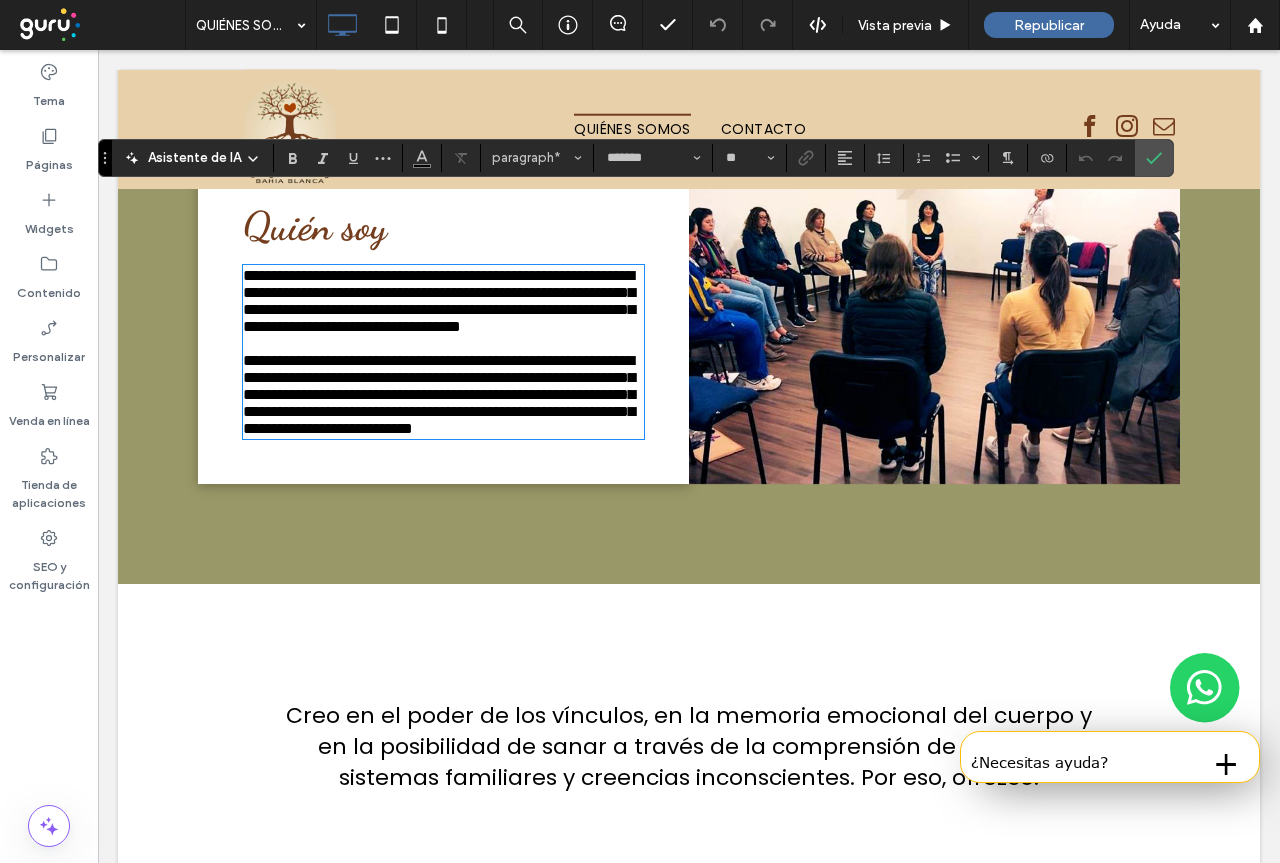 click on "Click To Paste" at bounding box center (934, 312) 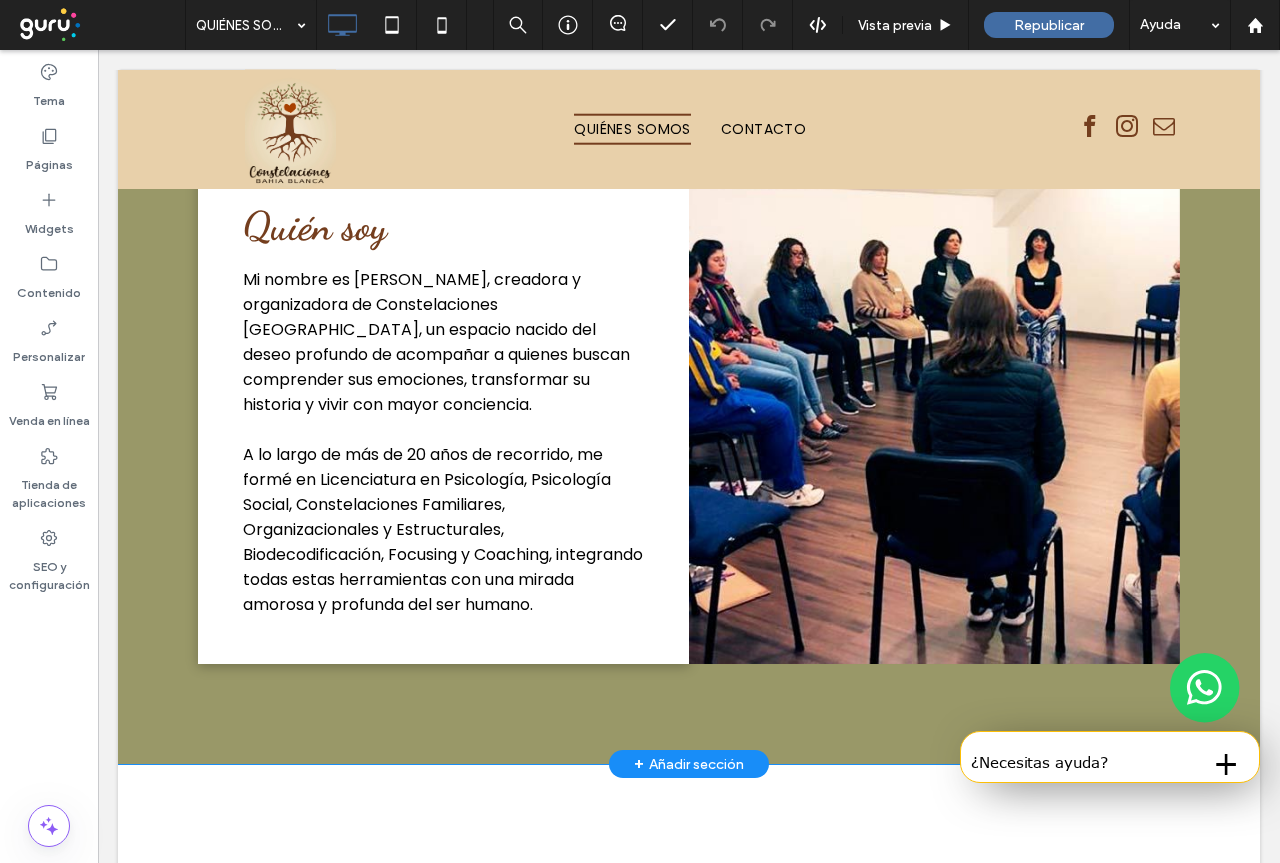 click on "Click To Paste" at bounding box center (934, 402) 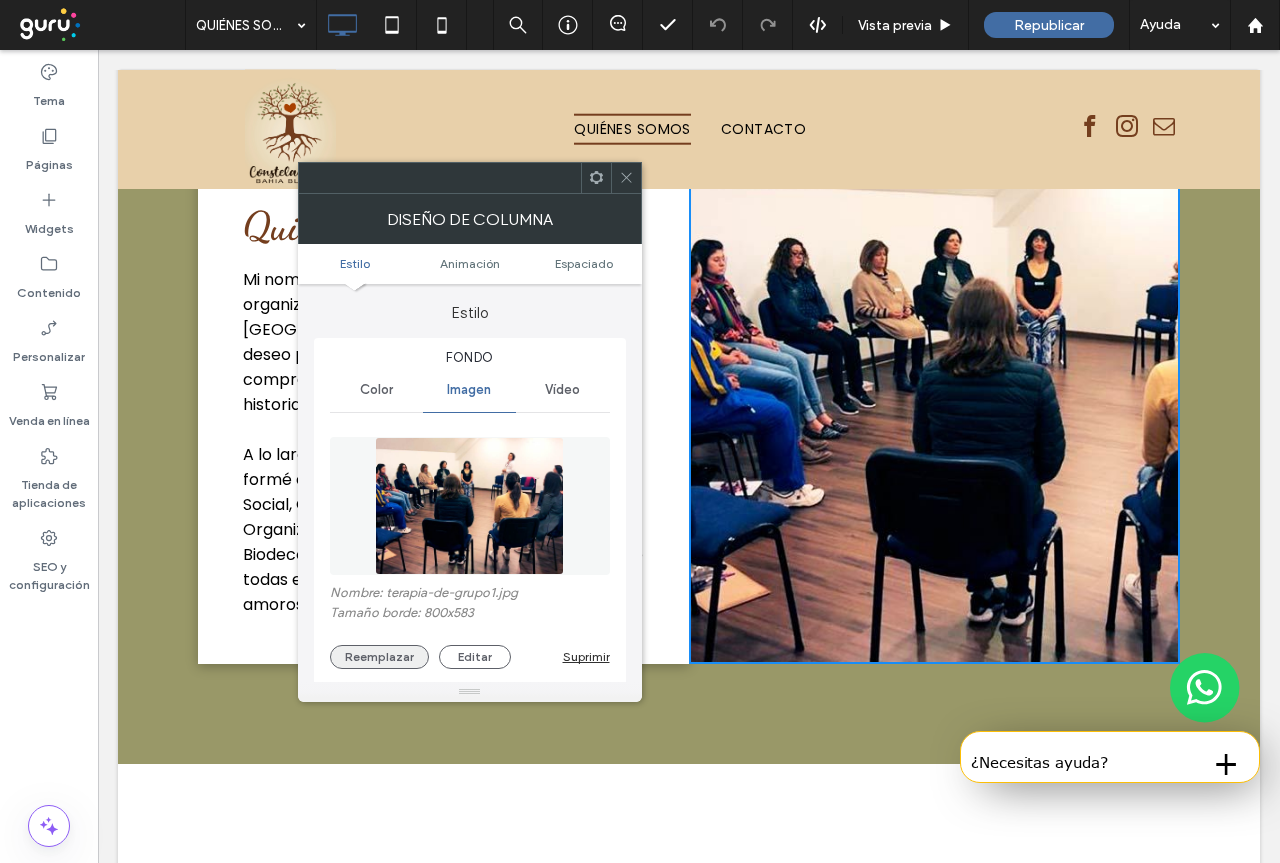 click on "Reemplazar" at bounding box center (379, 657) 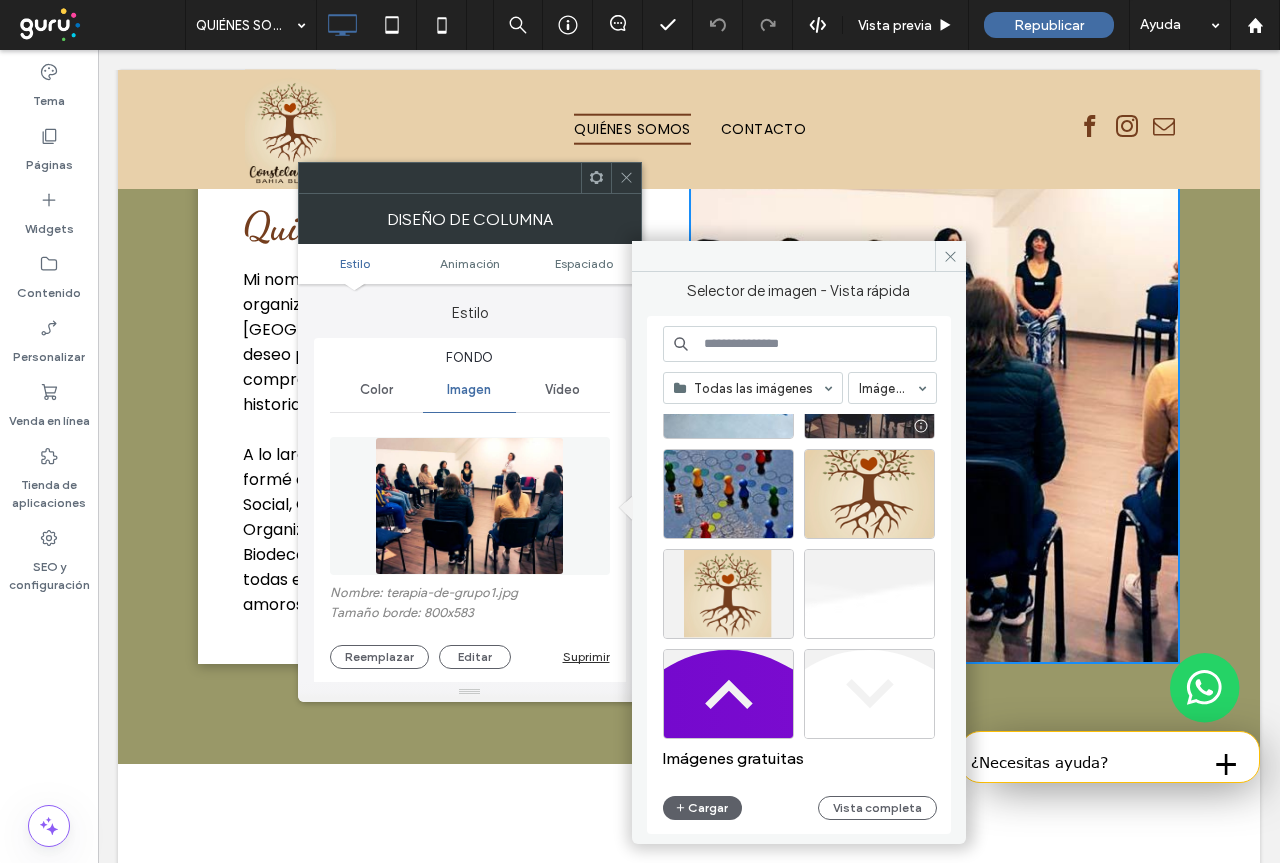 scroll, scrollTop: 200, scrollLeft: 0, axis: vertical 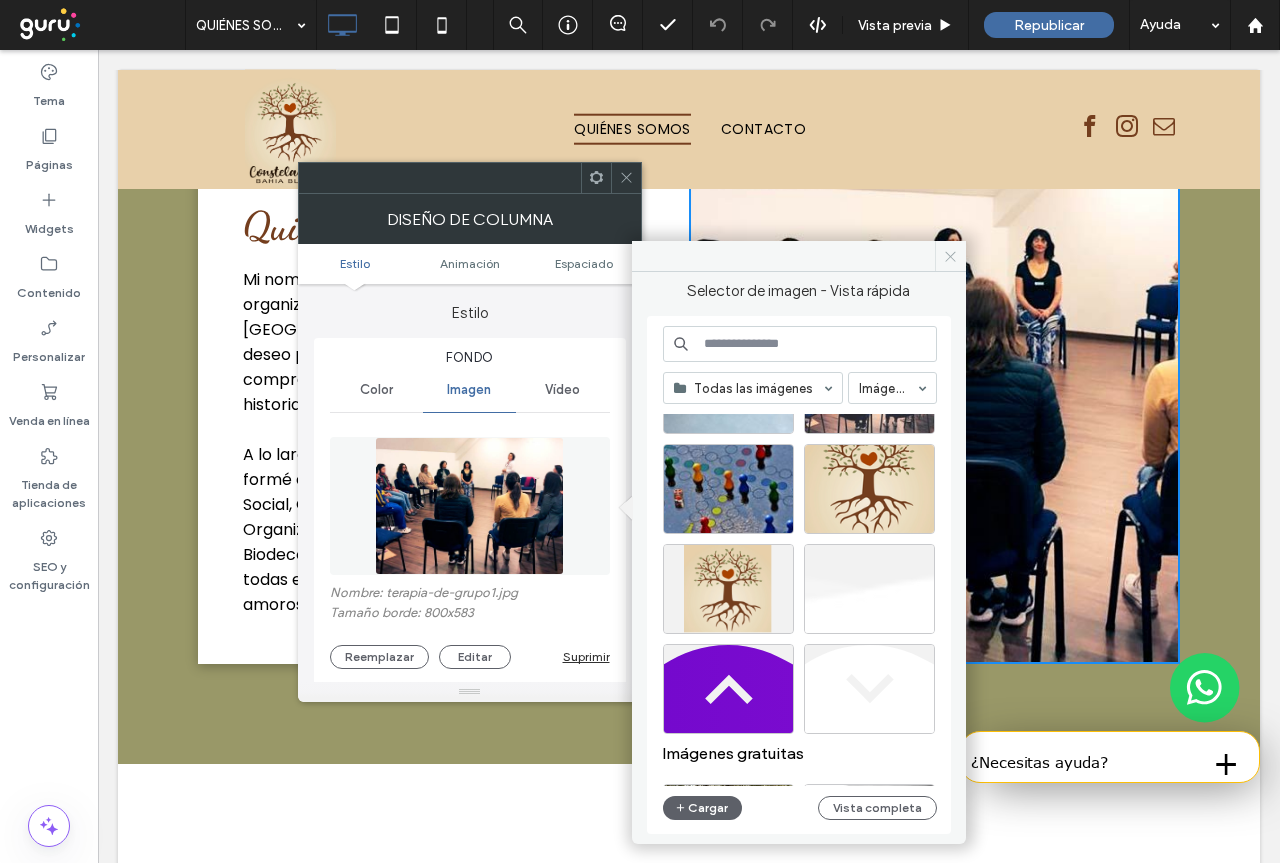 click 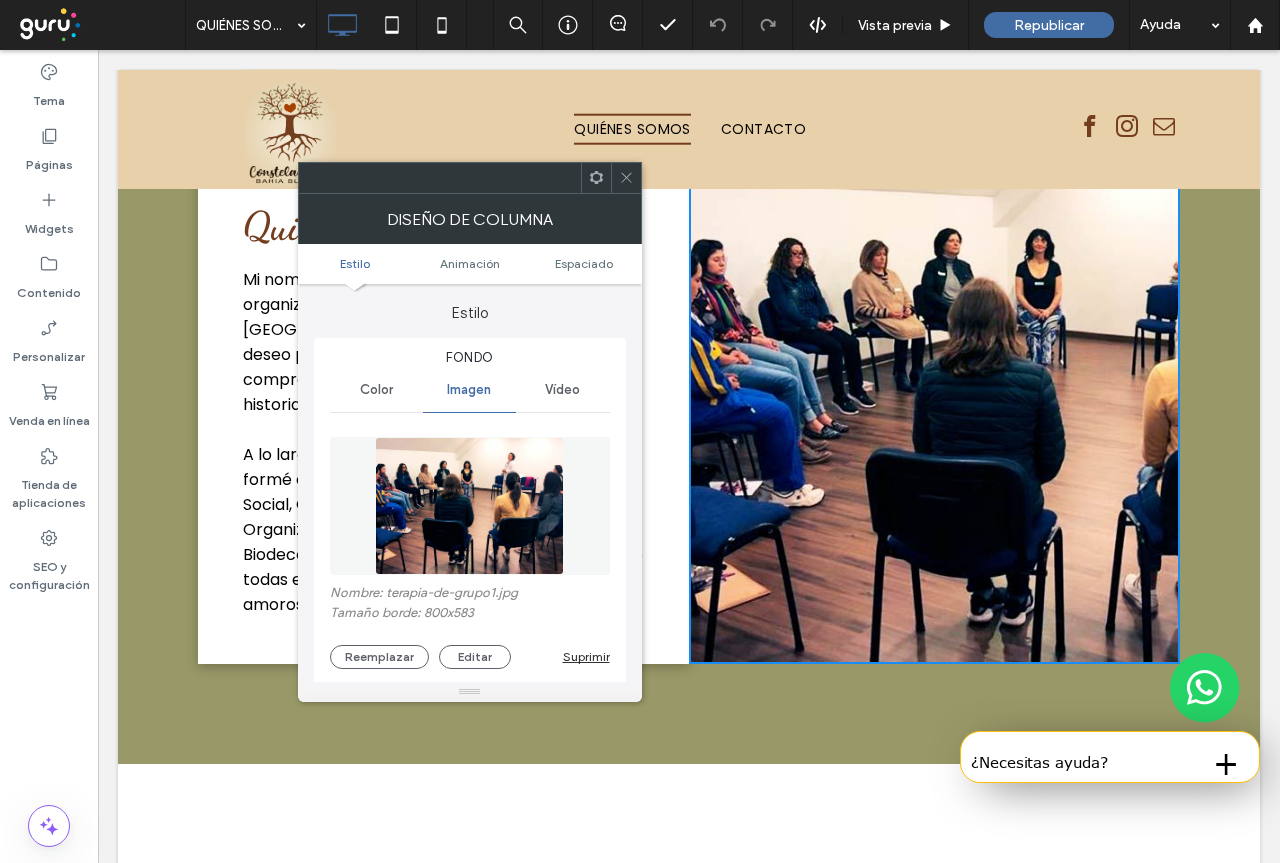 click at bounding box center (626, 178) 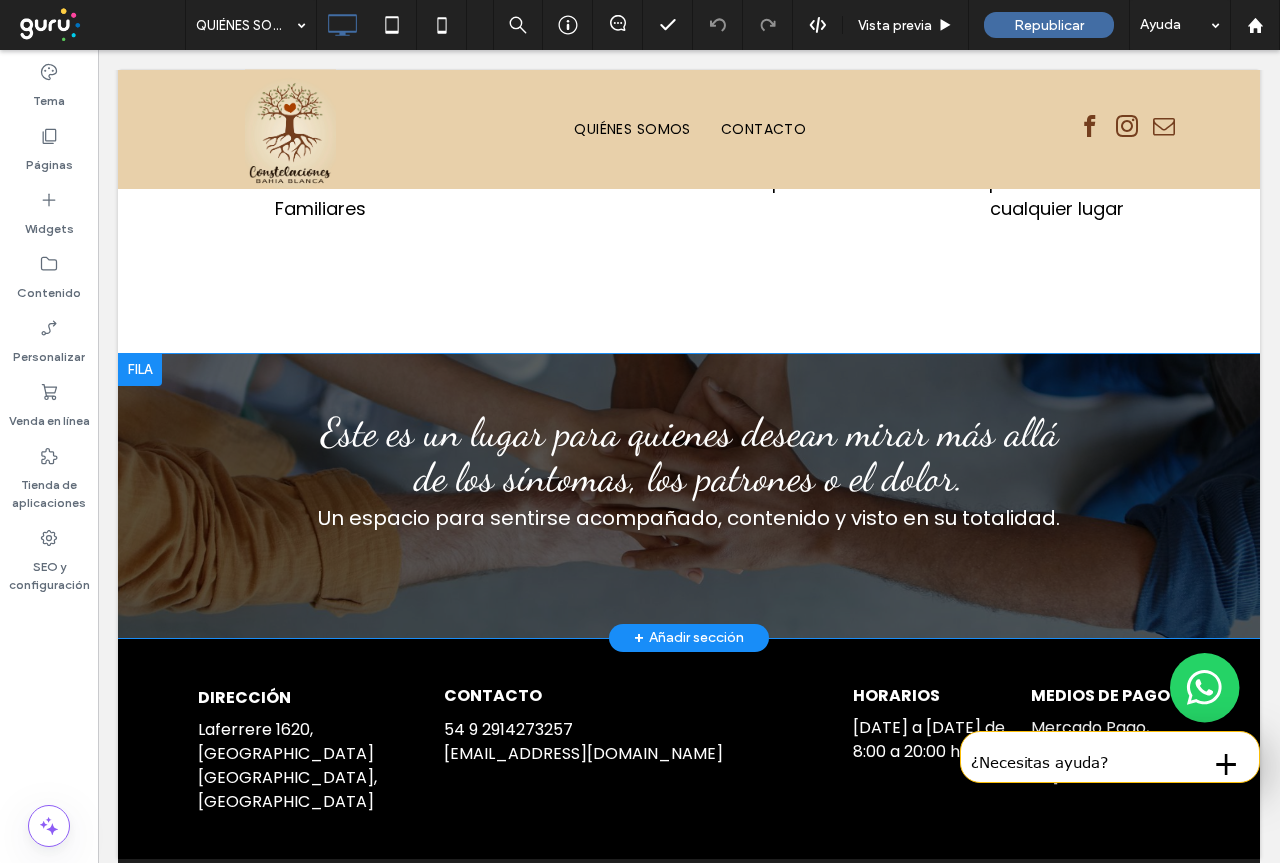 scroll, scrollTop: 1796, scrollLeft: 0, axis: vertical 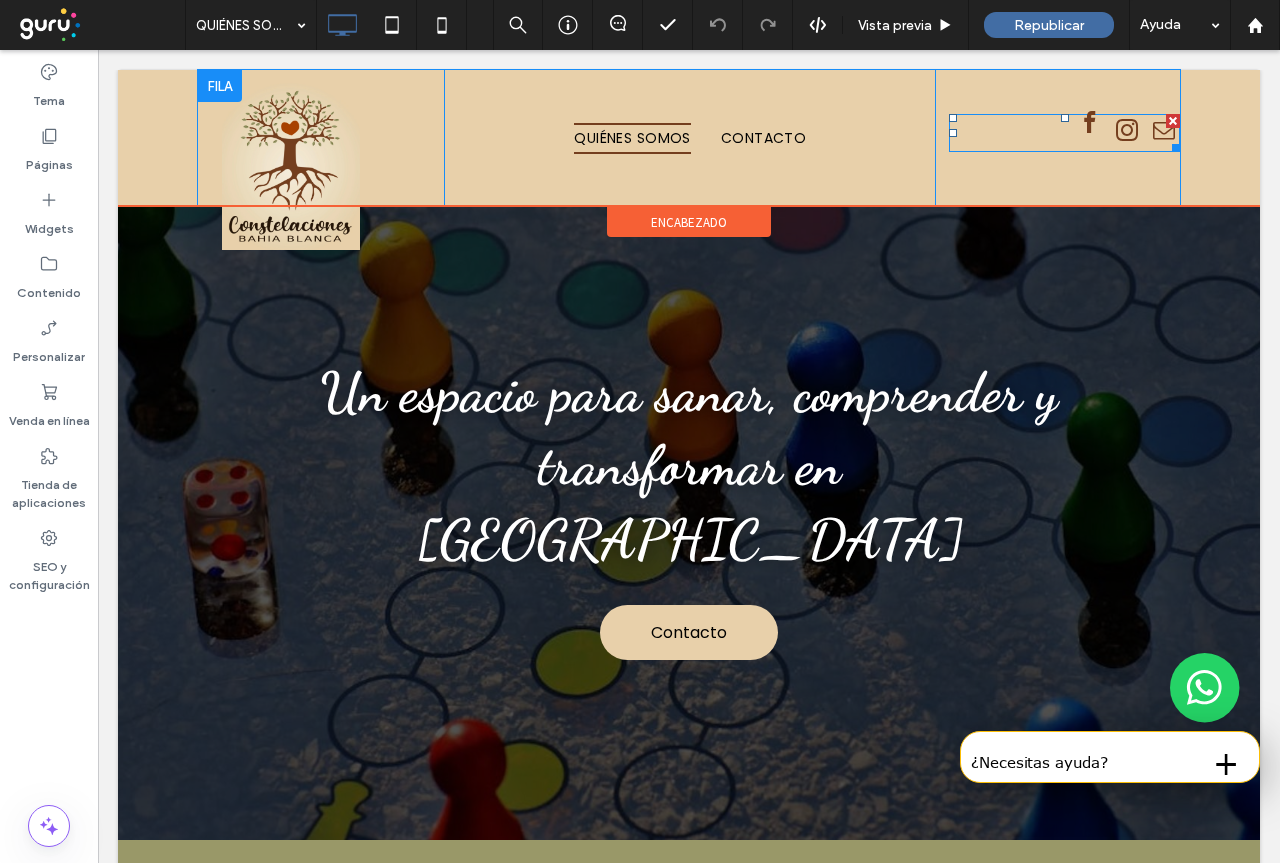 click at bounding box center [1089, 122] 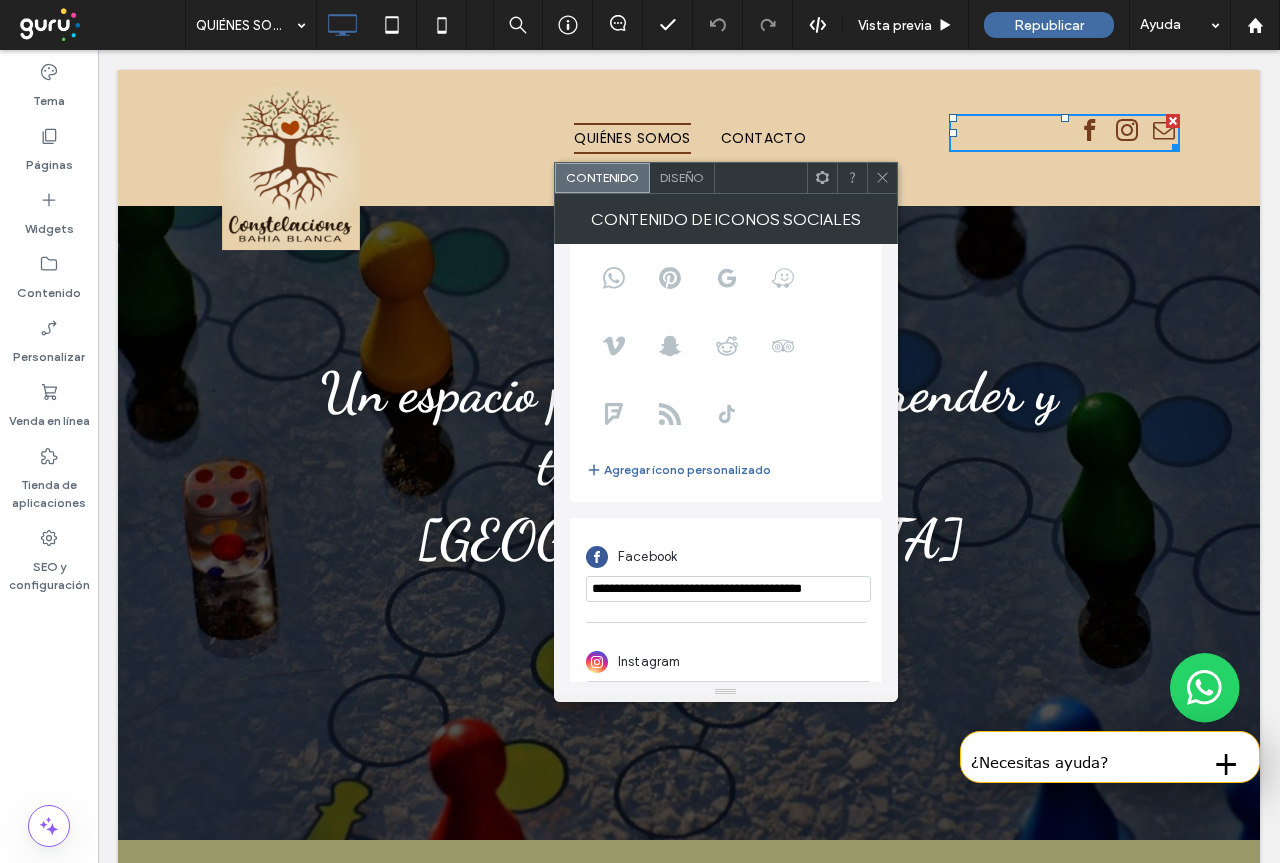 scroll, scrollTop: 200, scrollLeft: 0, axis: vertical 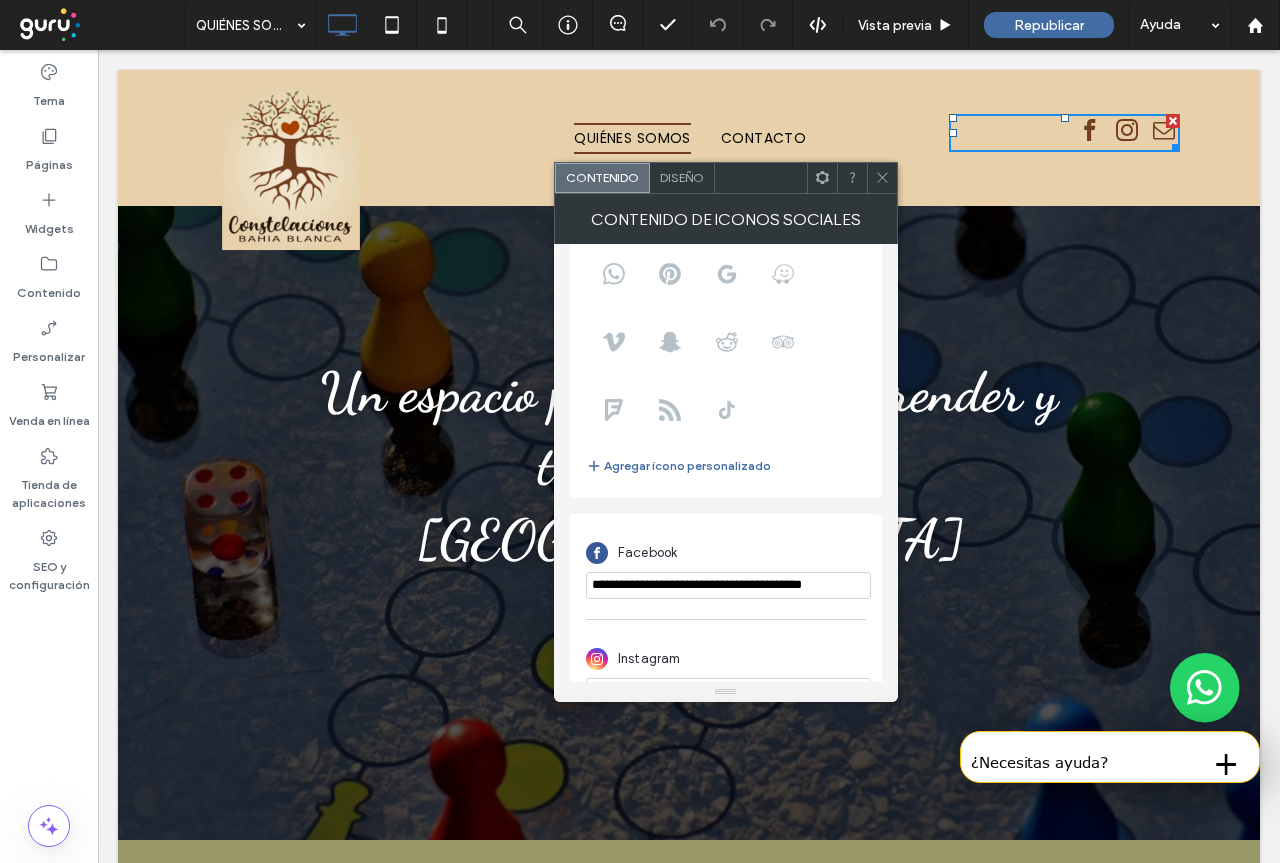 drag, startPoint x: 691, startPoint y: 631, endPoint x: 970, endPoint y: 583, distance: 283.0989 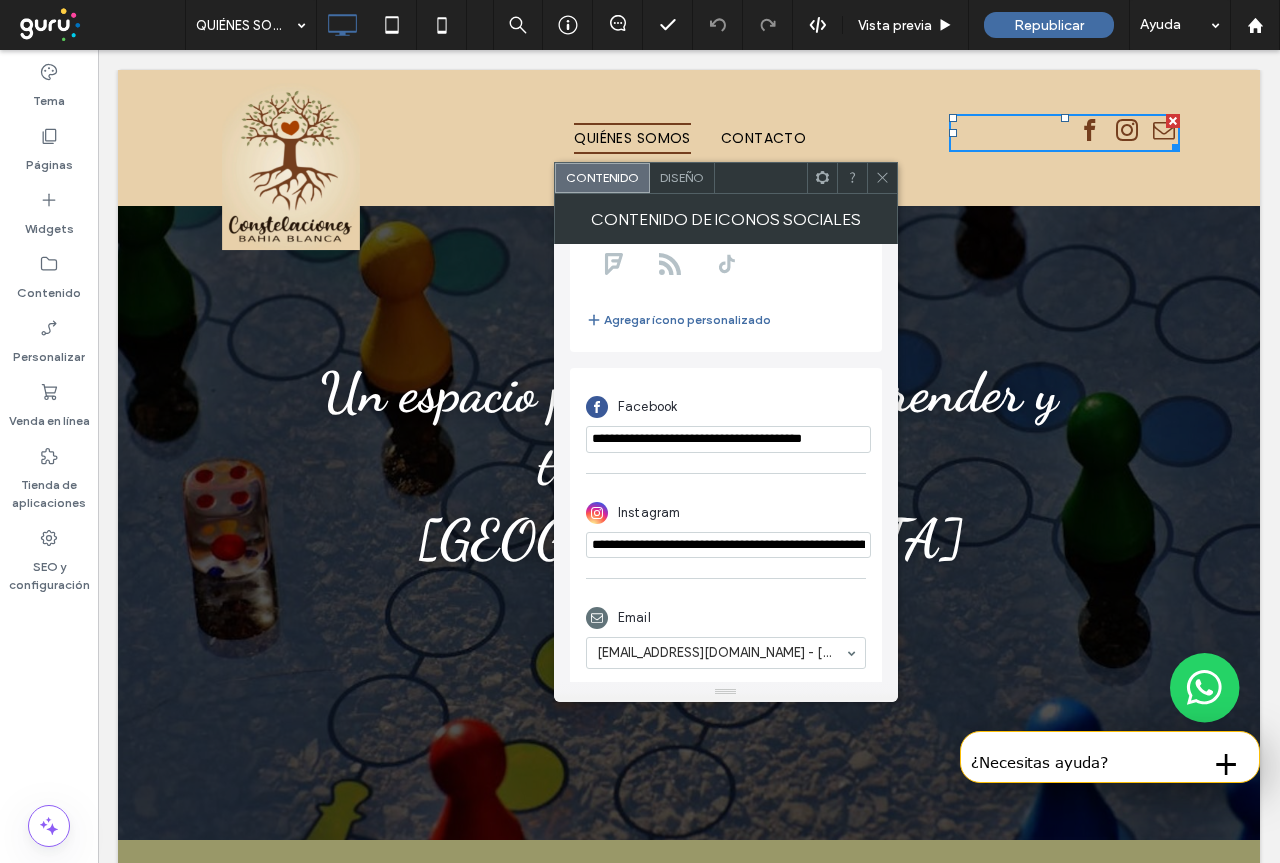 scroll, scrollTop: 354, scrollLeft: 0, axis: vertical 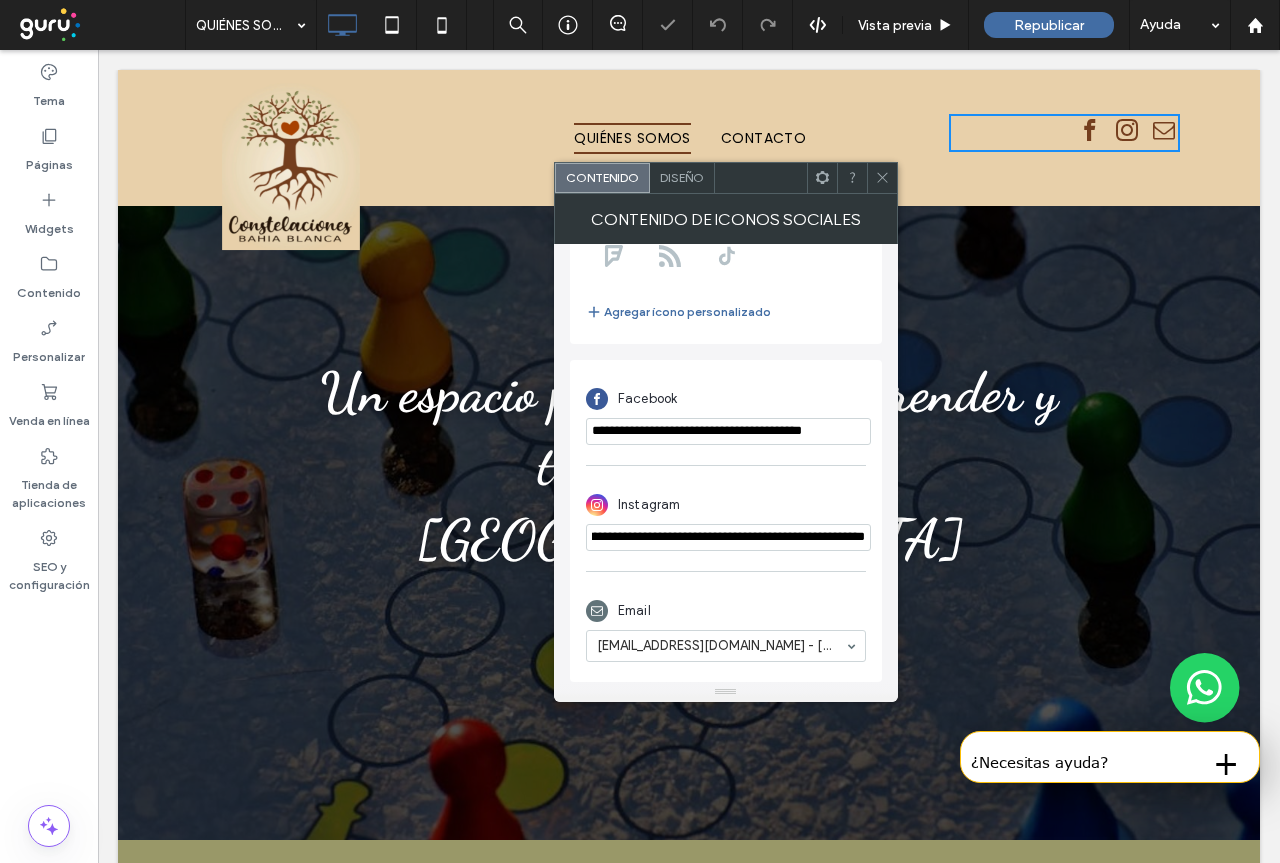 drag, startPoint x: 689, startPoint y: 594, endPoint x: 919, endPoint y: 548, distance: 234.5549 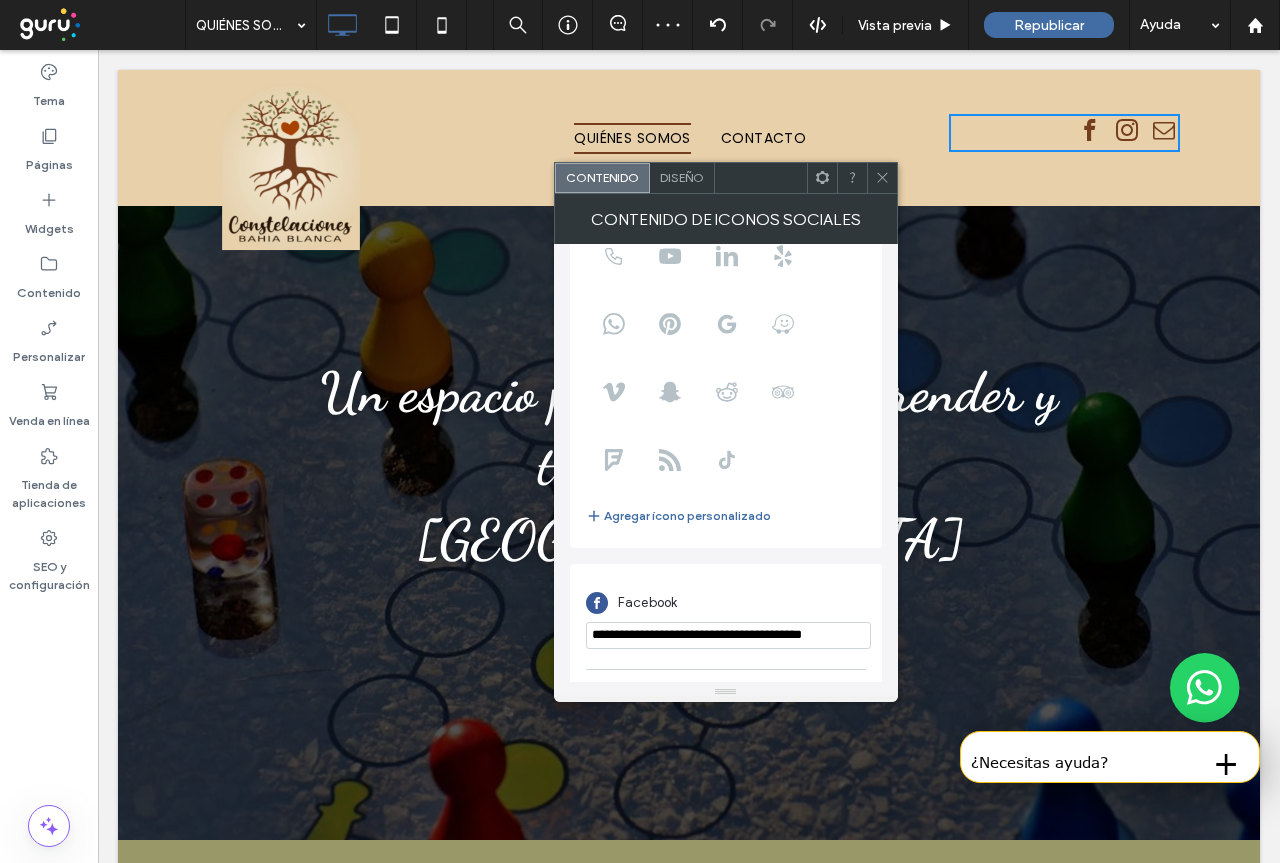 scroll, scrollTop: 0, scrollLeft: 0, axis: both 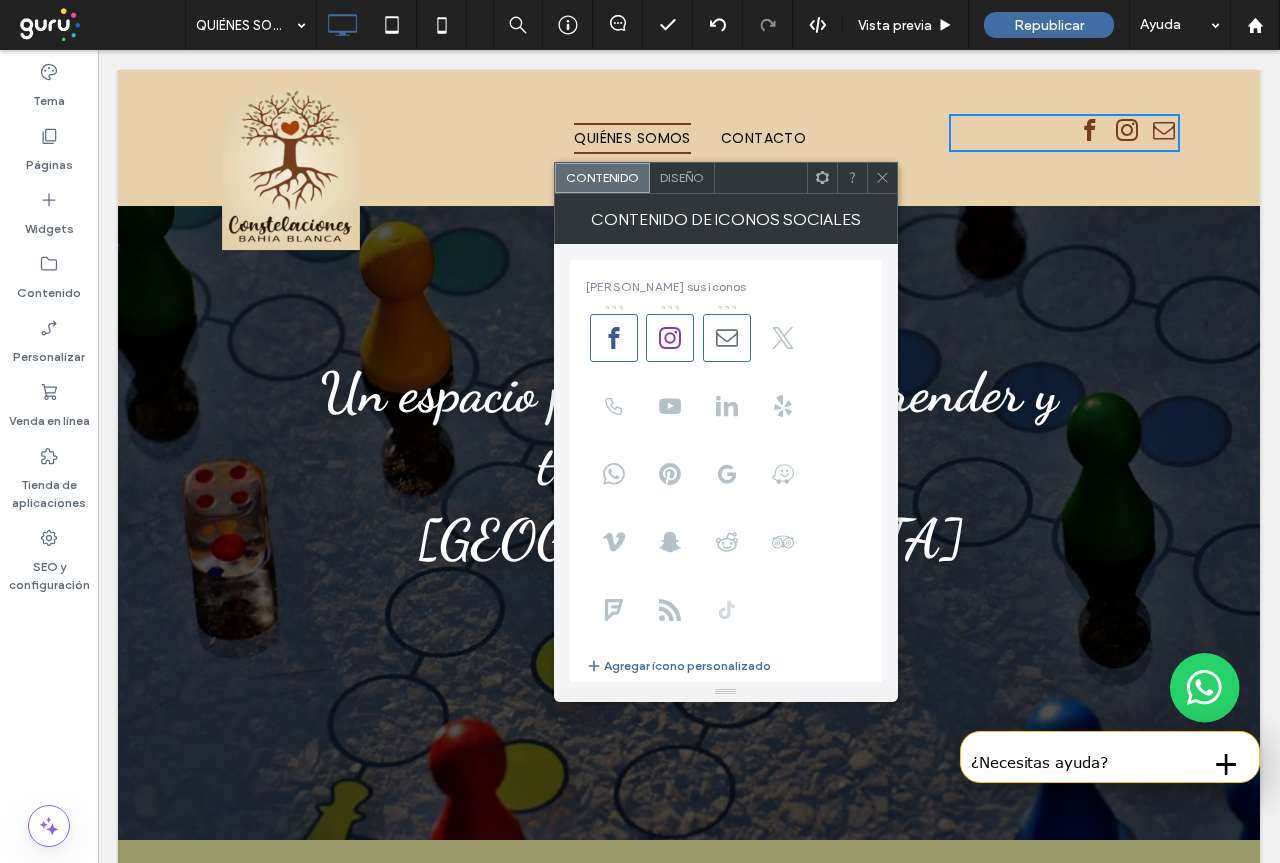 click 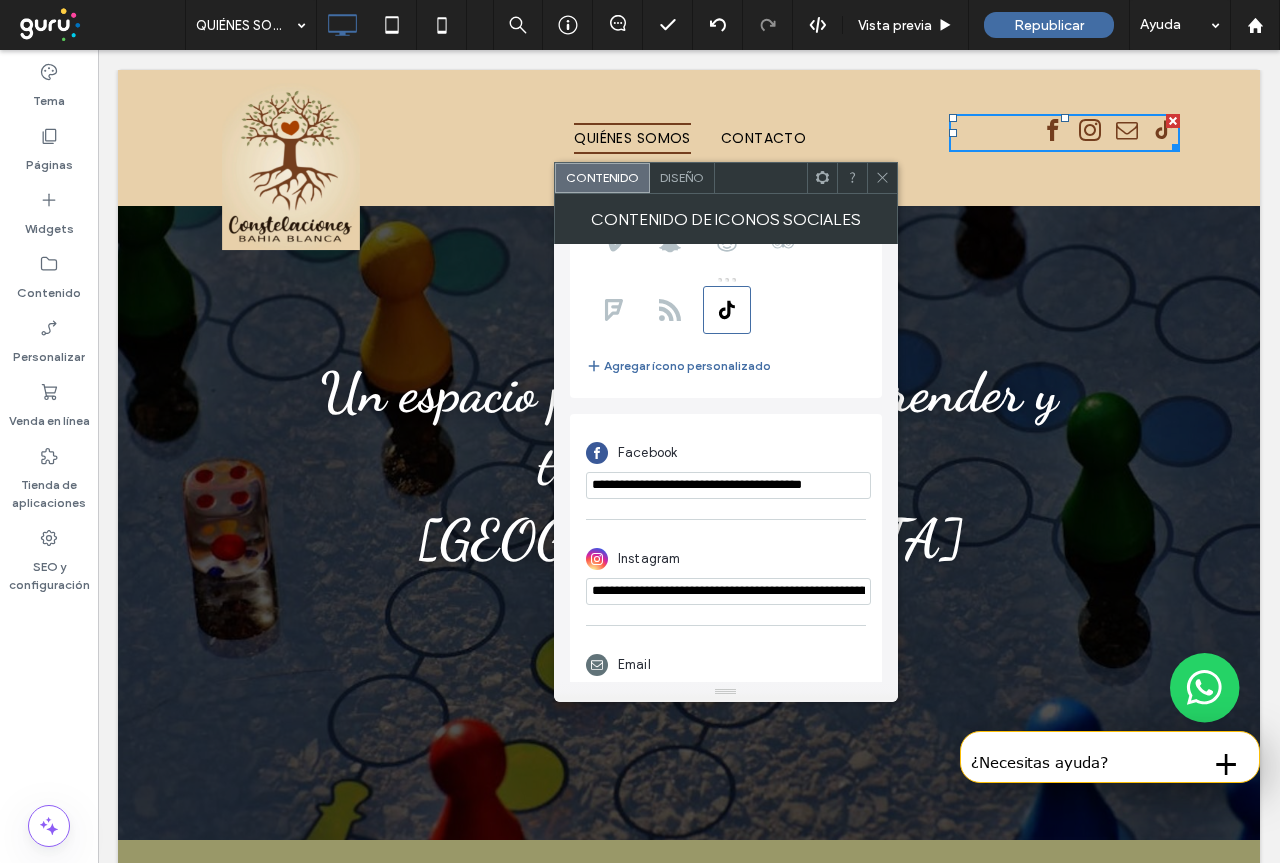 scroll, scrollTop: 460, scrollLeft: 0, axis: vertical 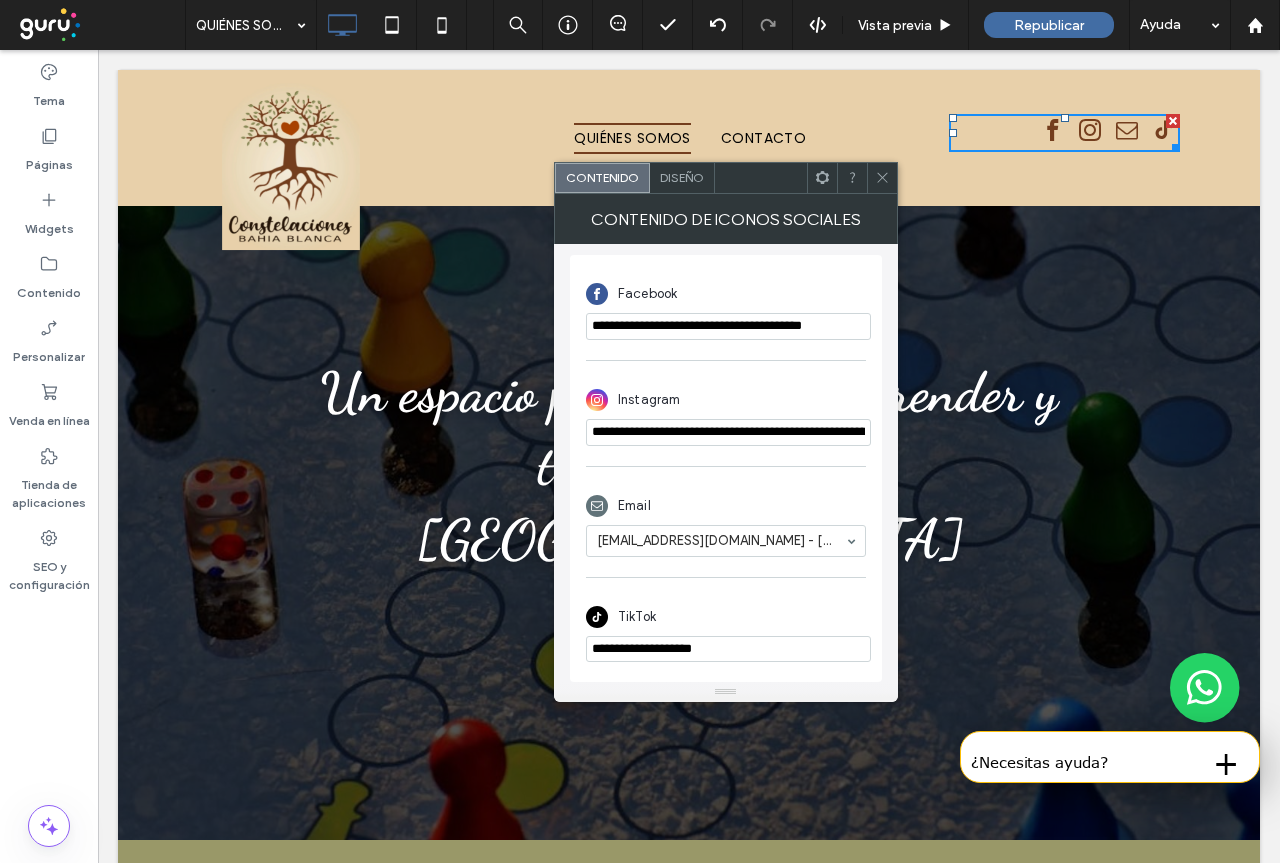 drag, startPoint x: 745, startPoint y: 653, endPoint x: 592, endPoint y: 659, distance: 153.1176 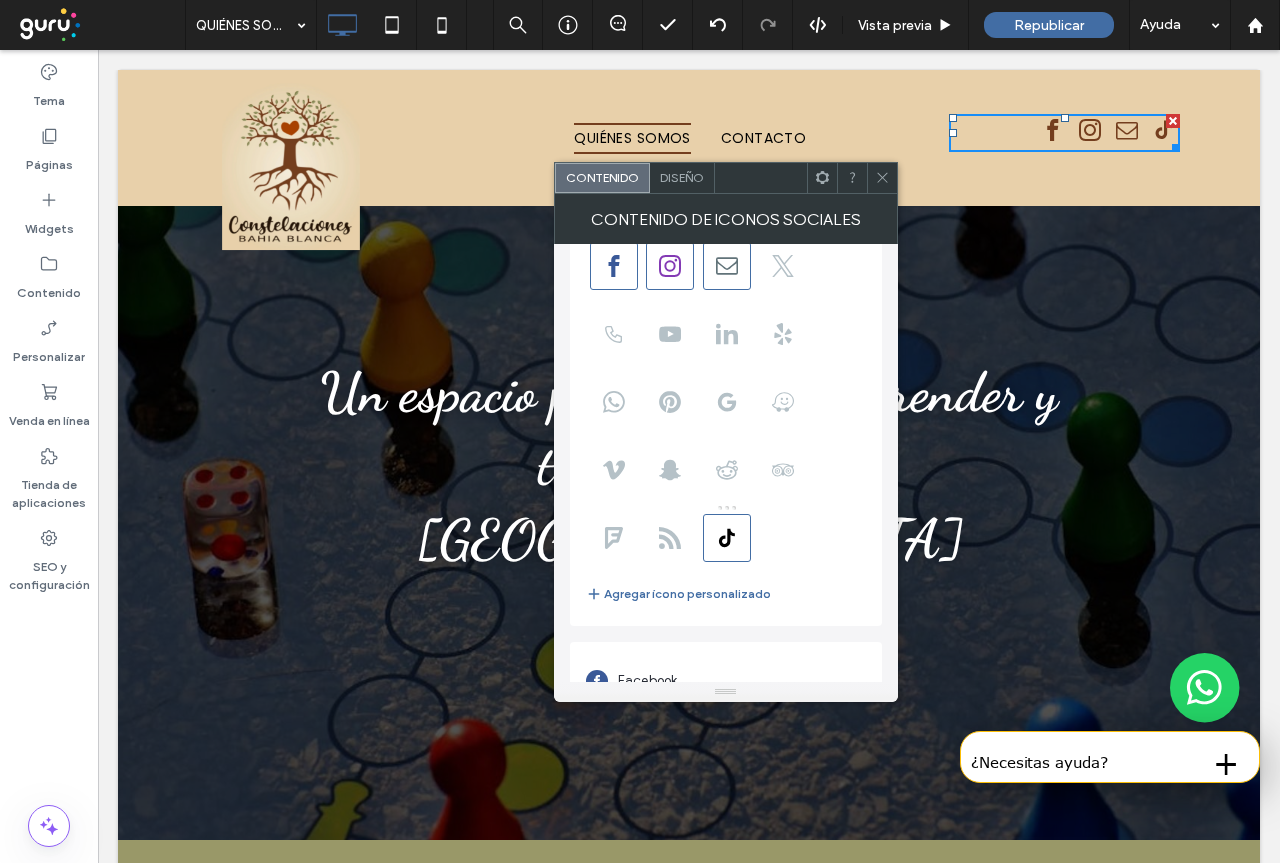 scroll, scrollTop: 0, scrollLeft: 0, axis: both 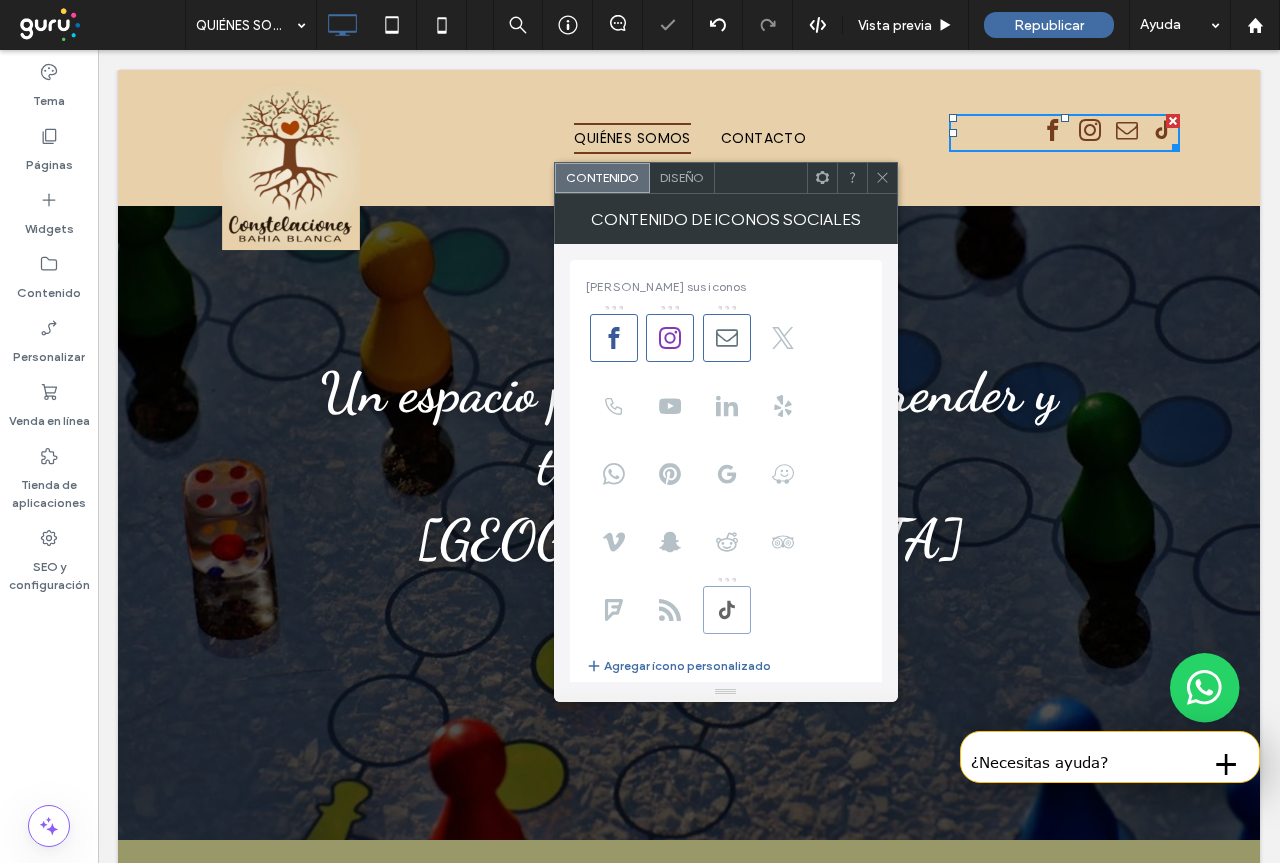 click 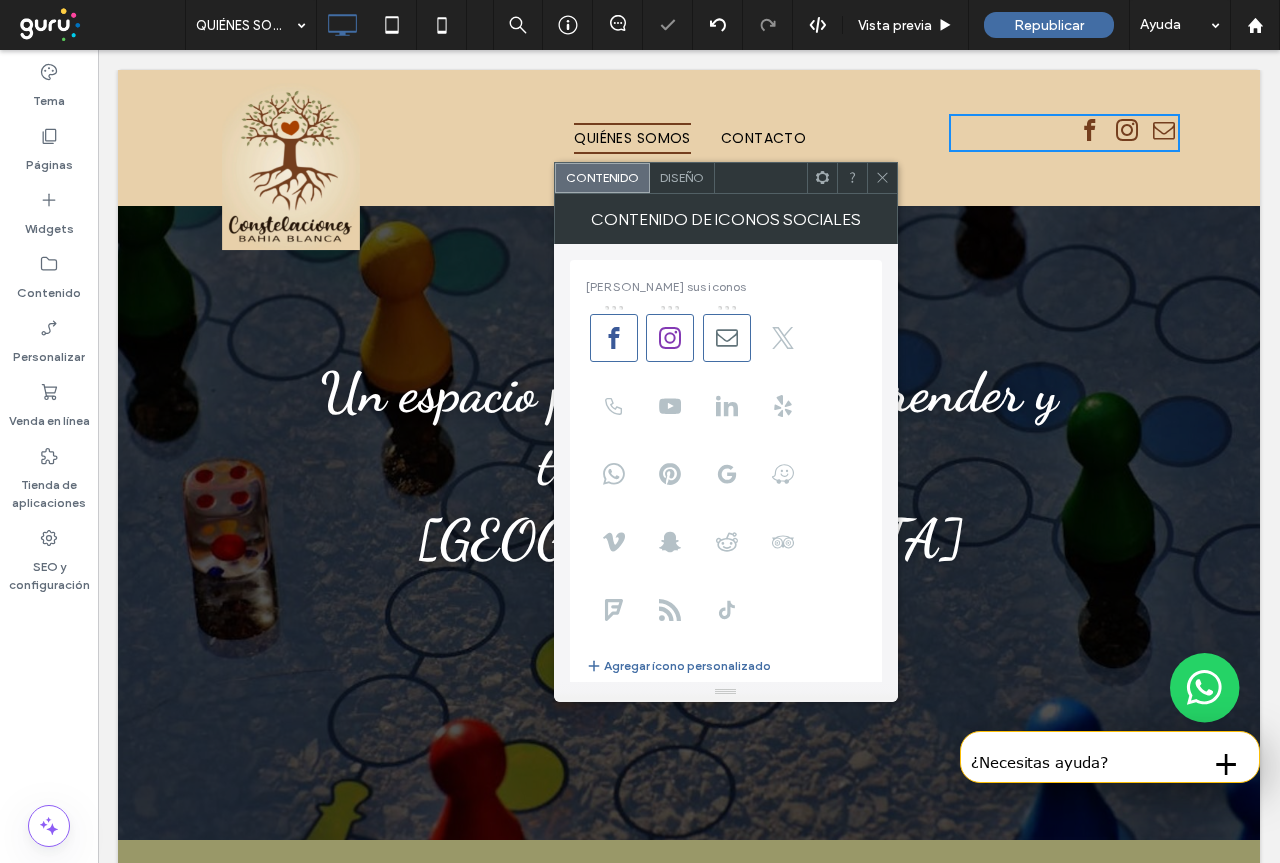 click 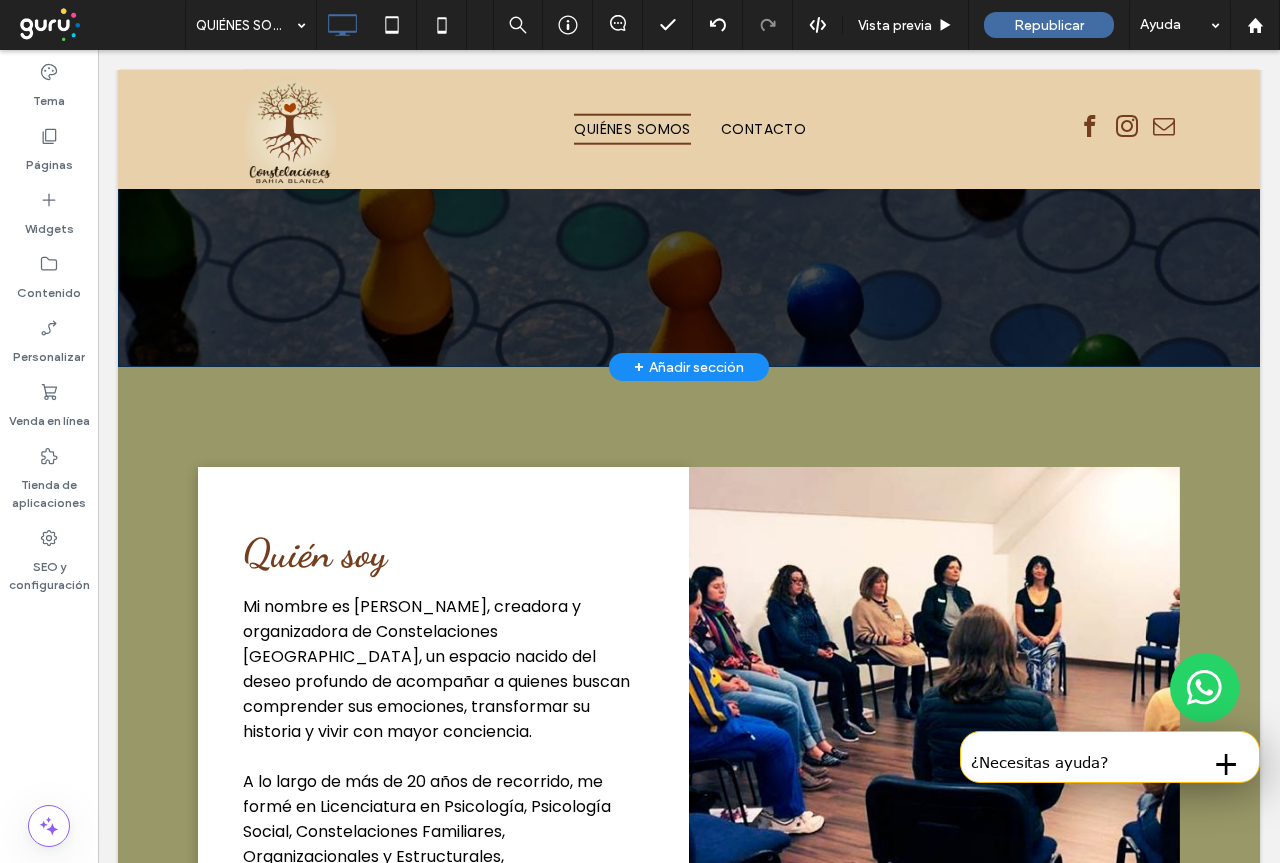 scroll, scrollTop: 500, scrollLeft: 0, axis: vertical 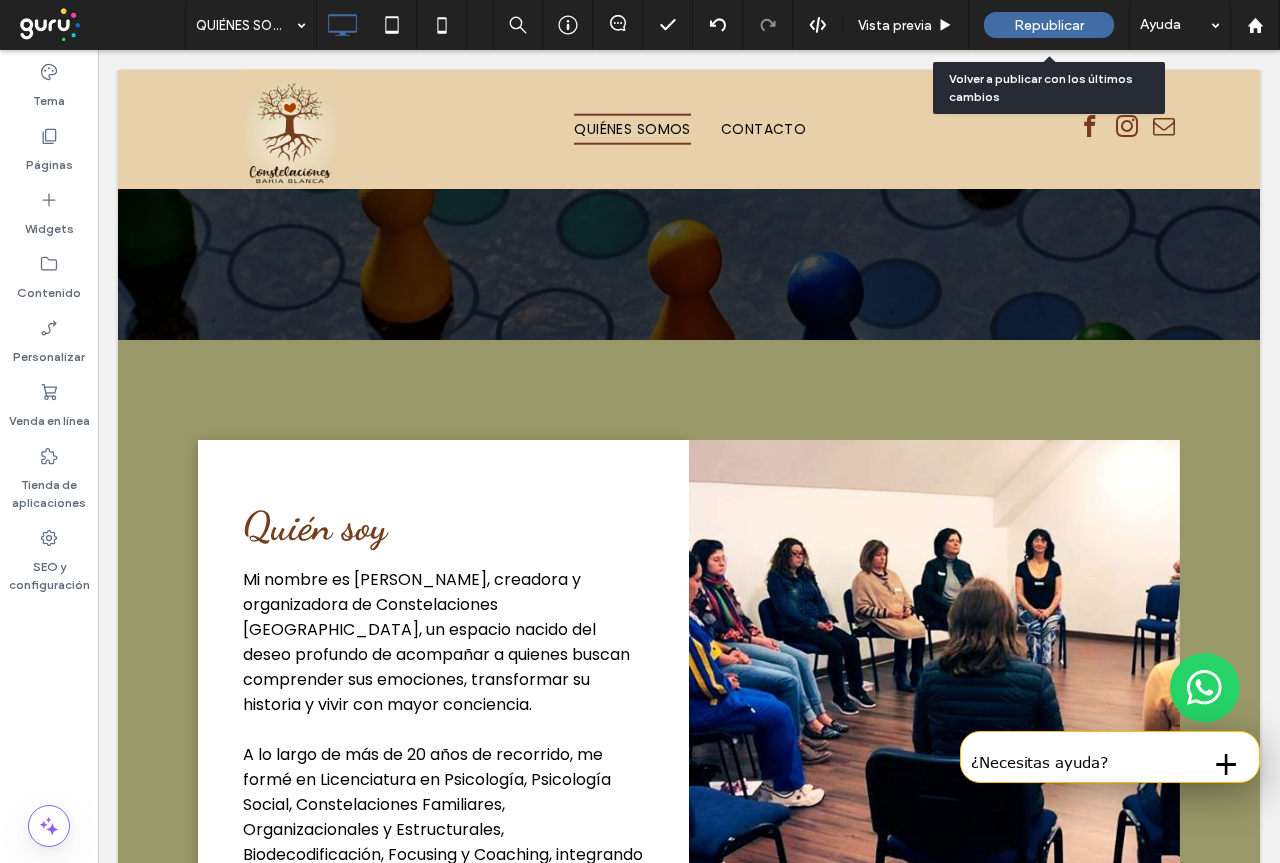 click on "Republicar" at bounding box center [1049, 25] 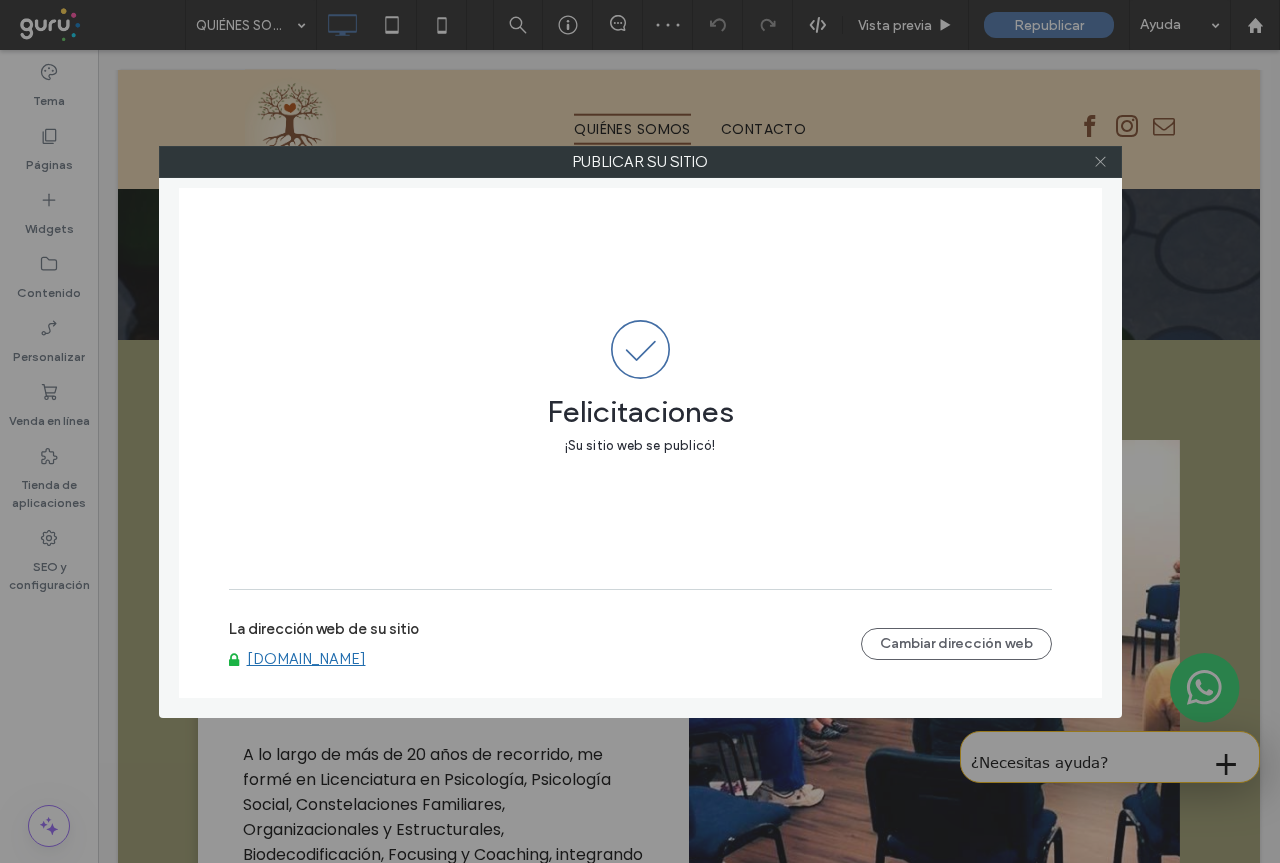 click 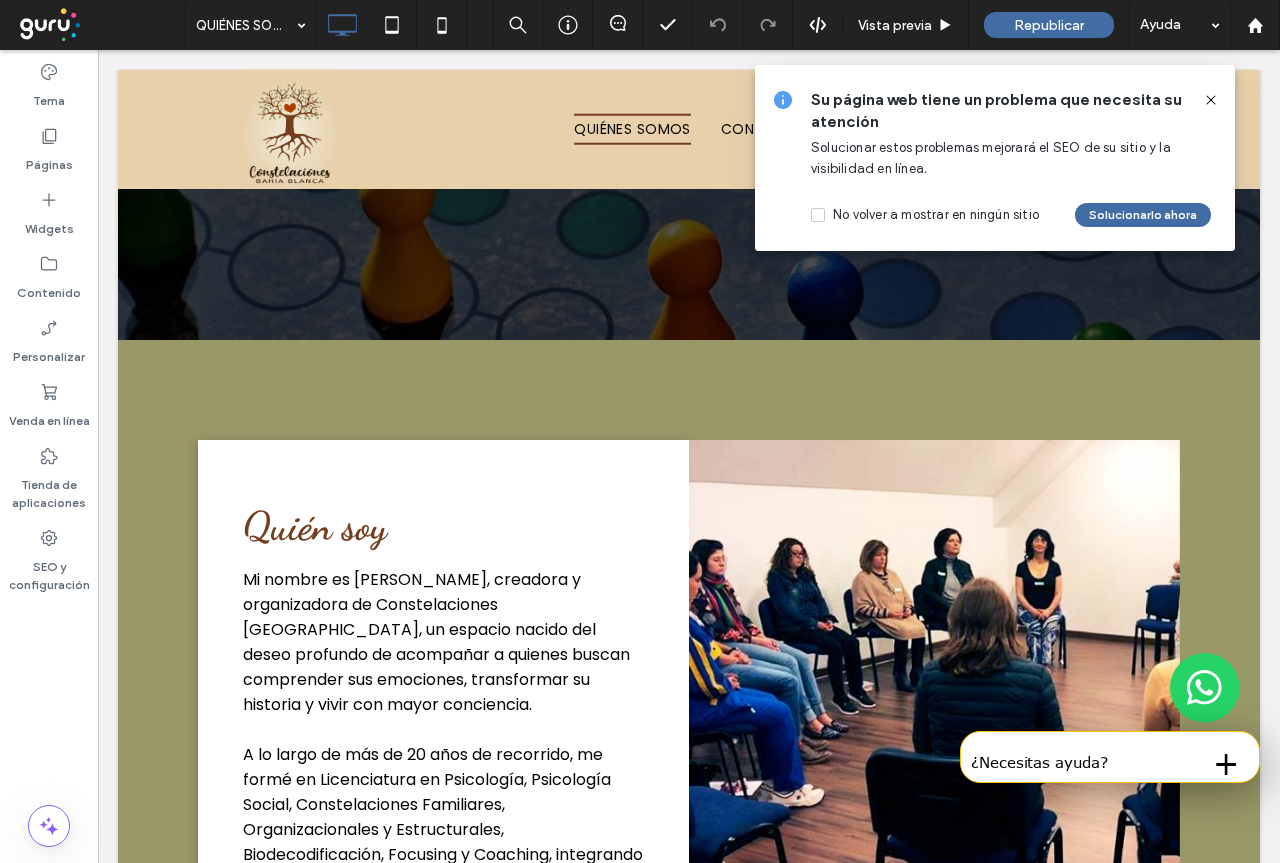 click 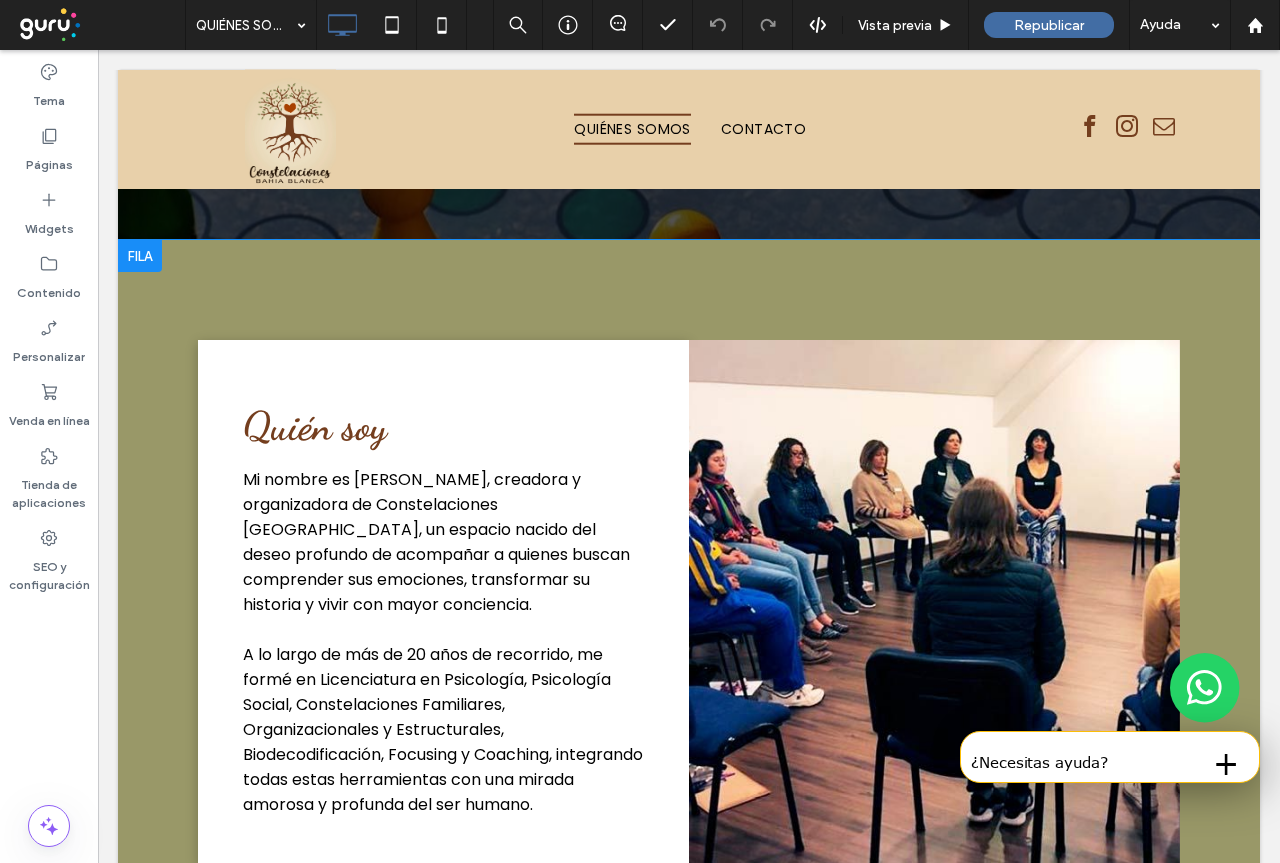 scroll, scrollTop: 500, scrollLeft: 0, axis: vertical 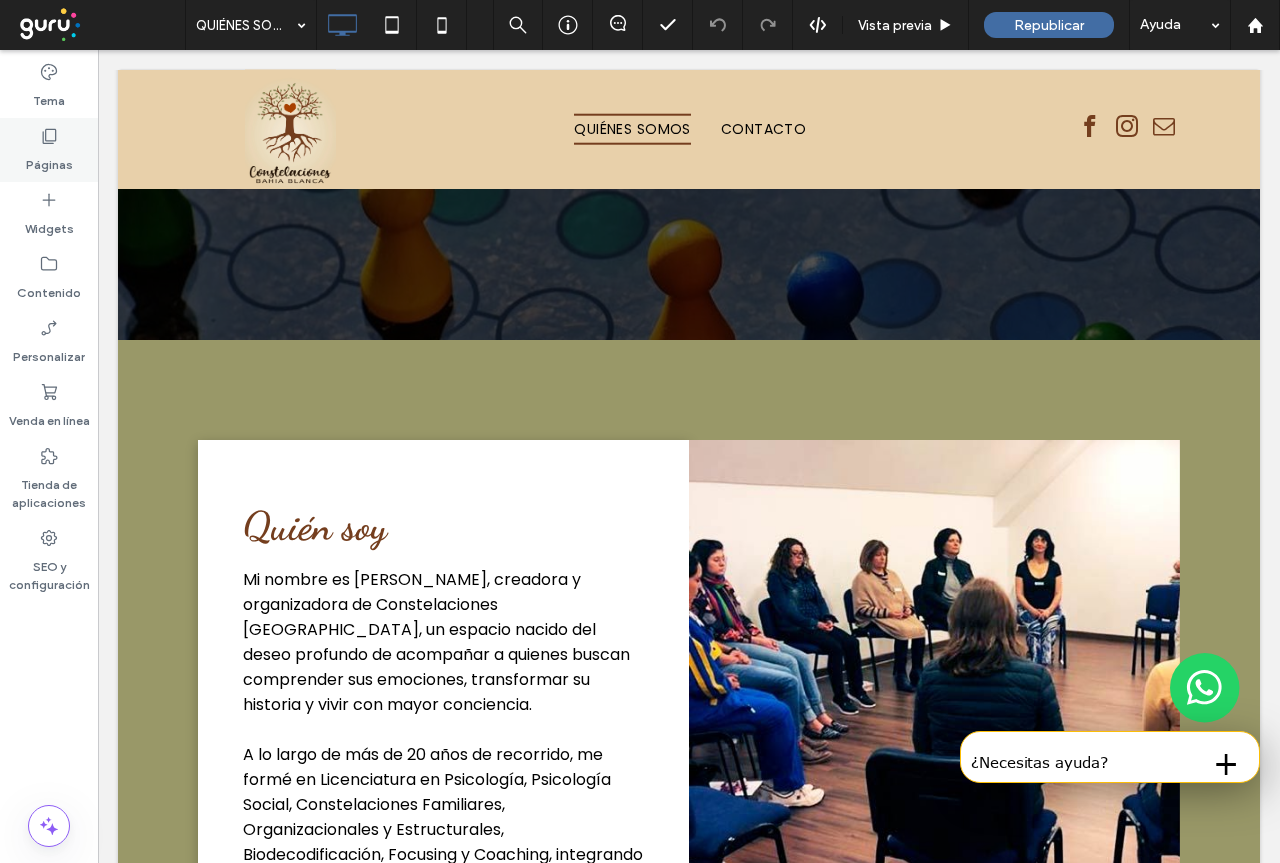 click on "Páginas" at bounding box center [49, 160] 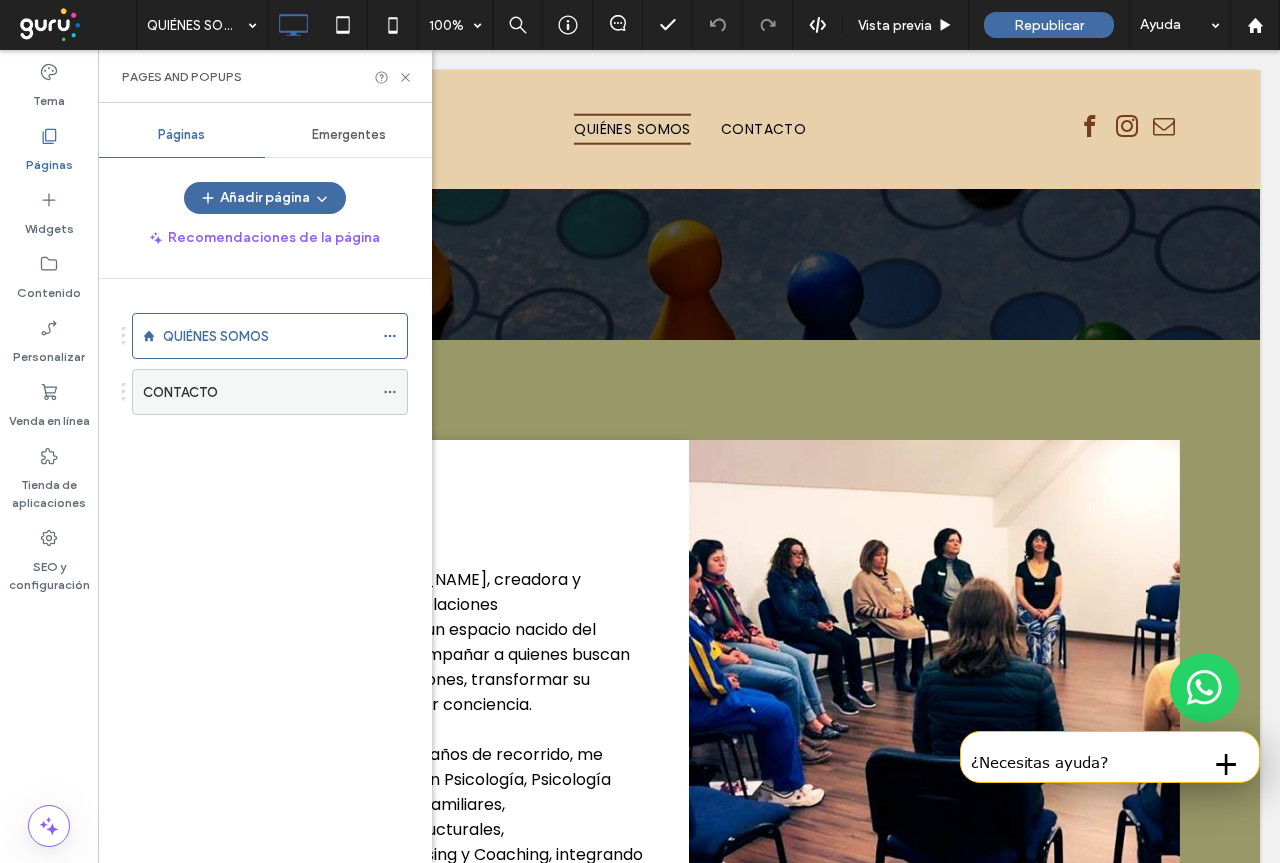 click on "CONTACTO" at bounding box center (180, 392) 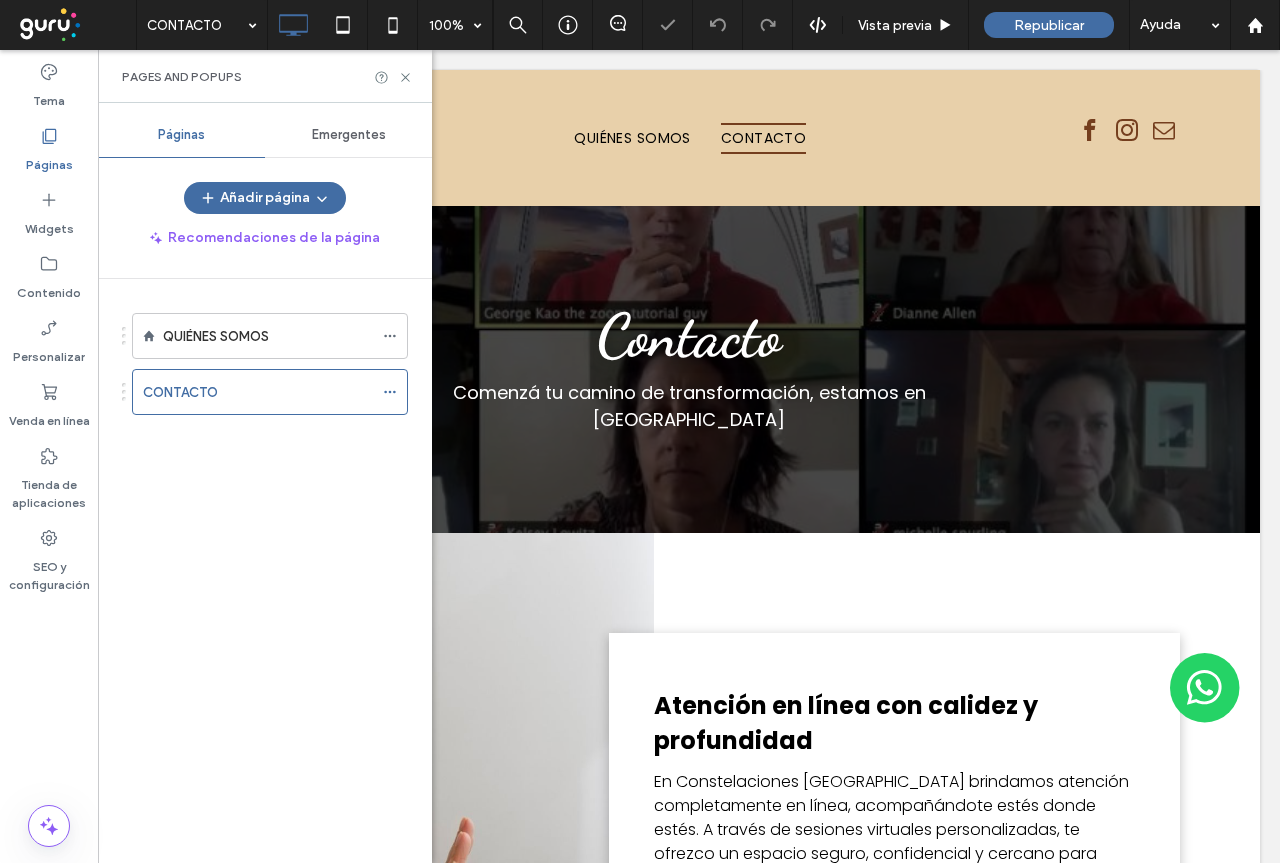 scroll, scrollTop: 0, scrollLeft: 0, axis: both 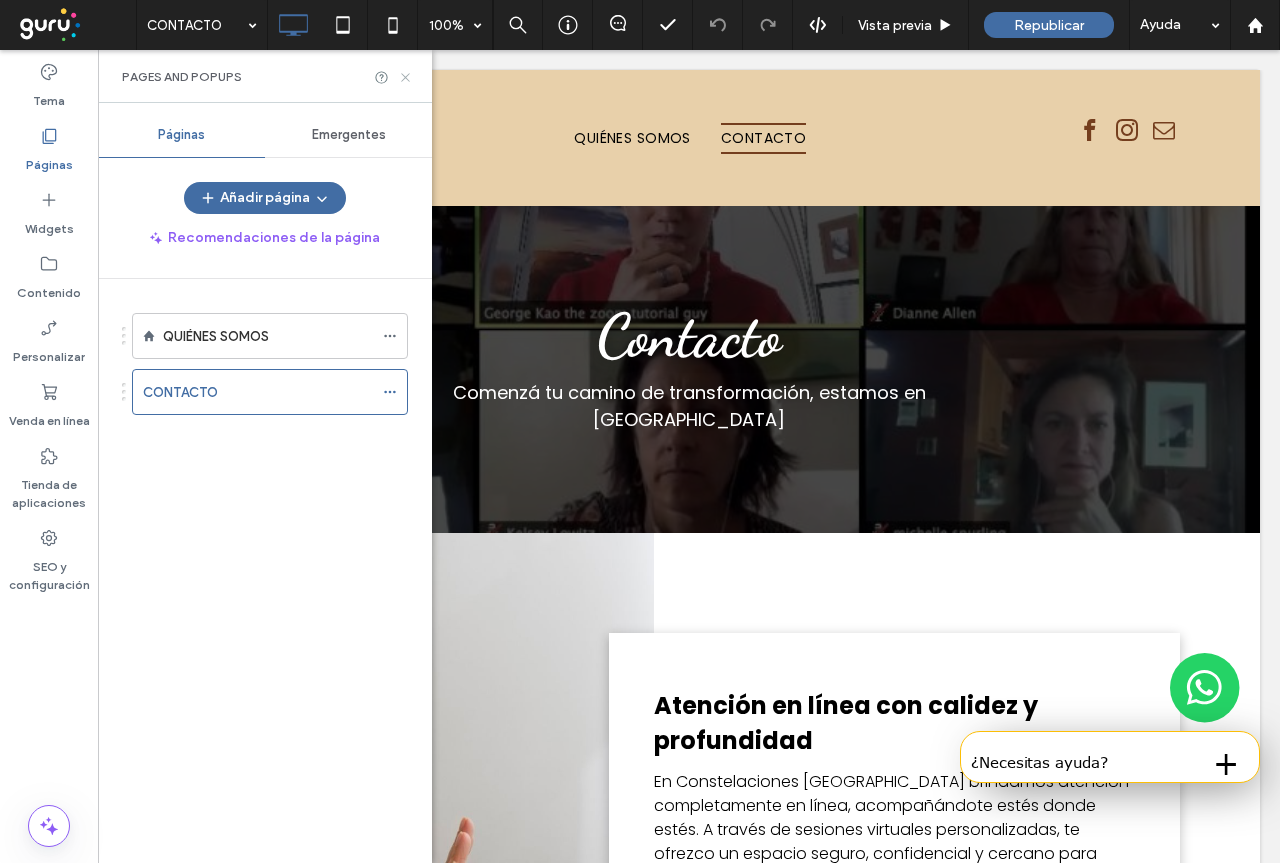 click 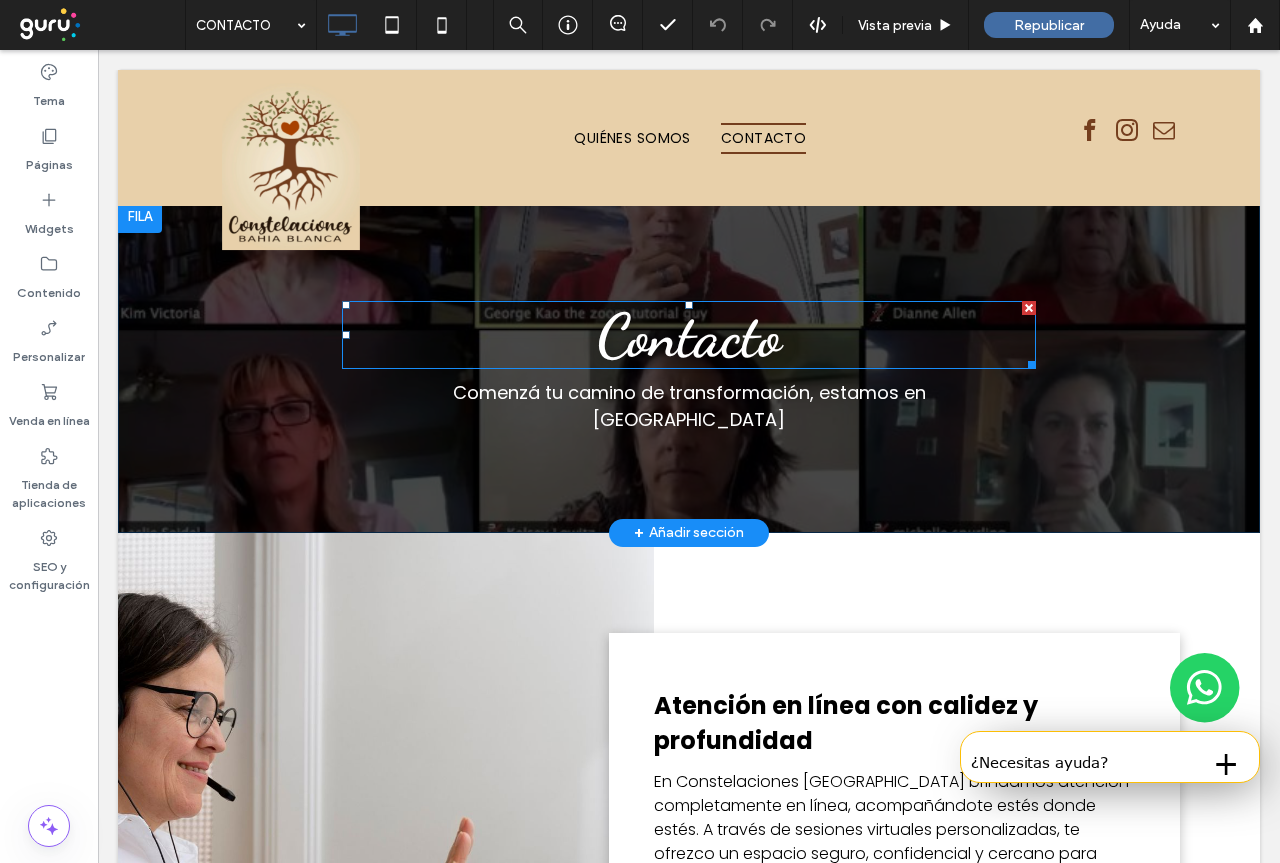 click on "Contacto" at bounding box center [689, 335] 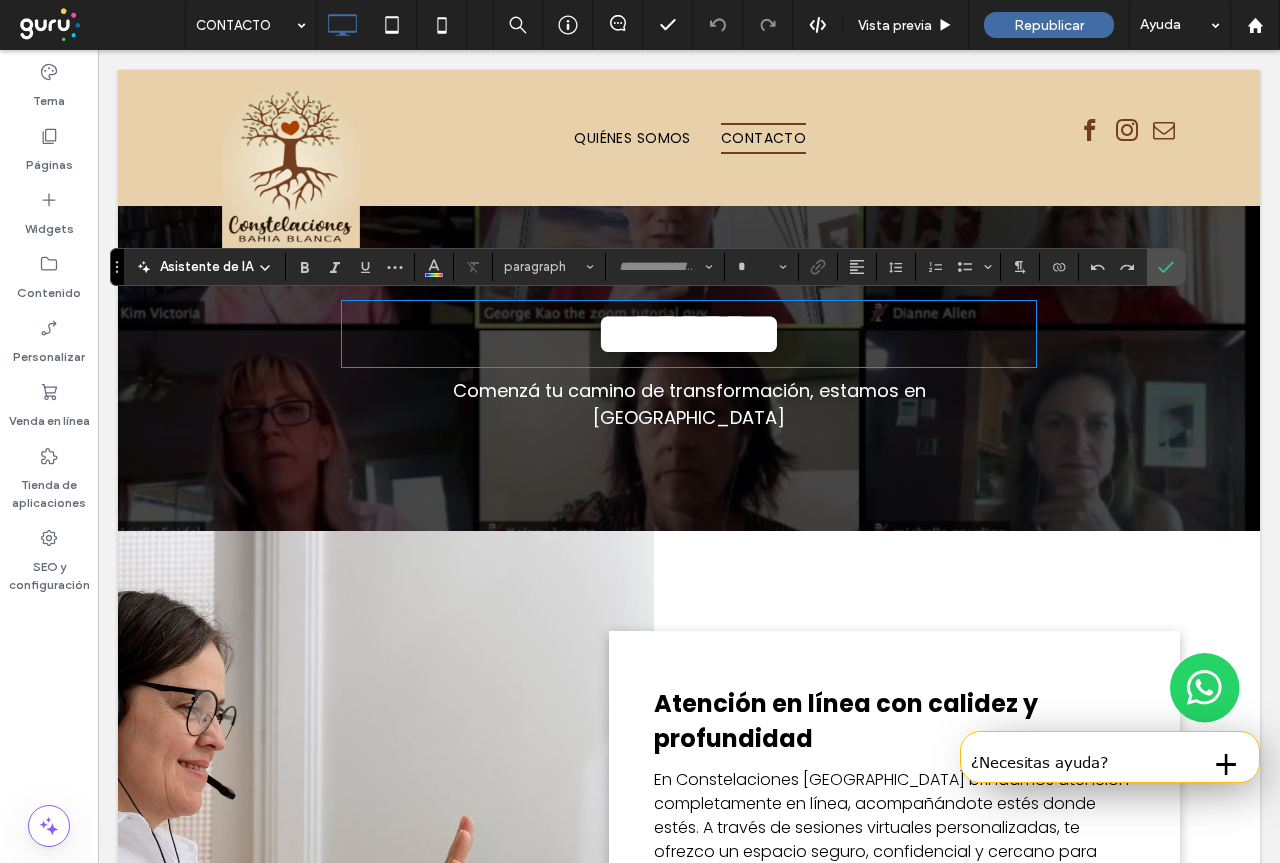 type on "**********" 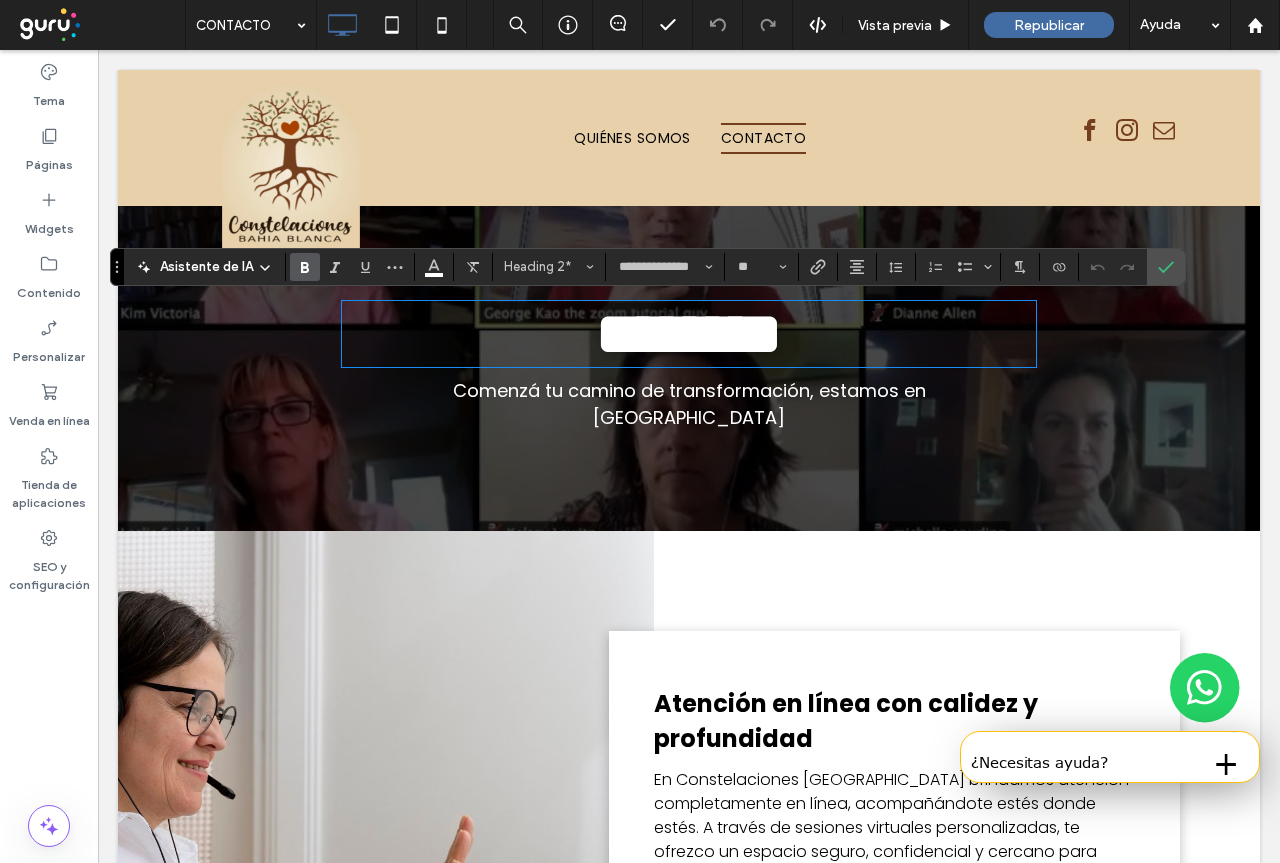 click on "Comenzá tu camino de transformación, estamos en [GEOGRAPHIC_DATA]" at bounding box center [689, 404] 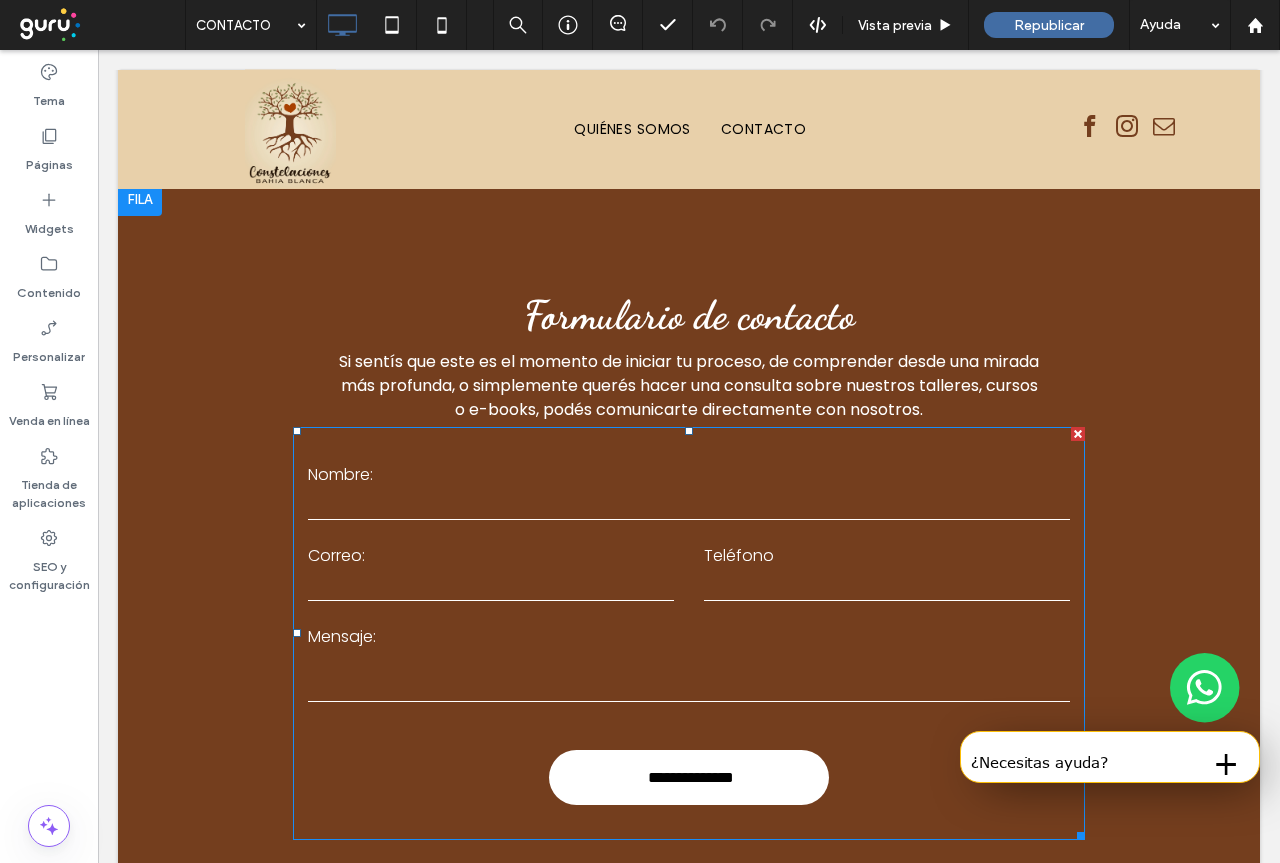 scroll, scrollTop: 1100, scrollLeft: 0, axis: vertical 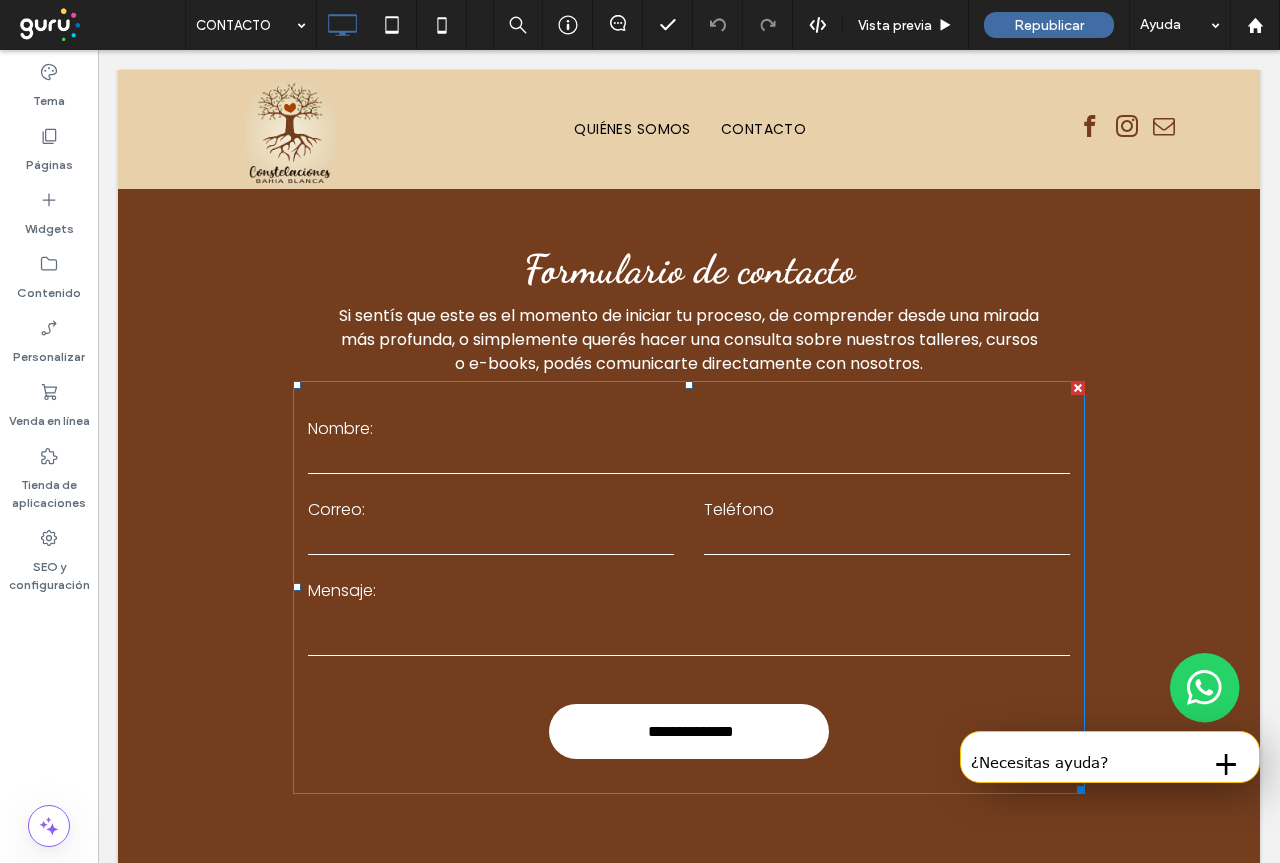 click on "Correo:" at bounding box center [491, 509] 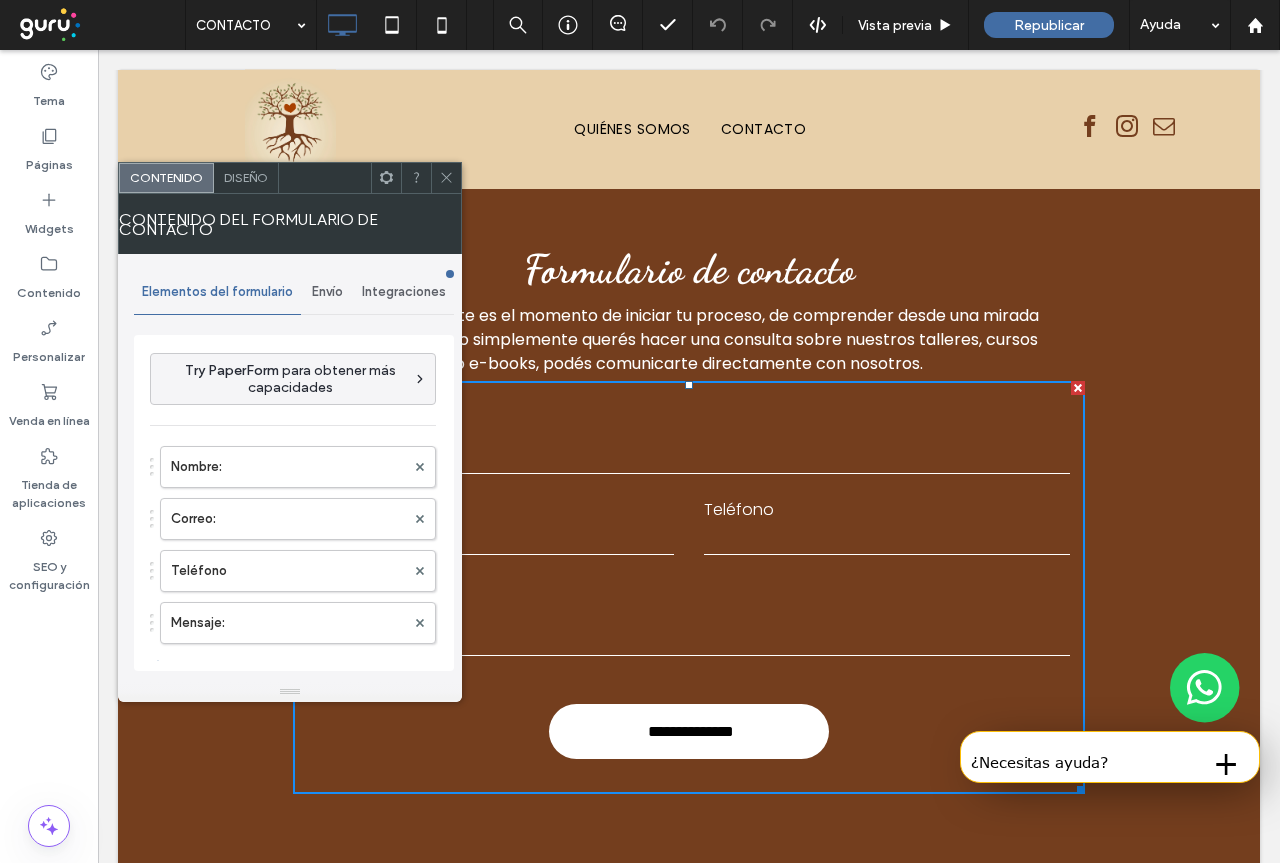 click on "Envío" at bounding box center (327, 292) 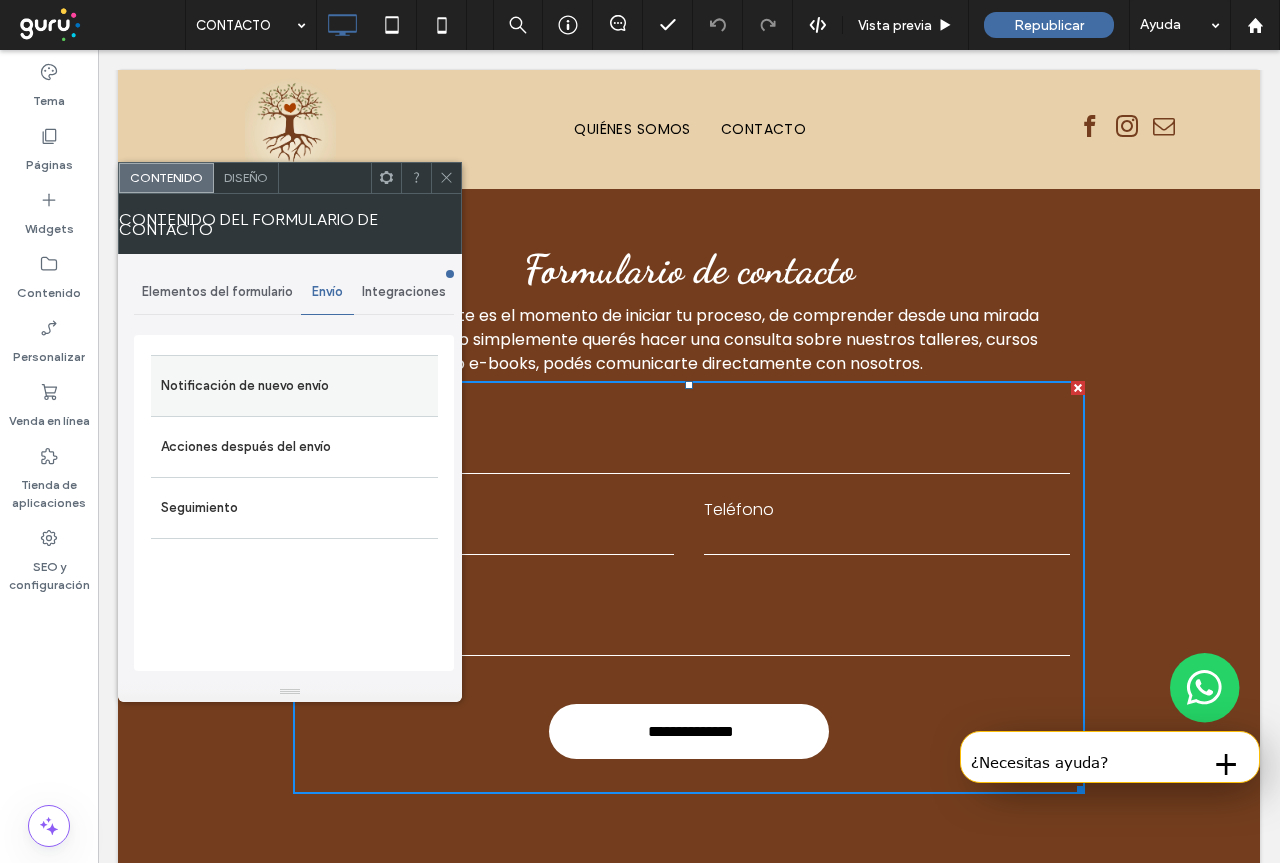 click on "Notificación de nuevo envío" at bounding box center [294, 386] 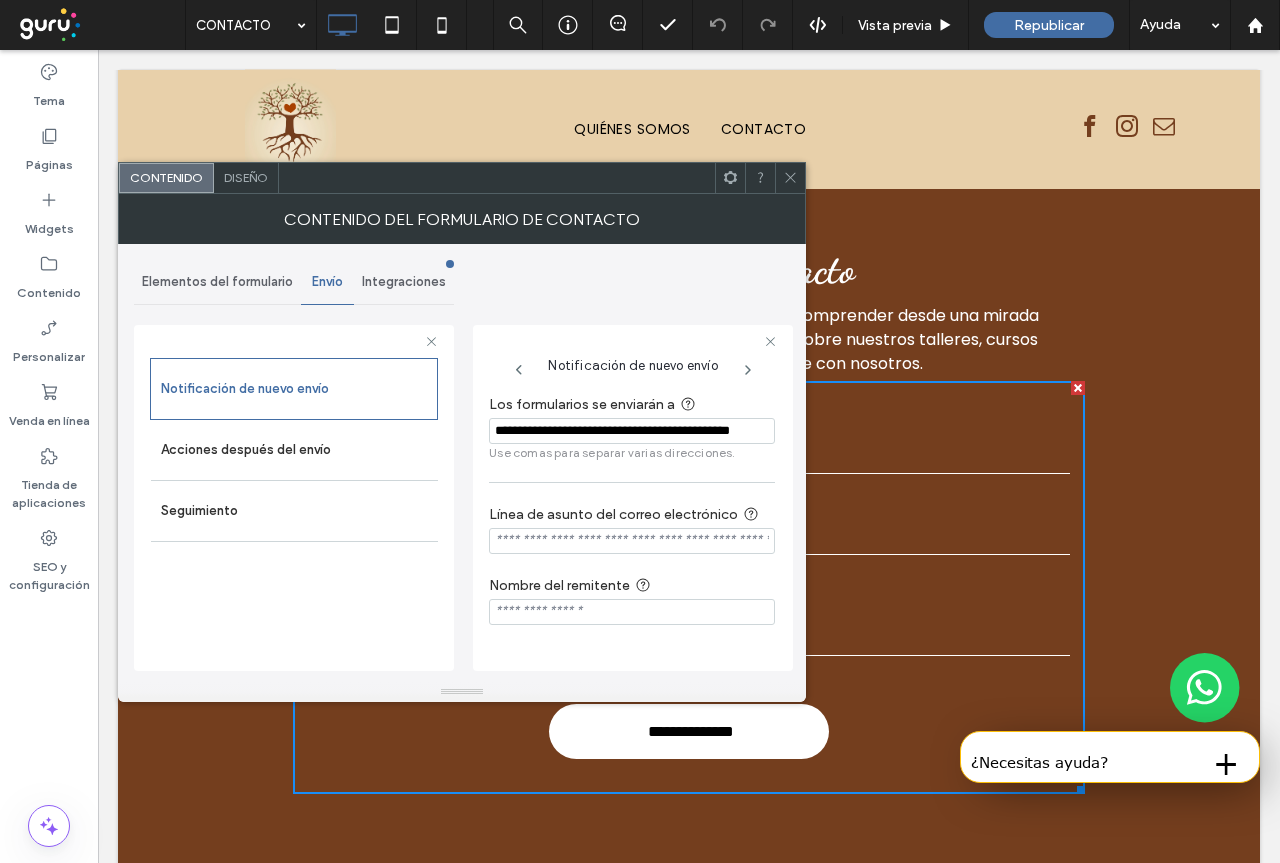 scroll, scrollTop: 0, scrollLeft: 52, axis: horizontal 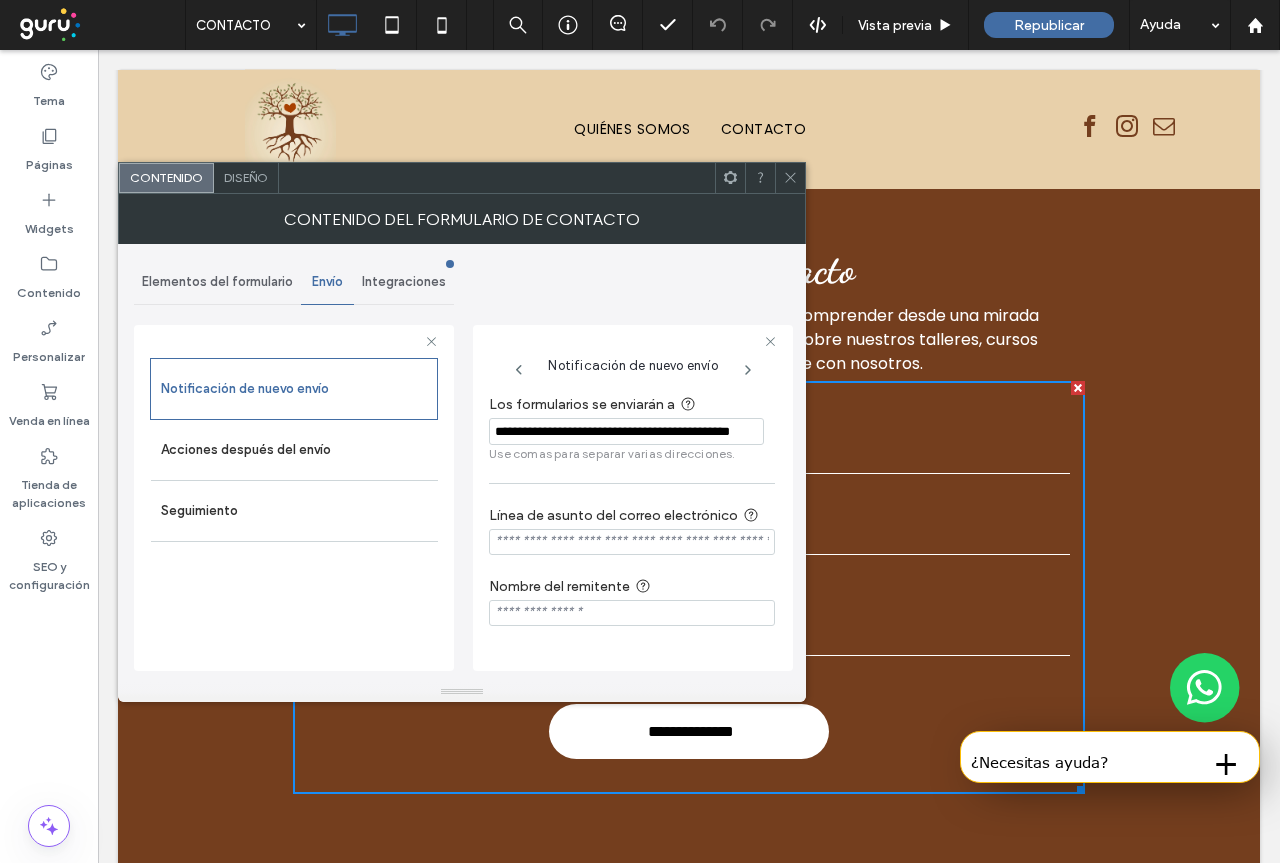 drag, startPoint x: 494, startPoint y: 433, endPoint x: 755, endPoint y: 433, distance: 261 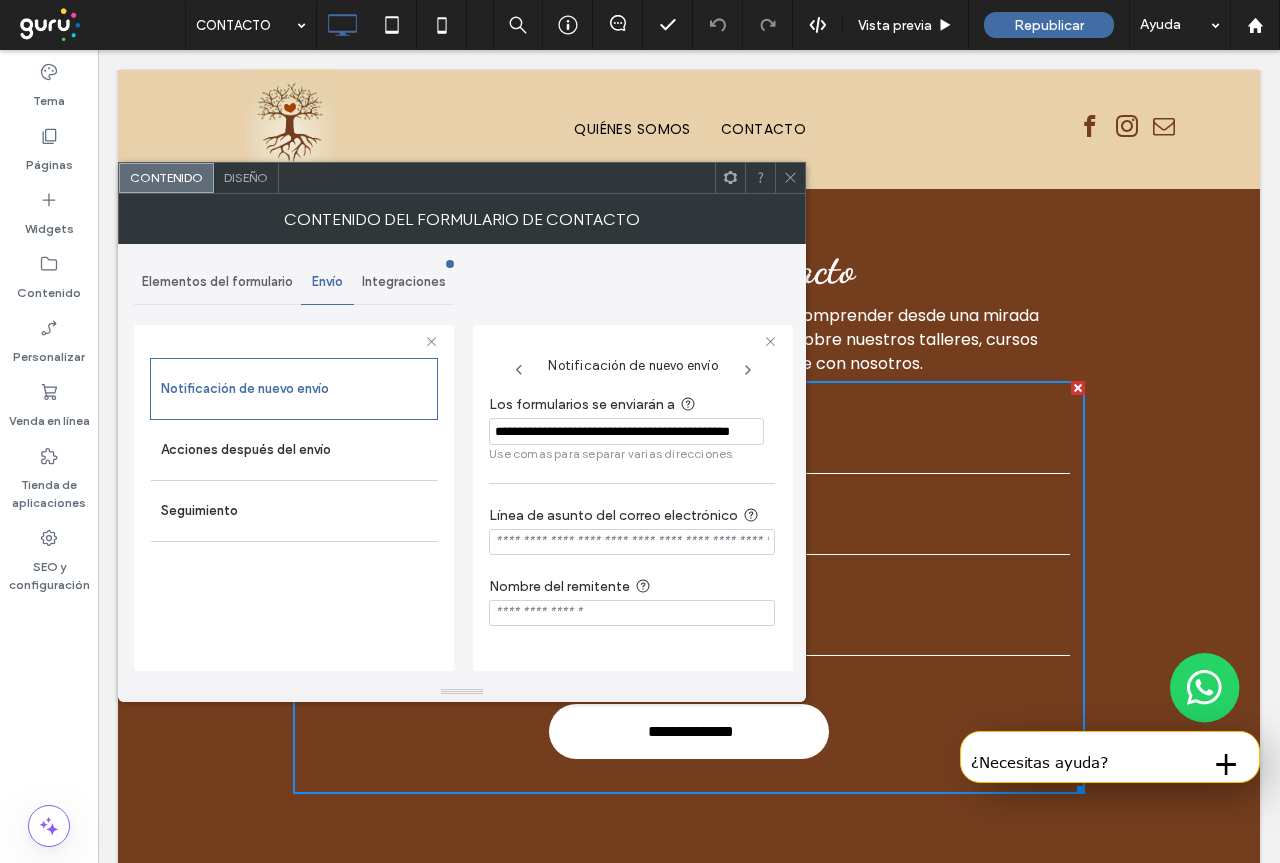 click 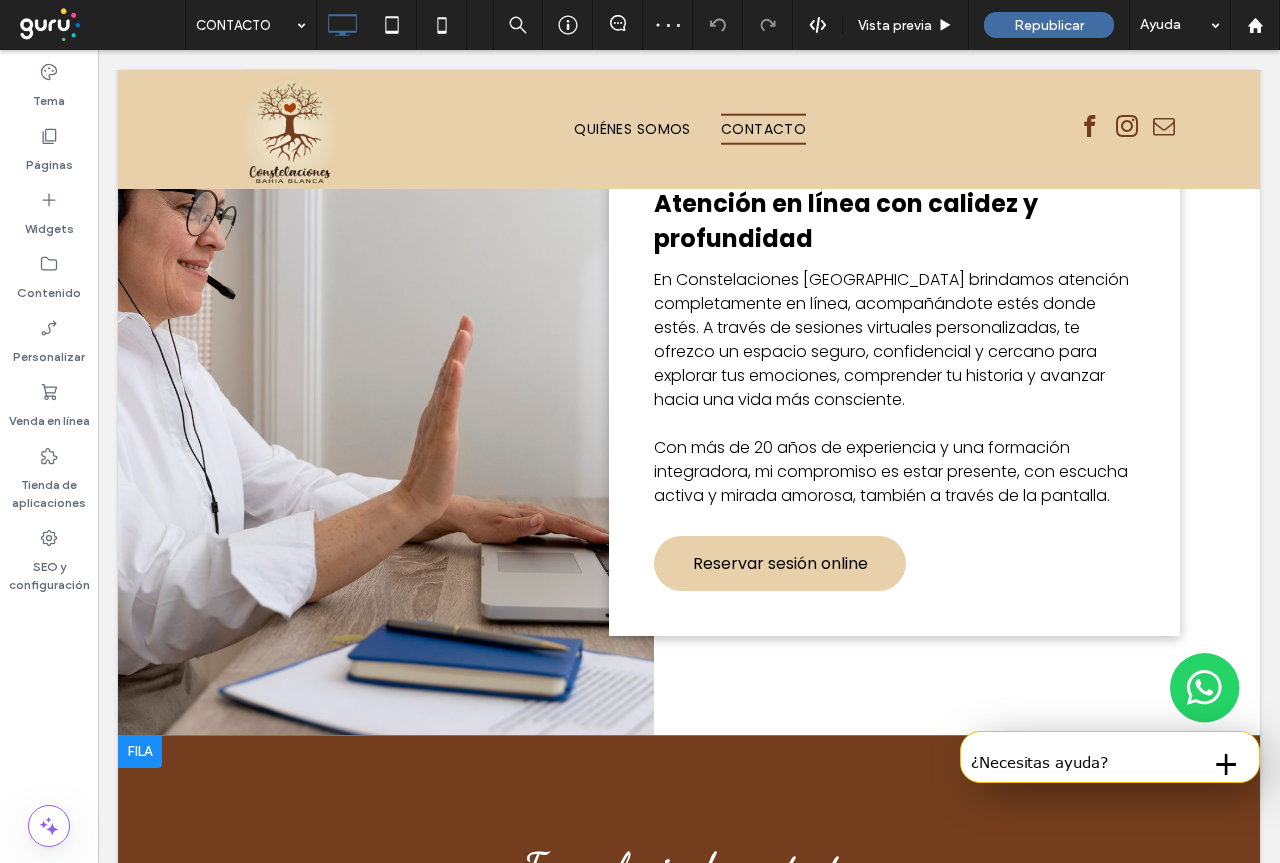 scroll, scrollTop: 500, scrollLeft: 0, axis: vertical 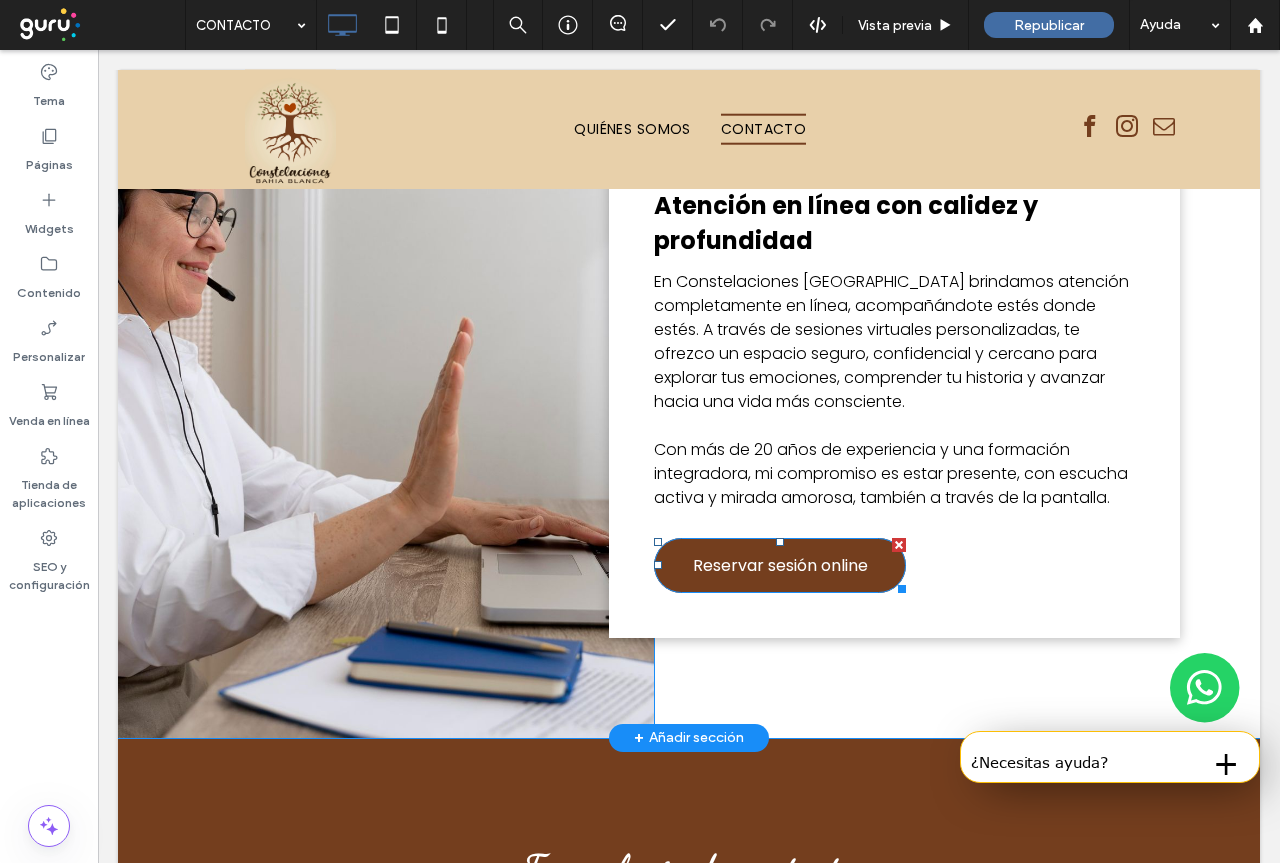 click on "Reservar sesión online" at bounding box center [780, 565] 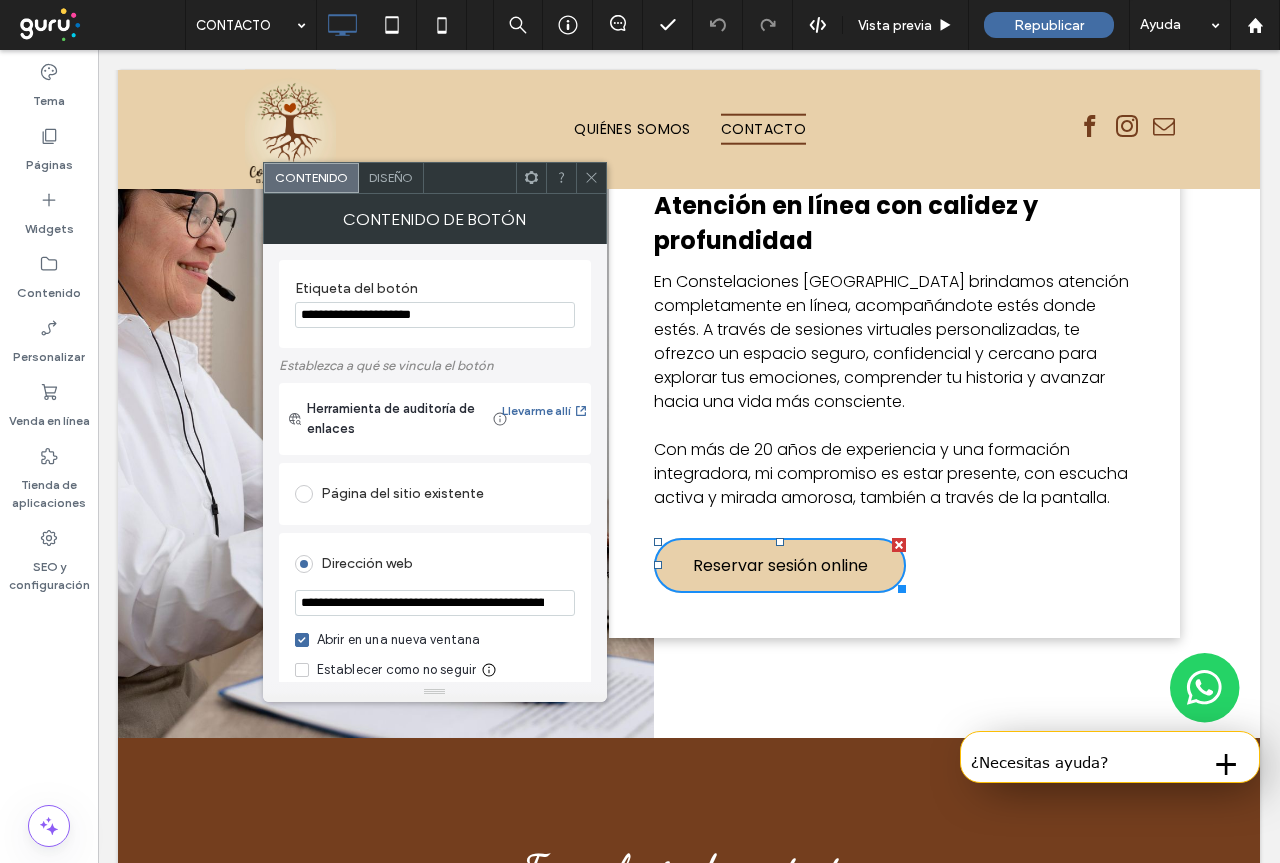 click on "**********" at bounding box center [435, 603] 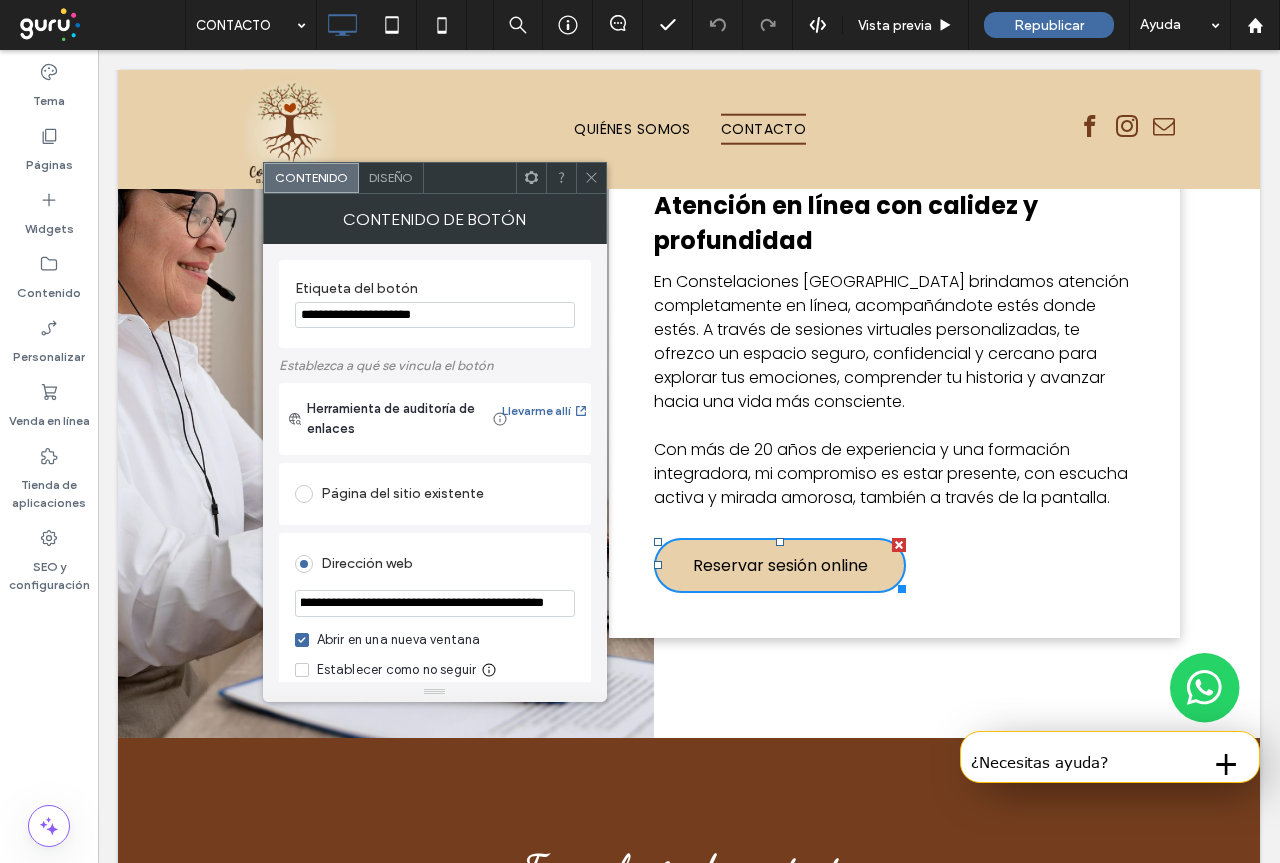 scroll, scrollTop: 0, scrollLeft: 417, axis: horizontal 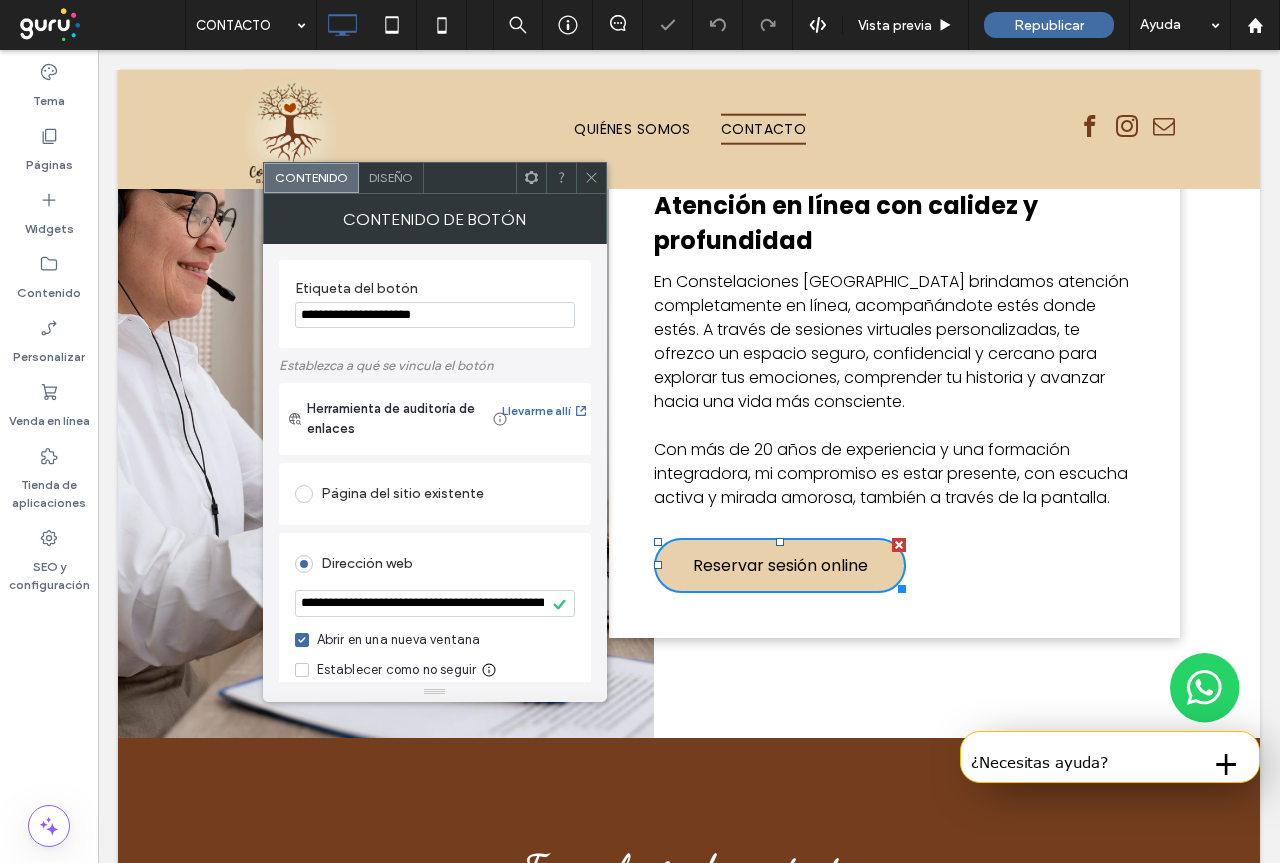 click 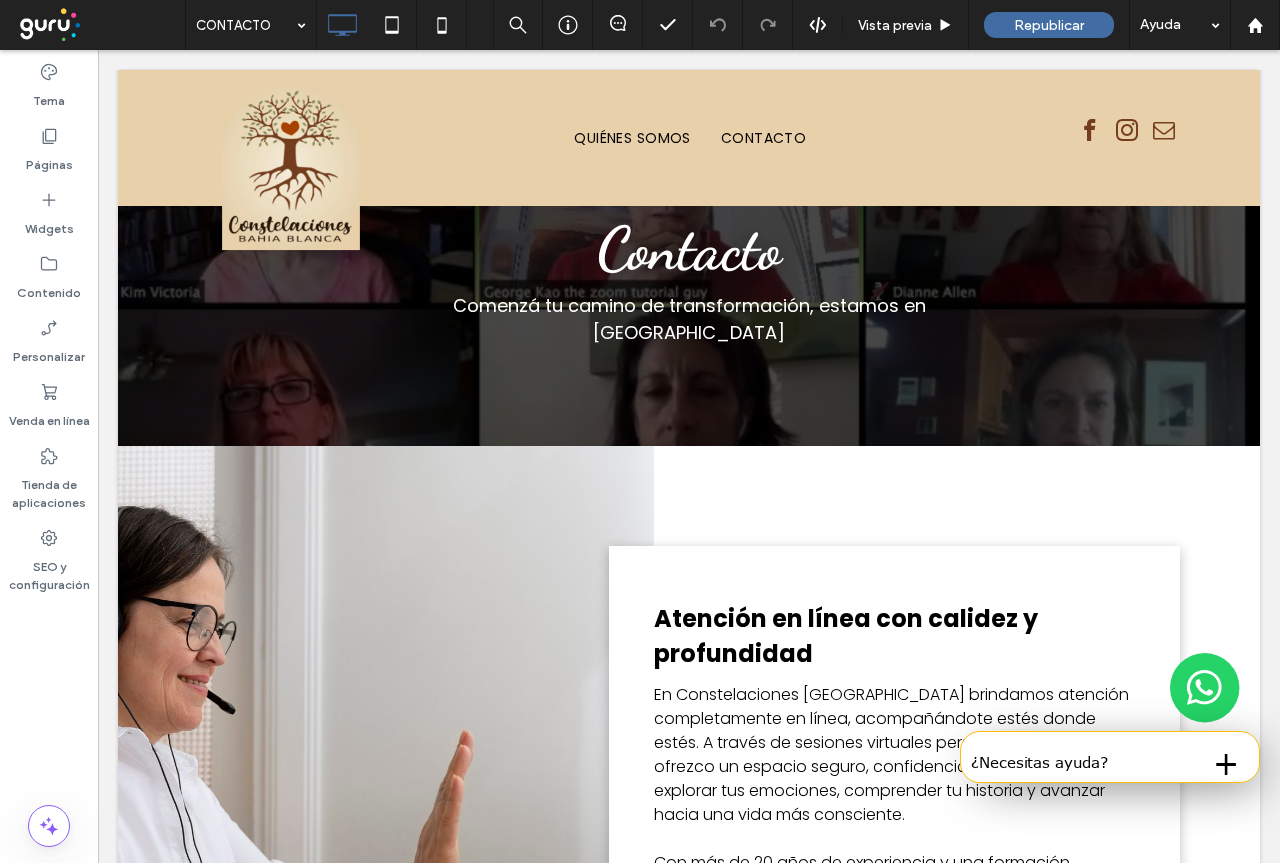 scroll, scrollTop: 0, scrollLeft: 0, axis: both 